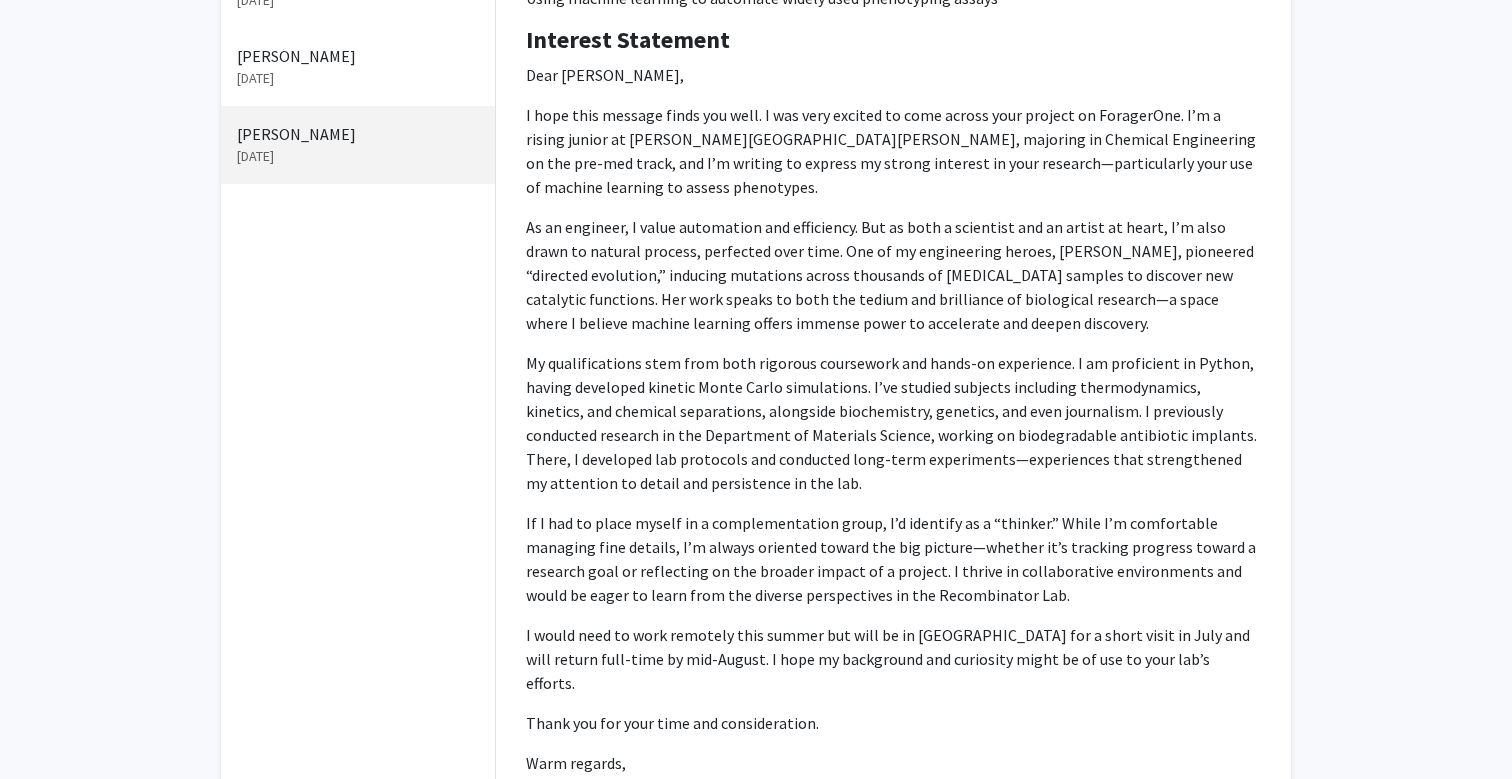scroll, scrollTop: 0, scrollLeft: 0, axis: both 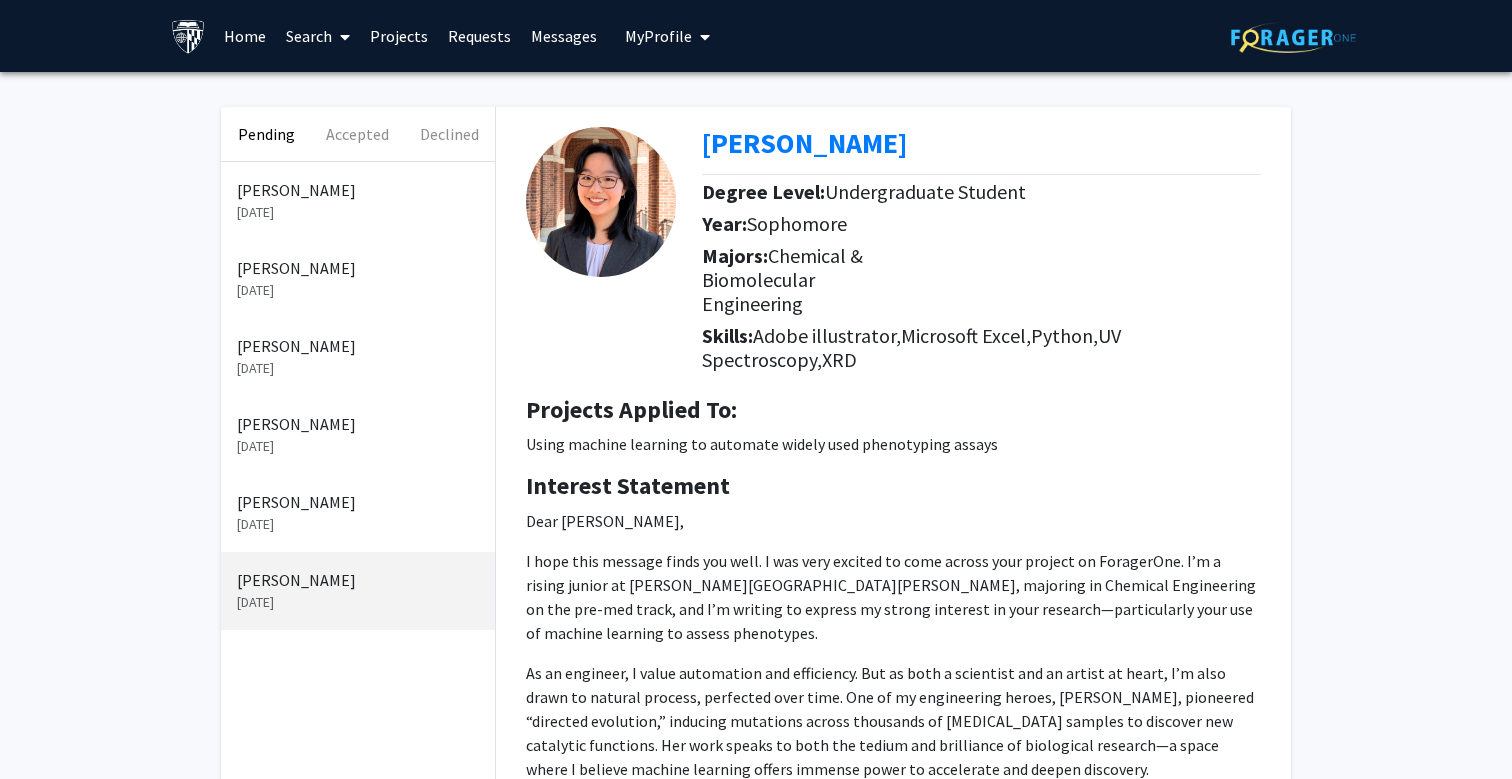 click on "Messages" at bounding box center (564, 36) 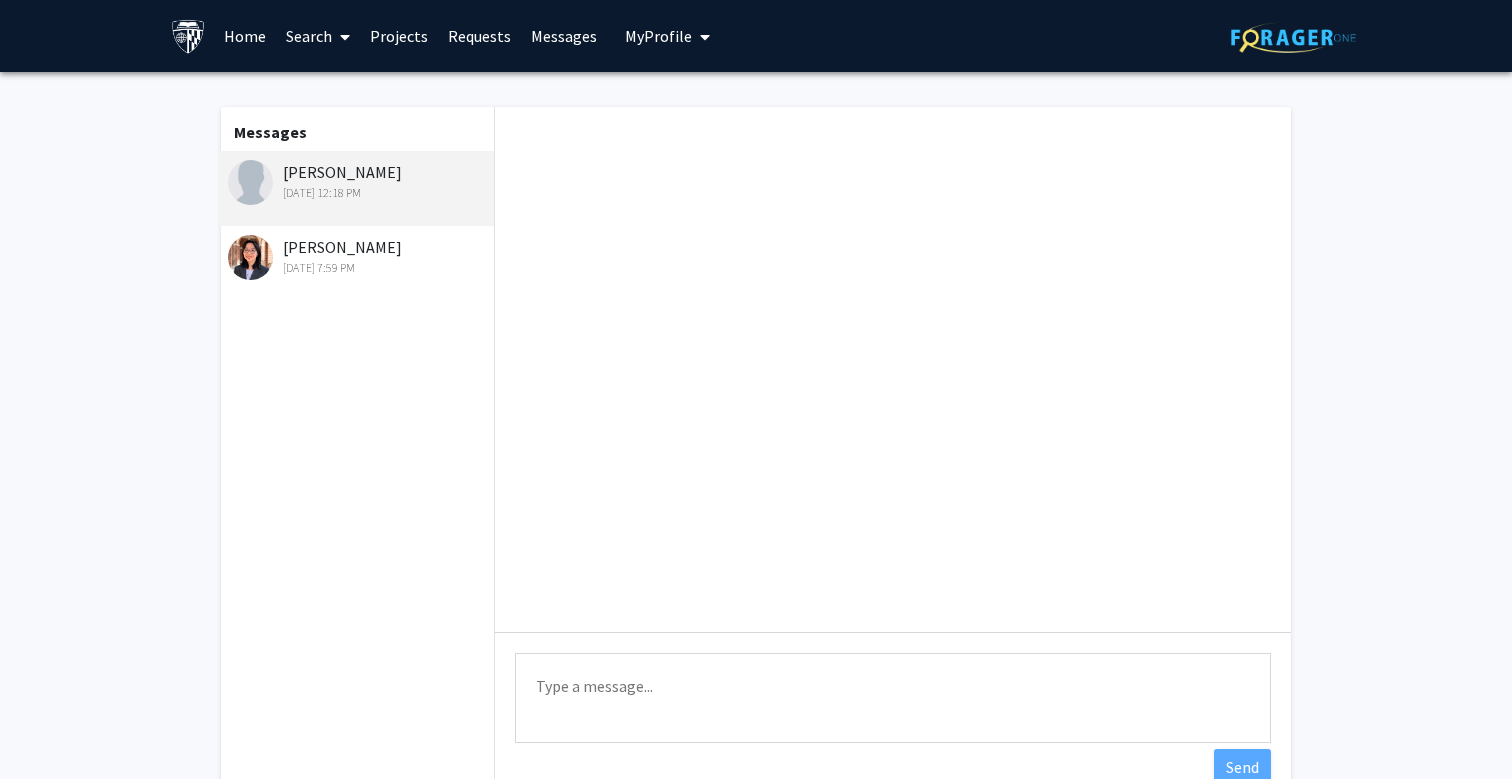 scroll, scrollTop: 299, scrollLeft: 0, axis: vertical 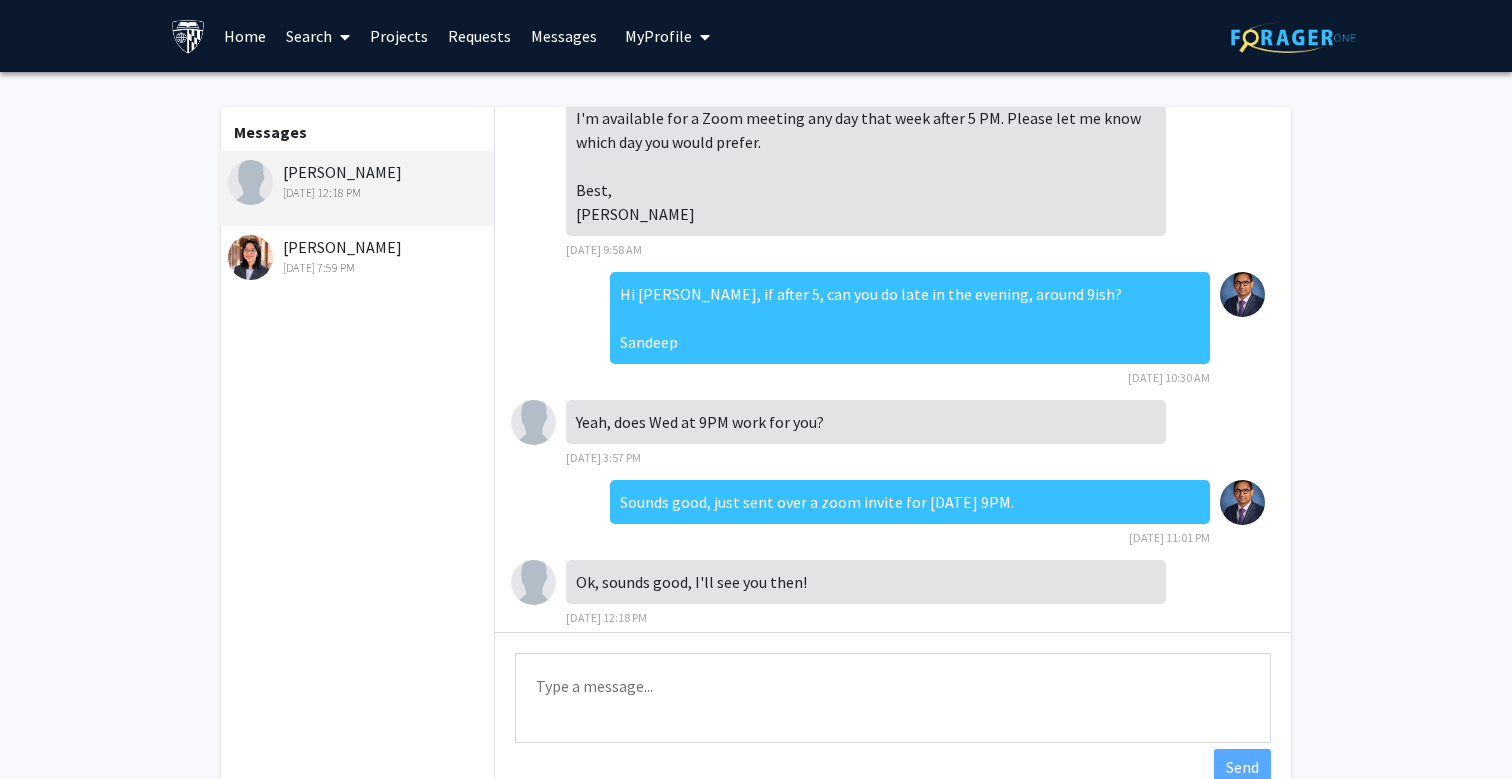 click on "Projects" at bounding box center (399, 36) 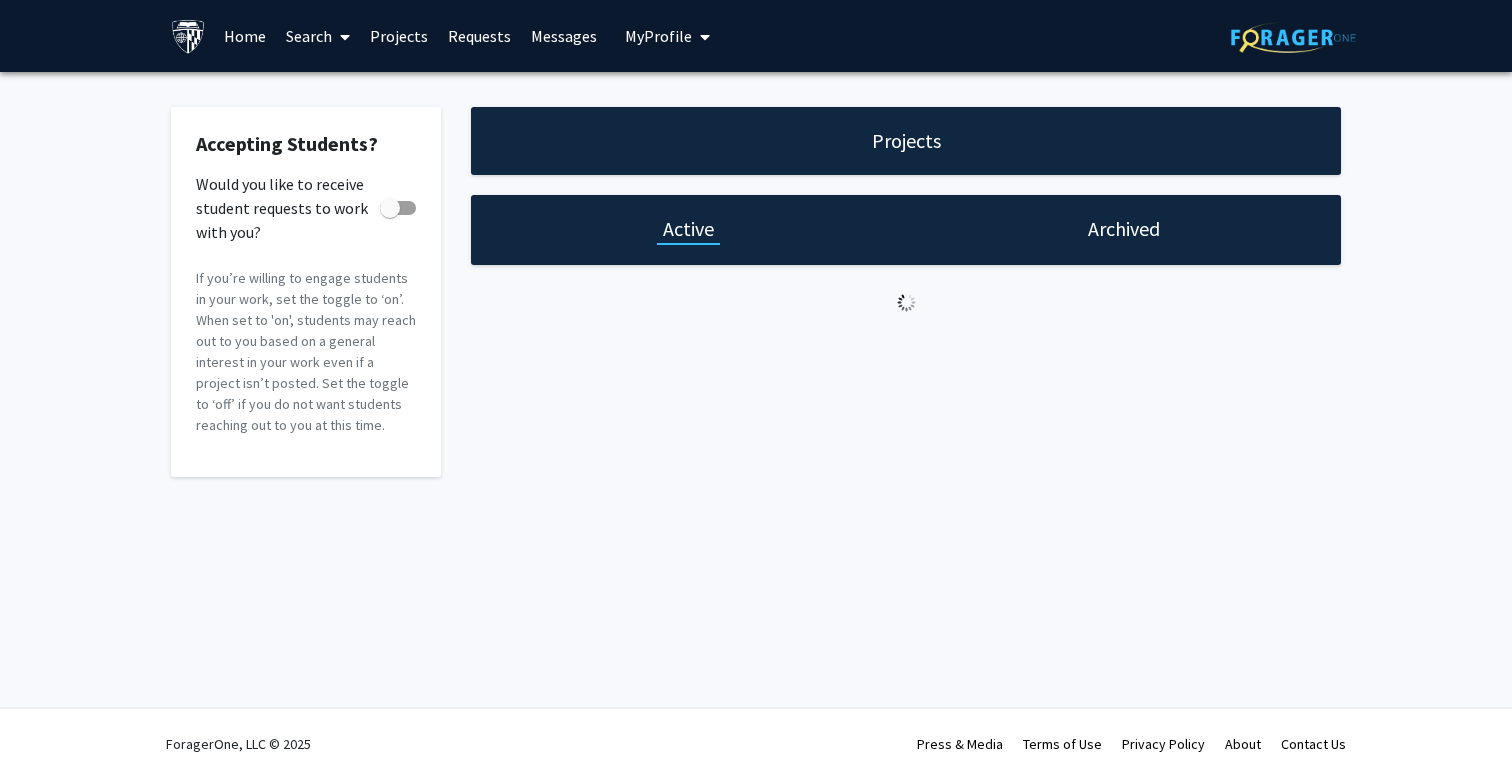 checkbox on "true" 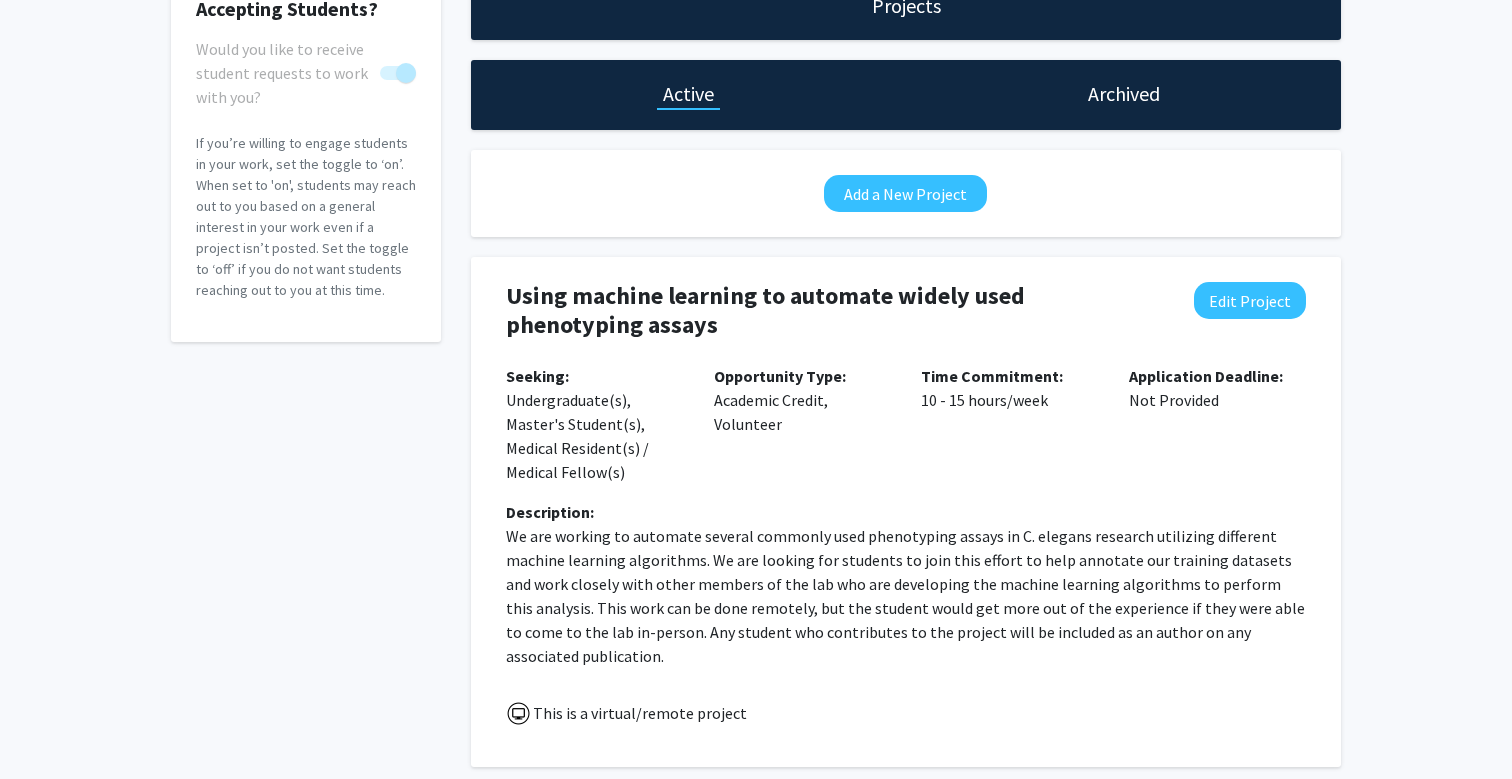 scroll, scrollTop: 228, scrollLeft: 0, axis: vertical 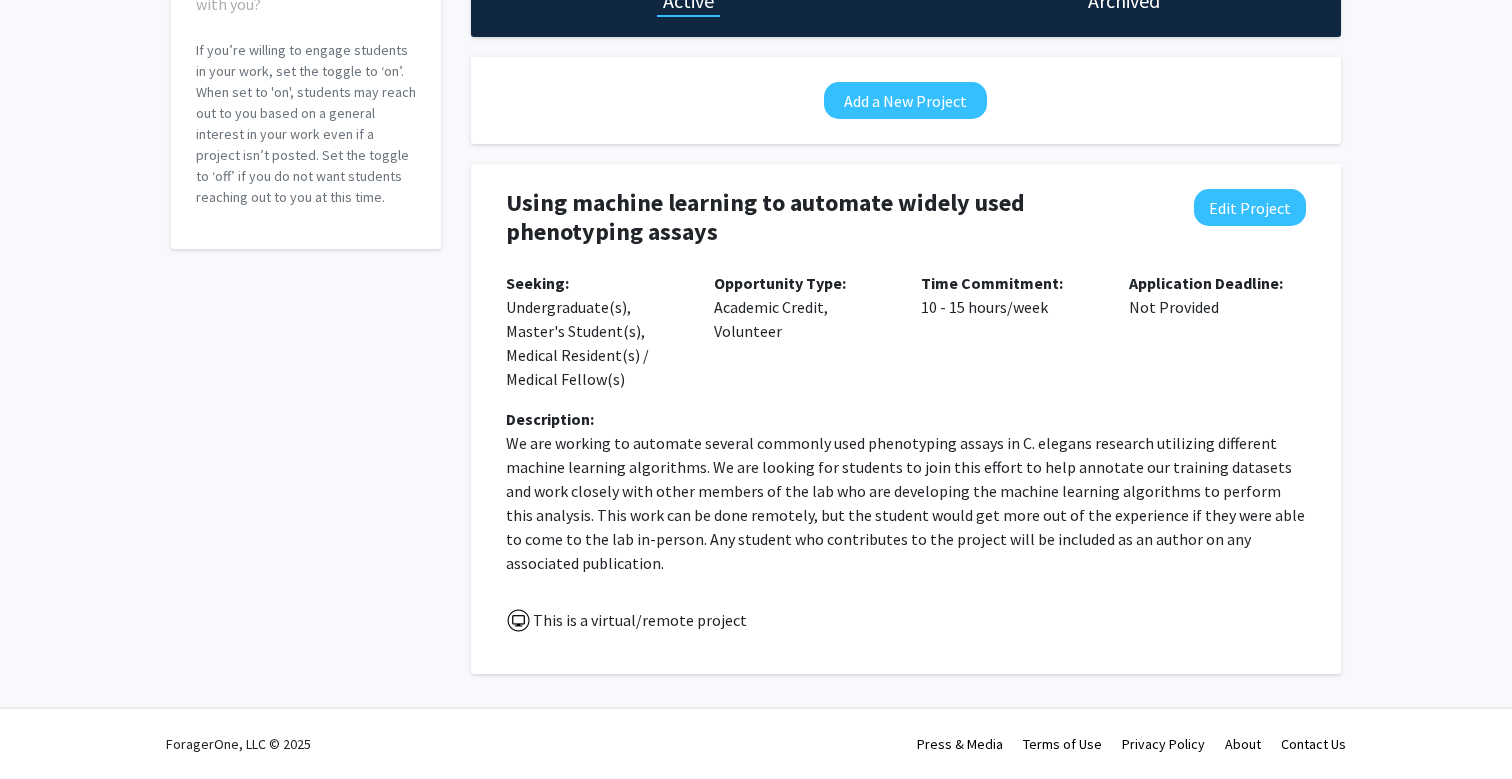 click on "This is a virtual/remote project" 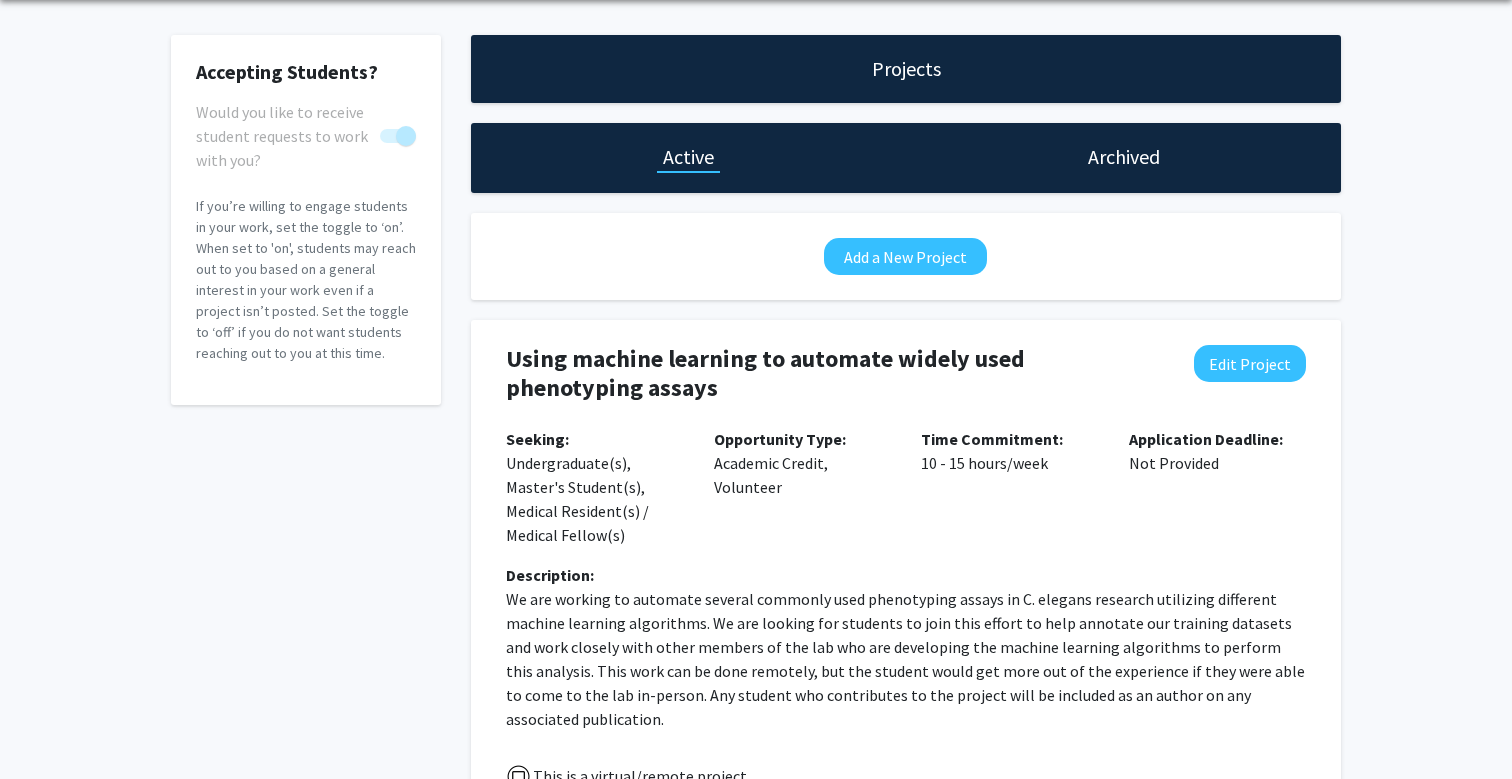 scroll, scrollTop: 2, scrollLeft: 0, axis: vertical 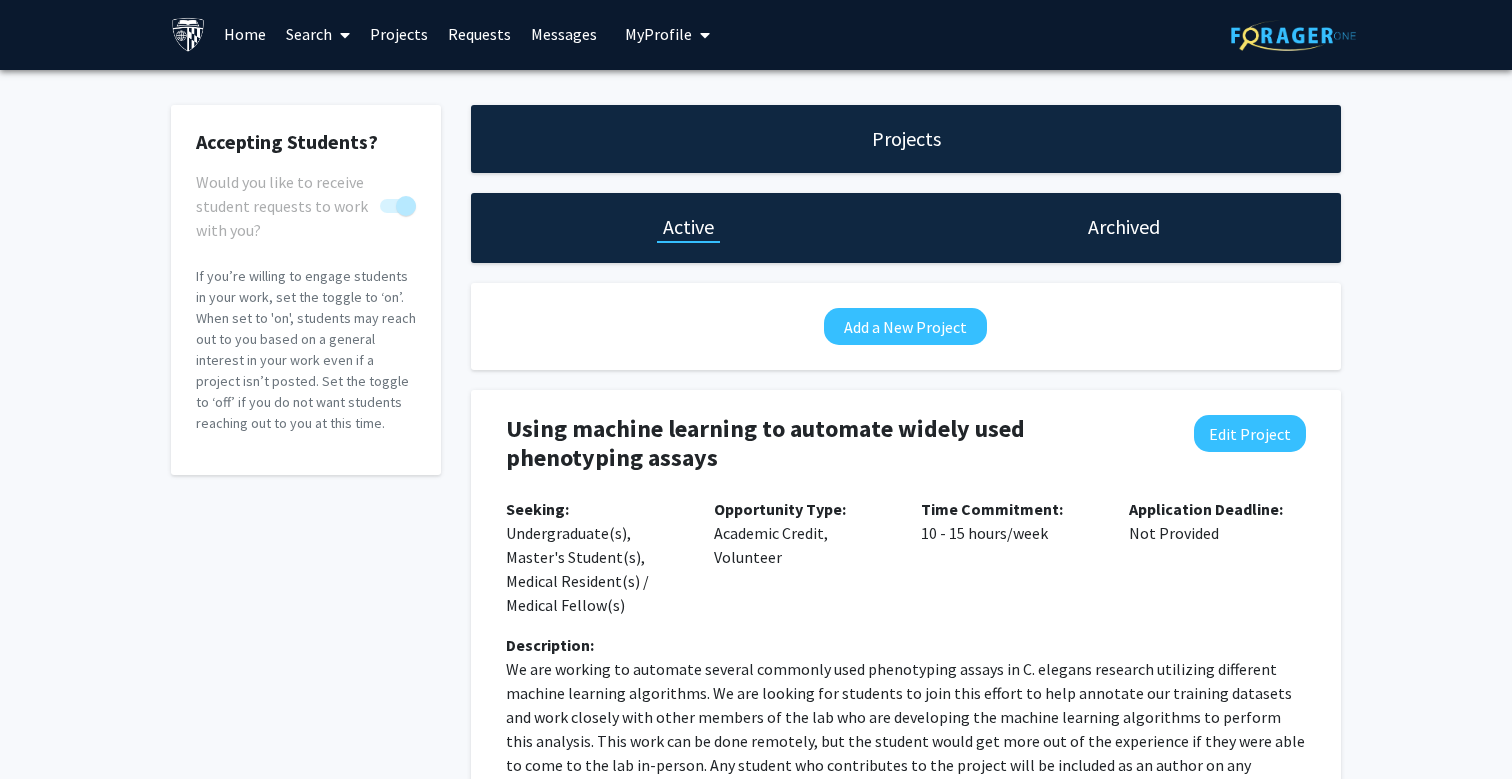 click at bounding box center [341, 35] 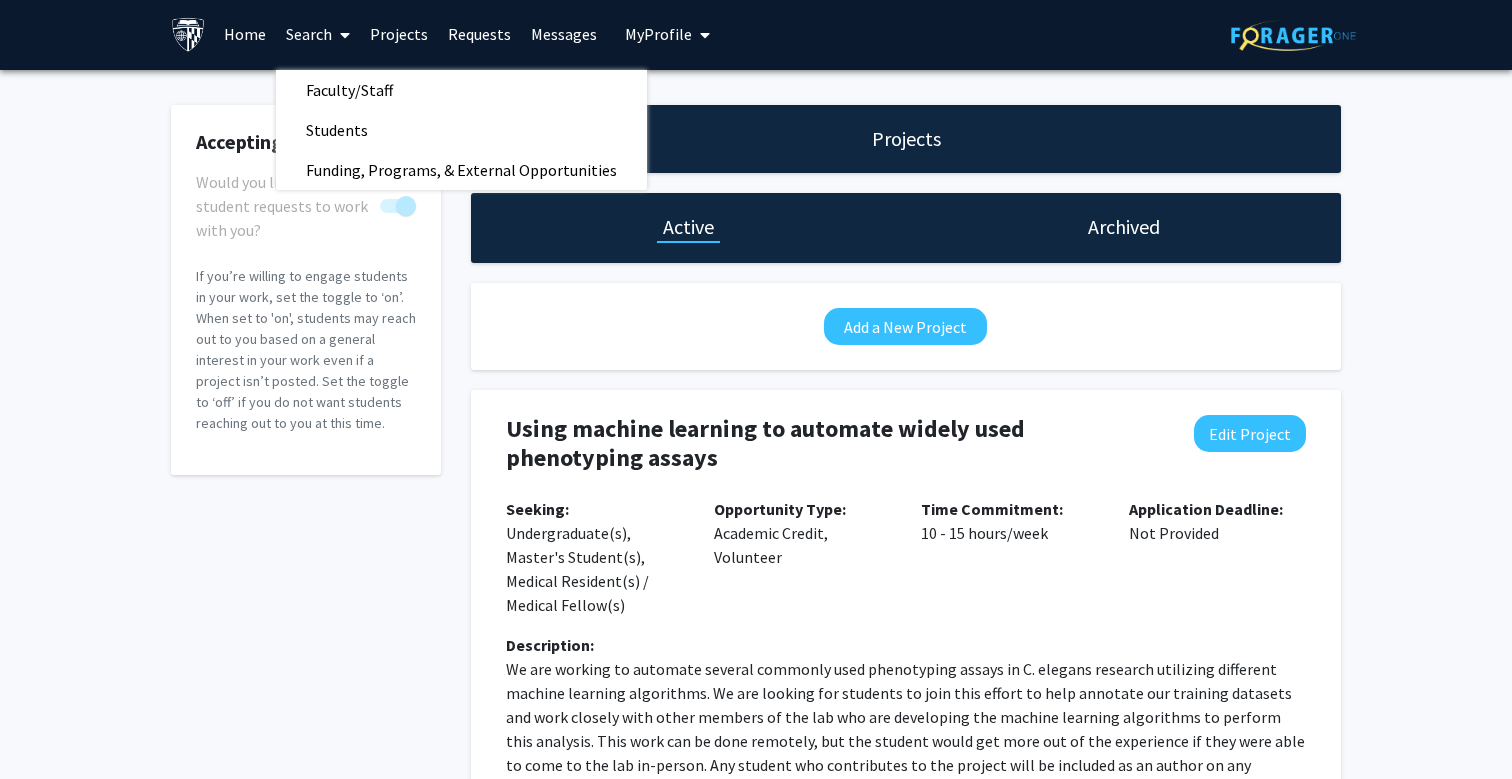 click at bounding box center (341, 35) 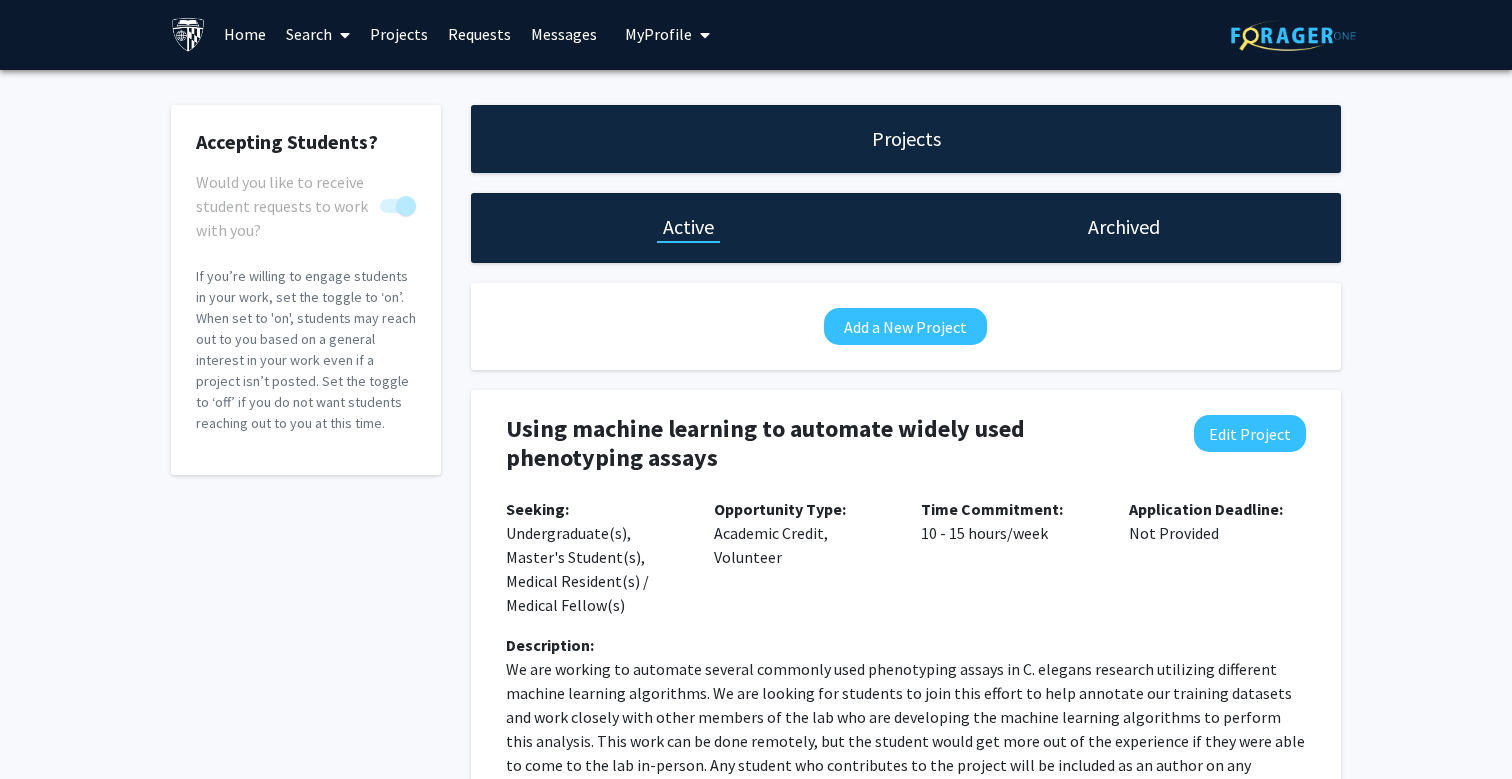 click on "Requests" at bounding box center (479, 34) 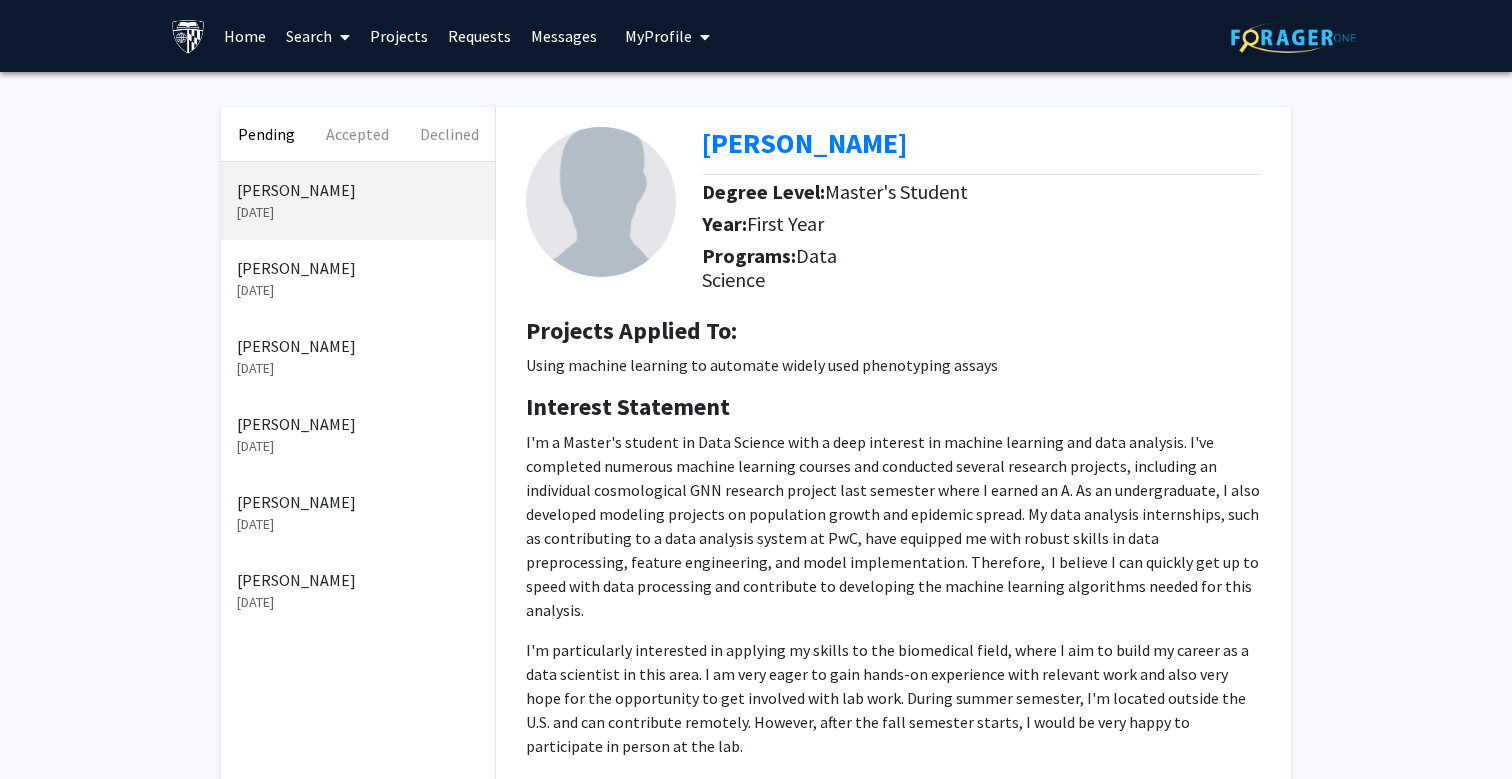 click on "[PERSON_NAME]" 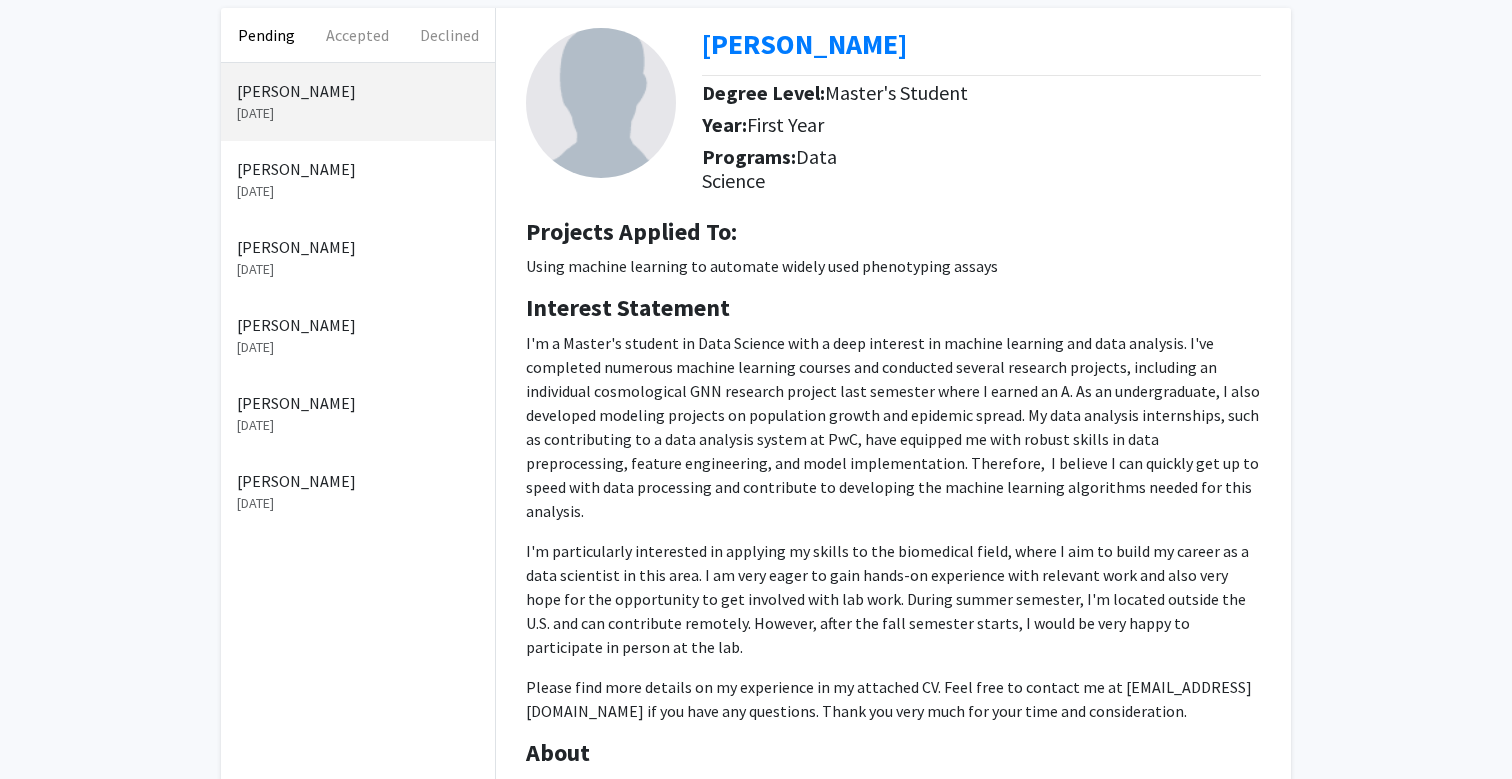 scroll, scrollTop: 0, scrollLeft: 0, axis: both 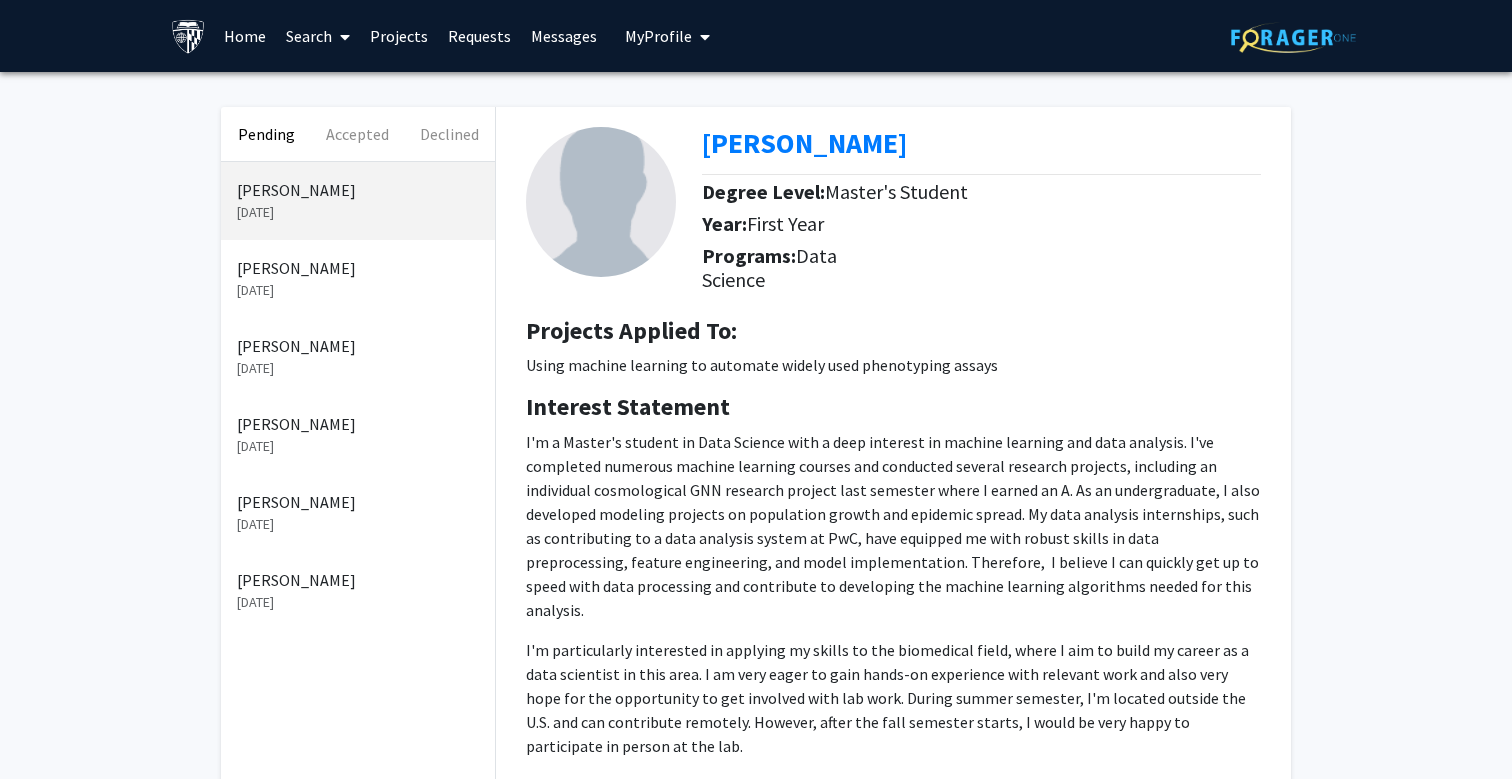 click on "[DATE]" 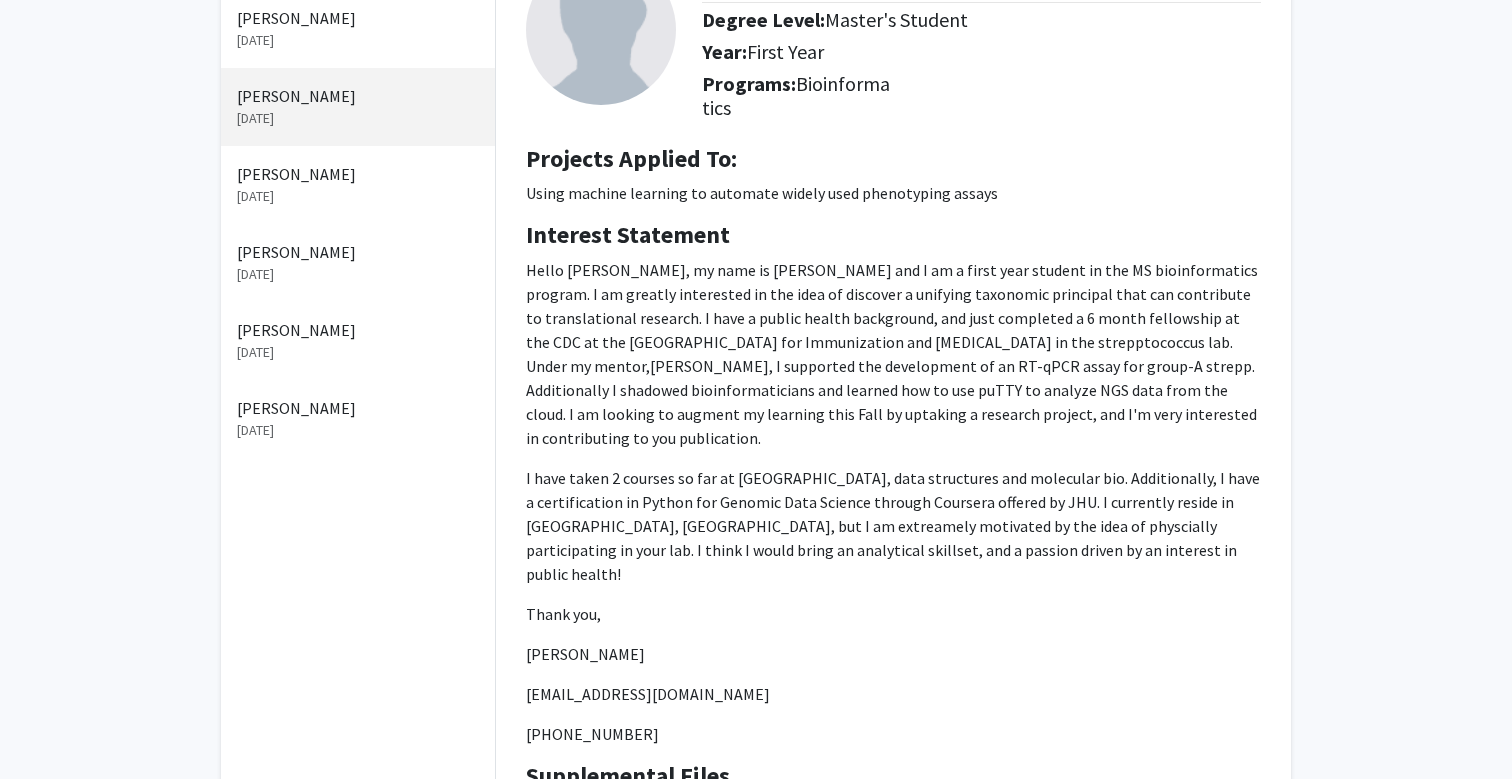 scroll, scrollTop: 0, scrollLeft: 0, axis: both 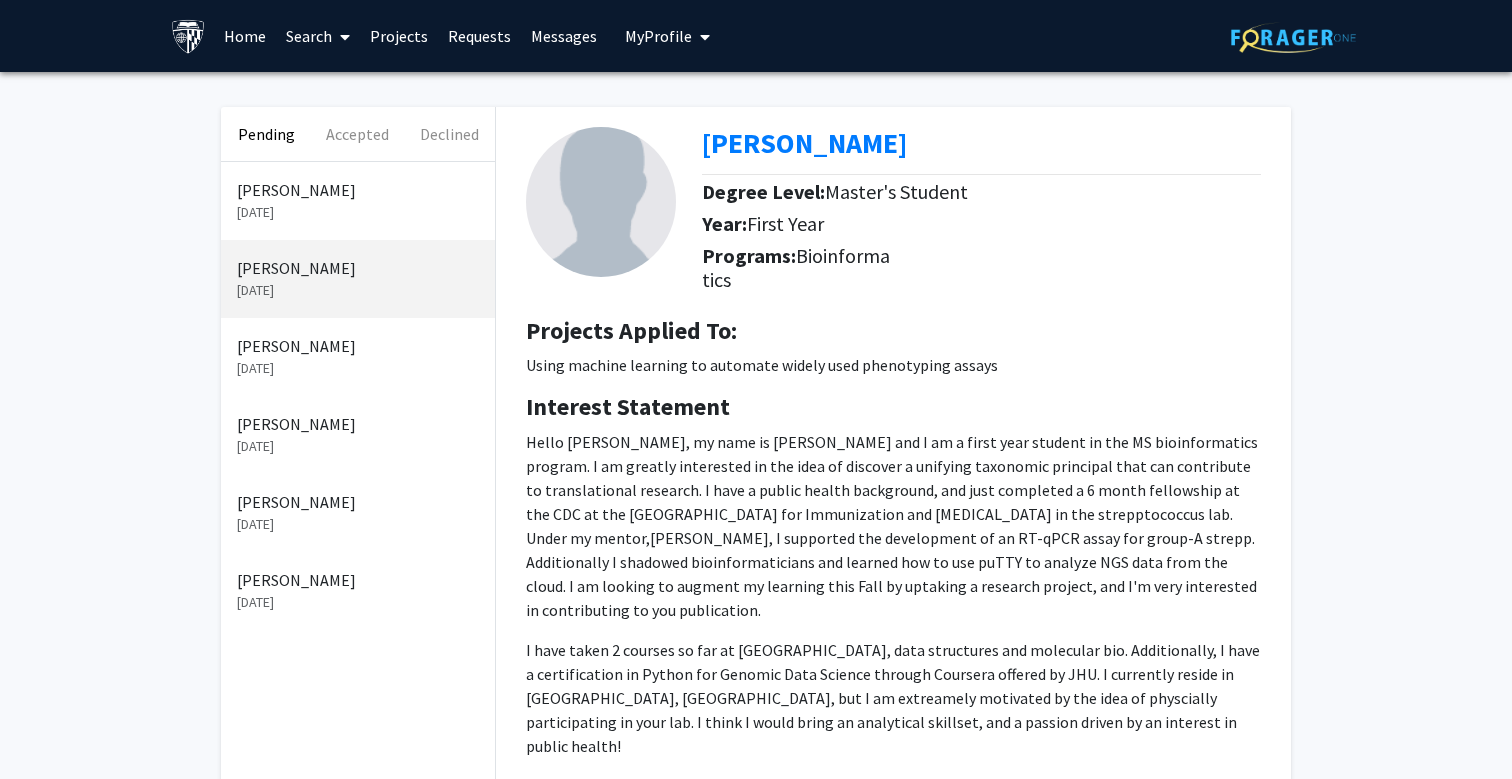 click on "[PERSON_NAME]" 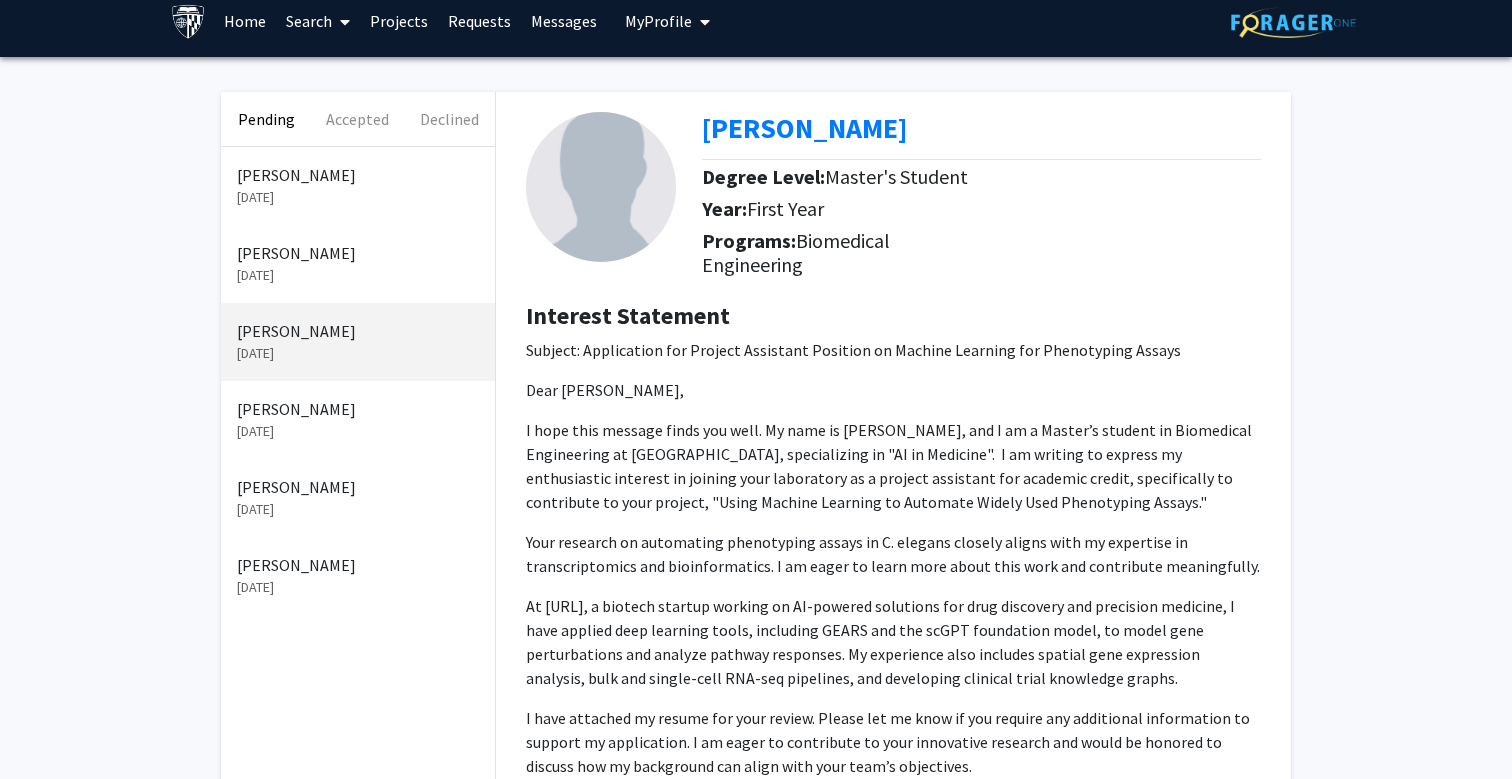scroll, scrollTop: 0, scrollLeft: 0, axis: both 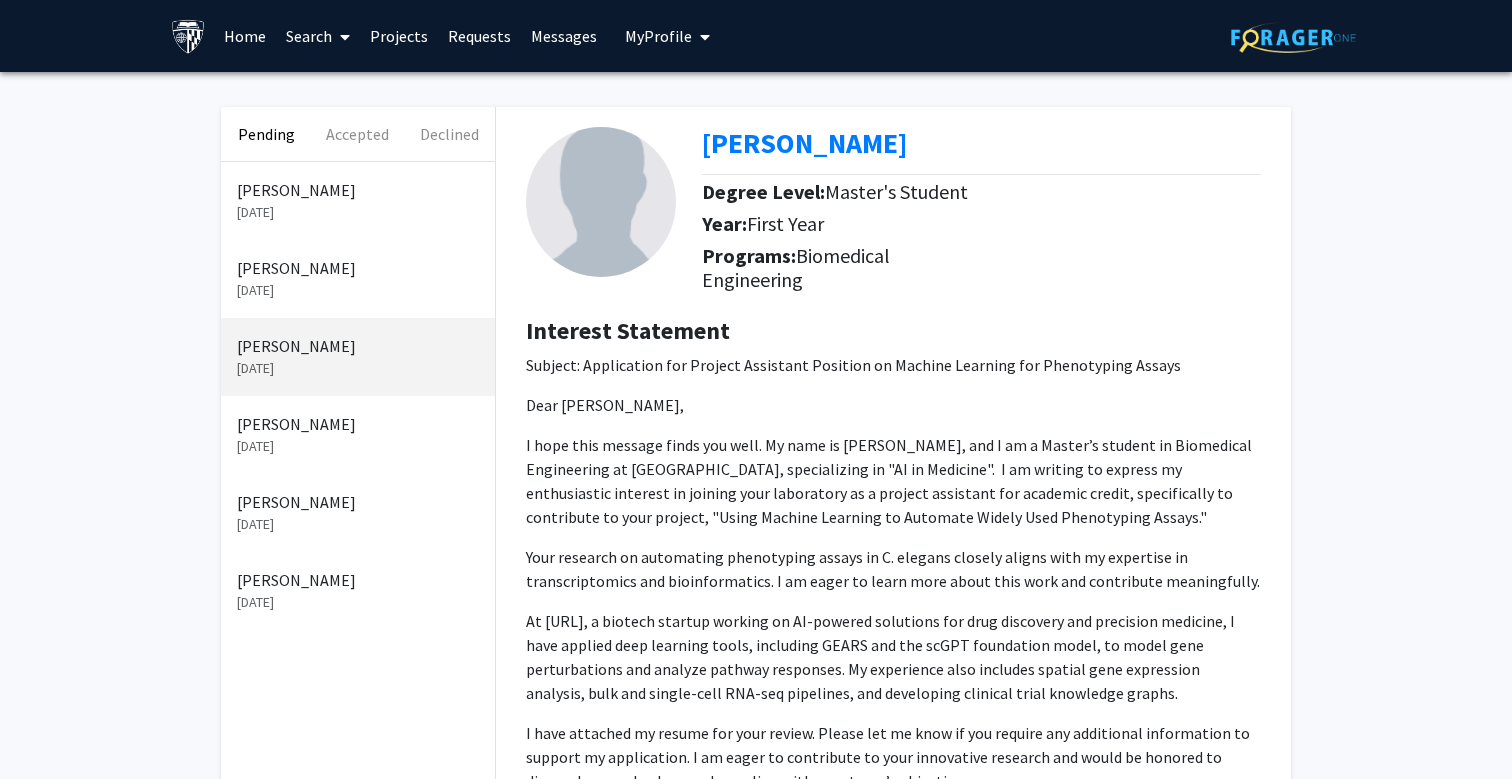 click on "[PERSON_NAME]" 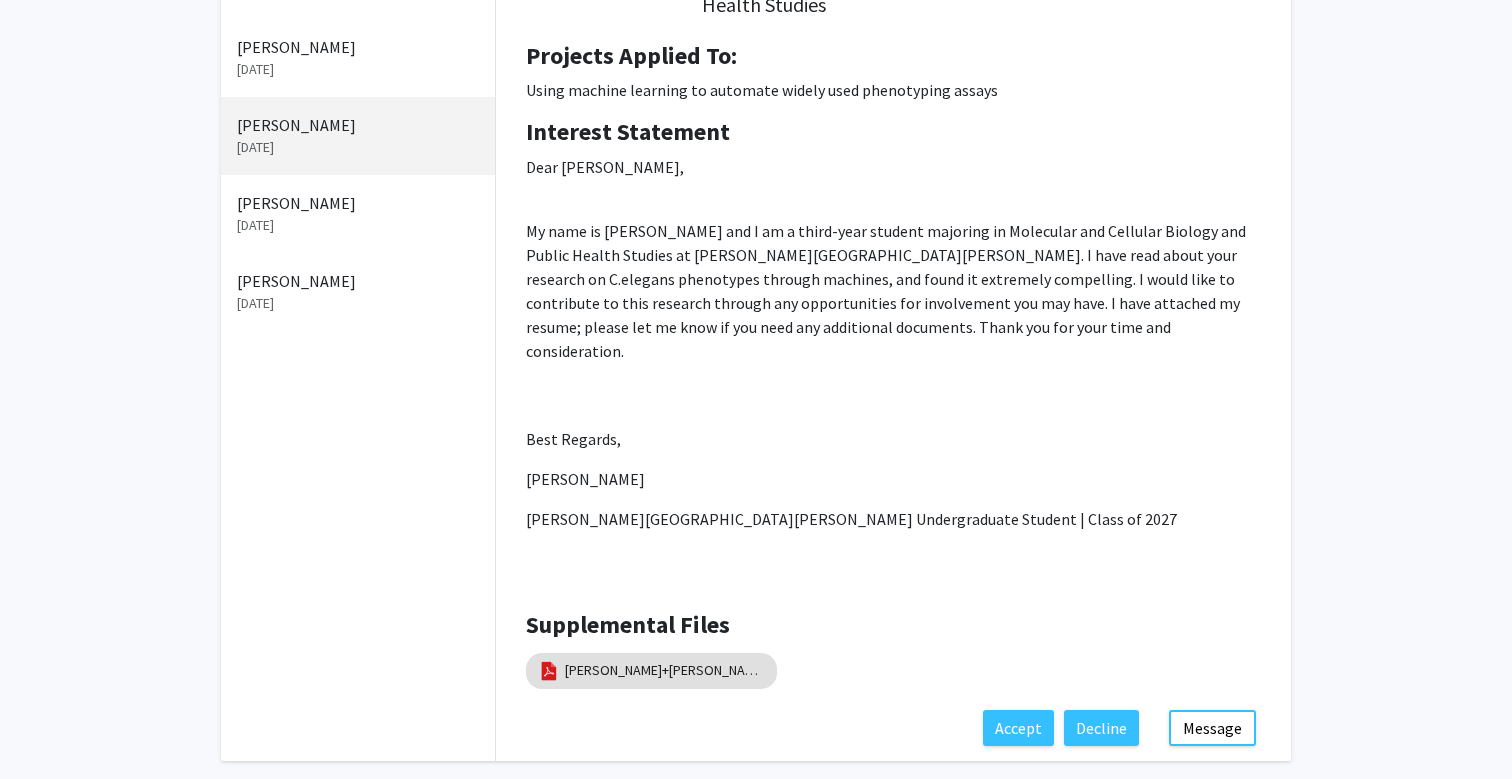 scroll, scrollTop: 362, scrollLeft: 0, axis: vertical 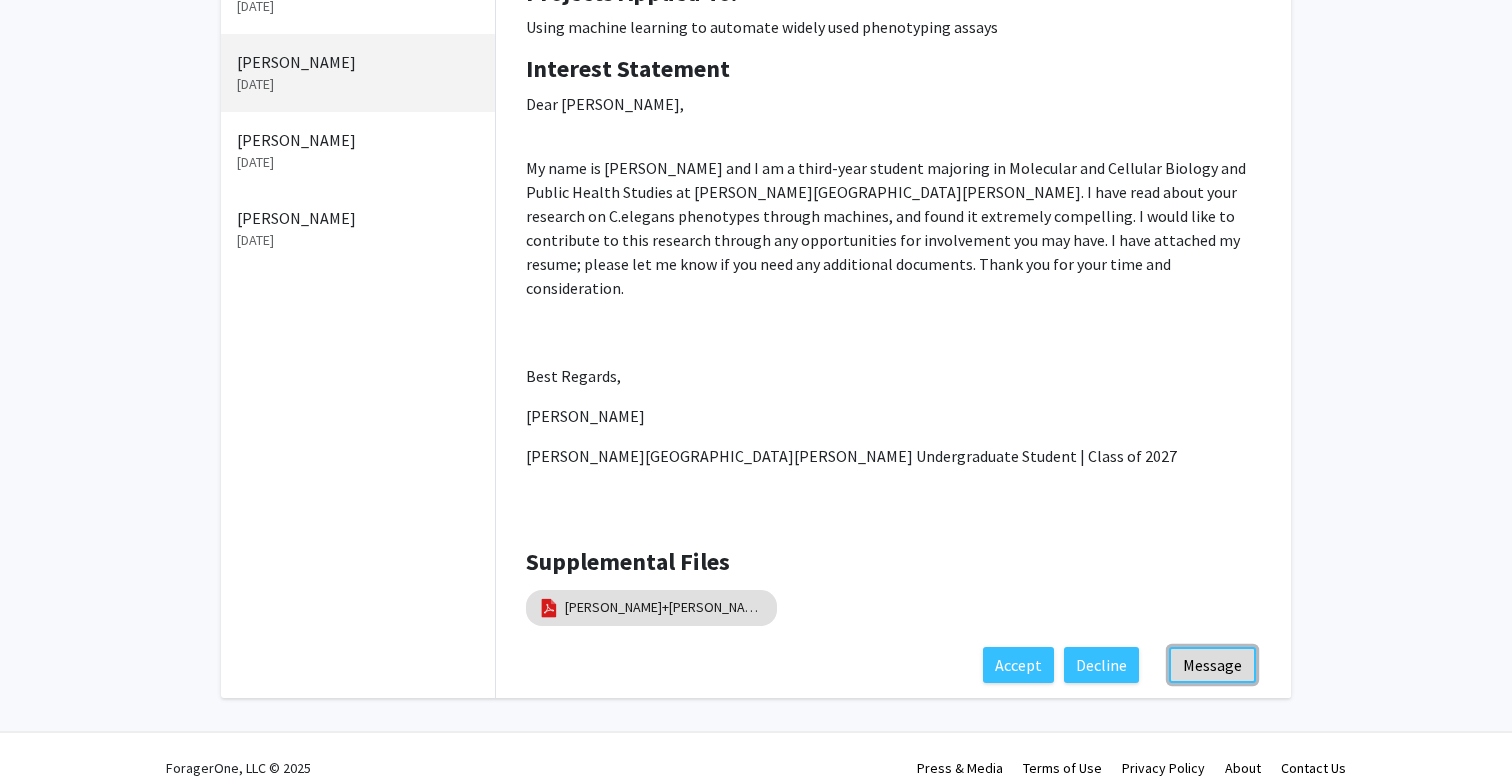 click on "Message" at bounding box center [1212, 665] 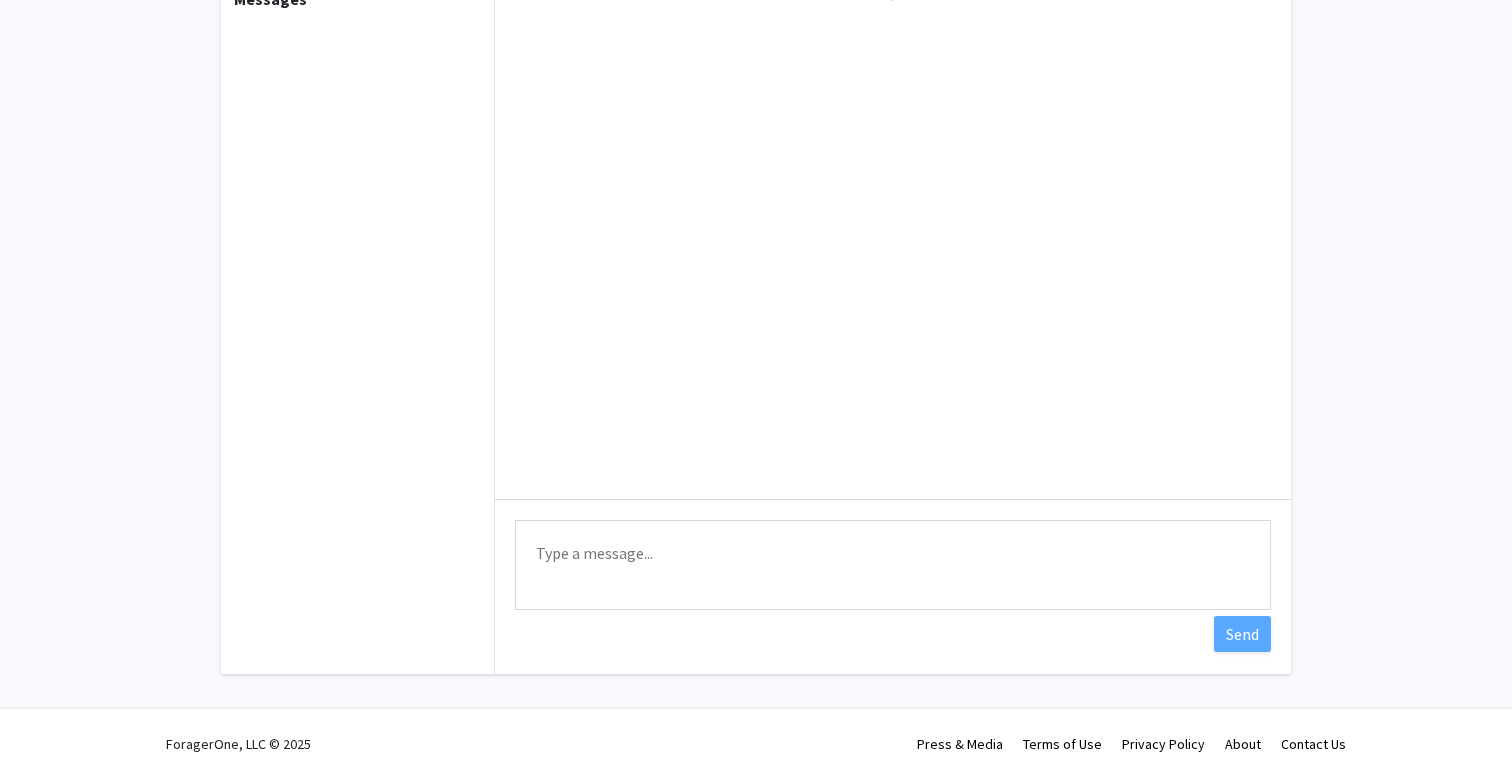 scroll, scrollTop: 0, scrollLeft: 0, axis: both 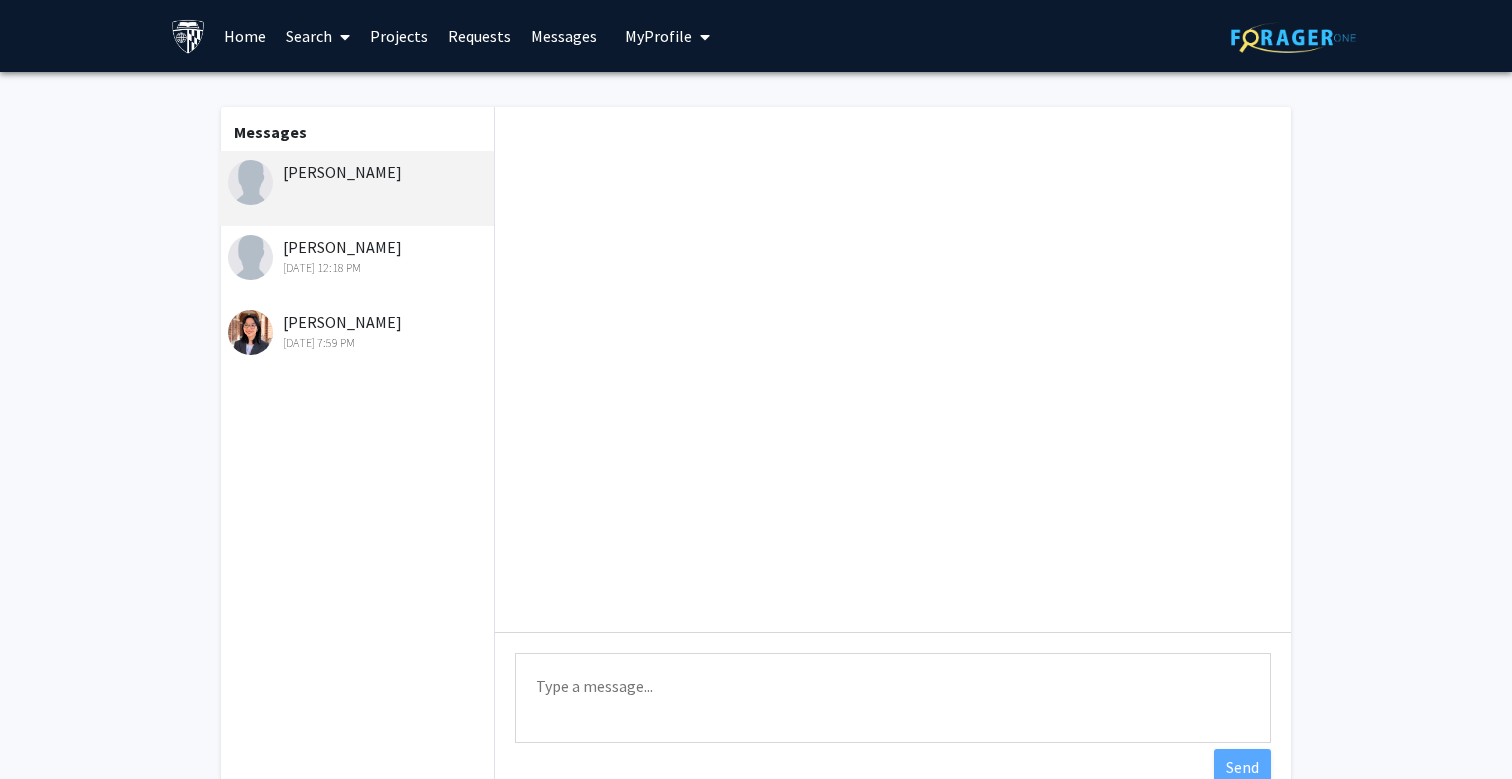 click on "Type a message" at bounding box center (893, 698) 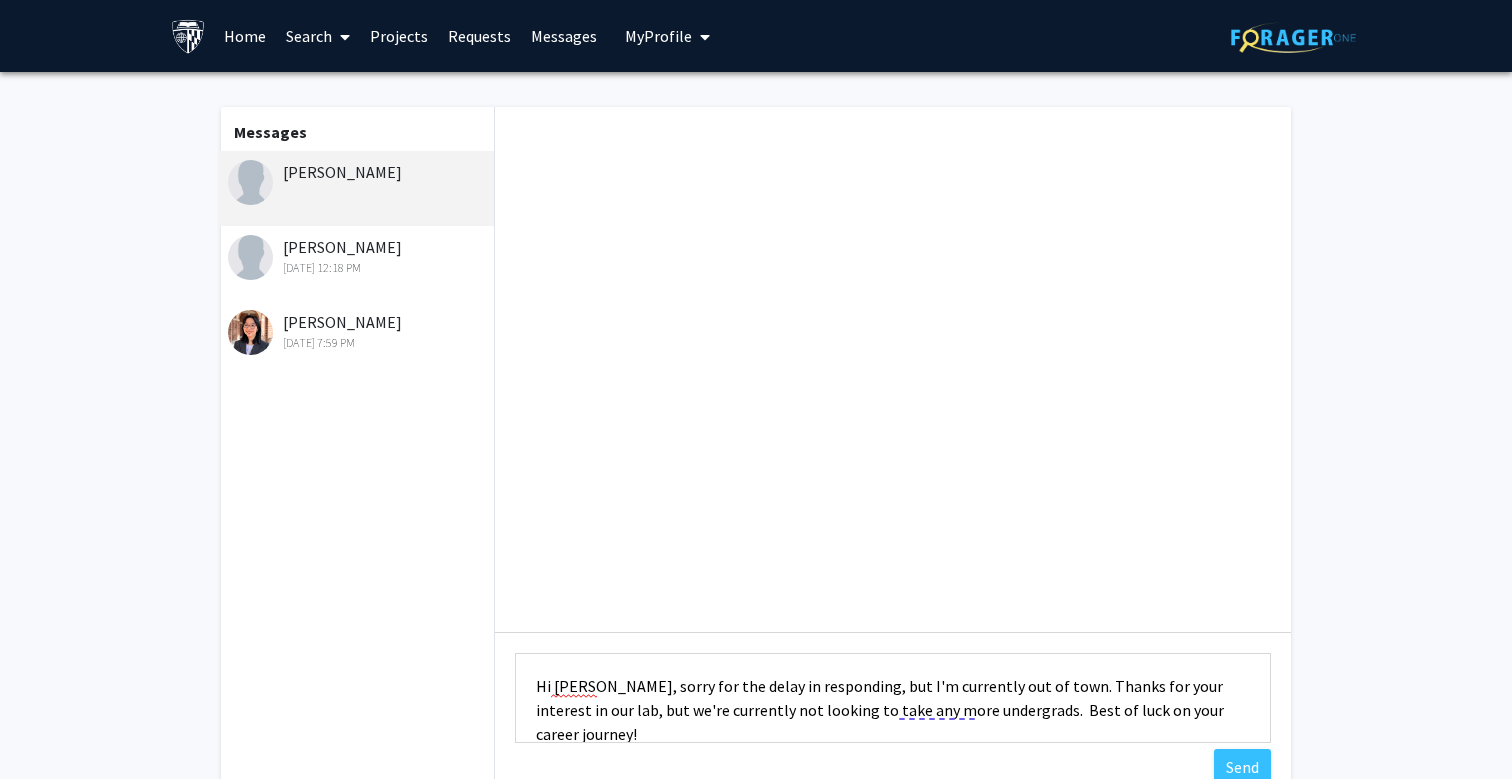 scroll, scrollTop: 2, scrollLeft: 0, axis: vertical 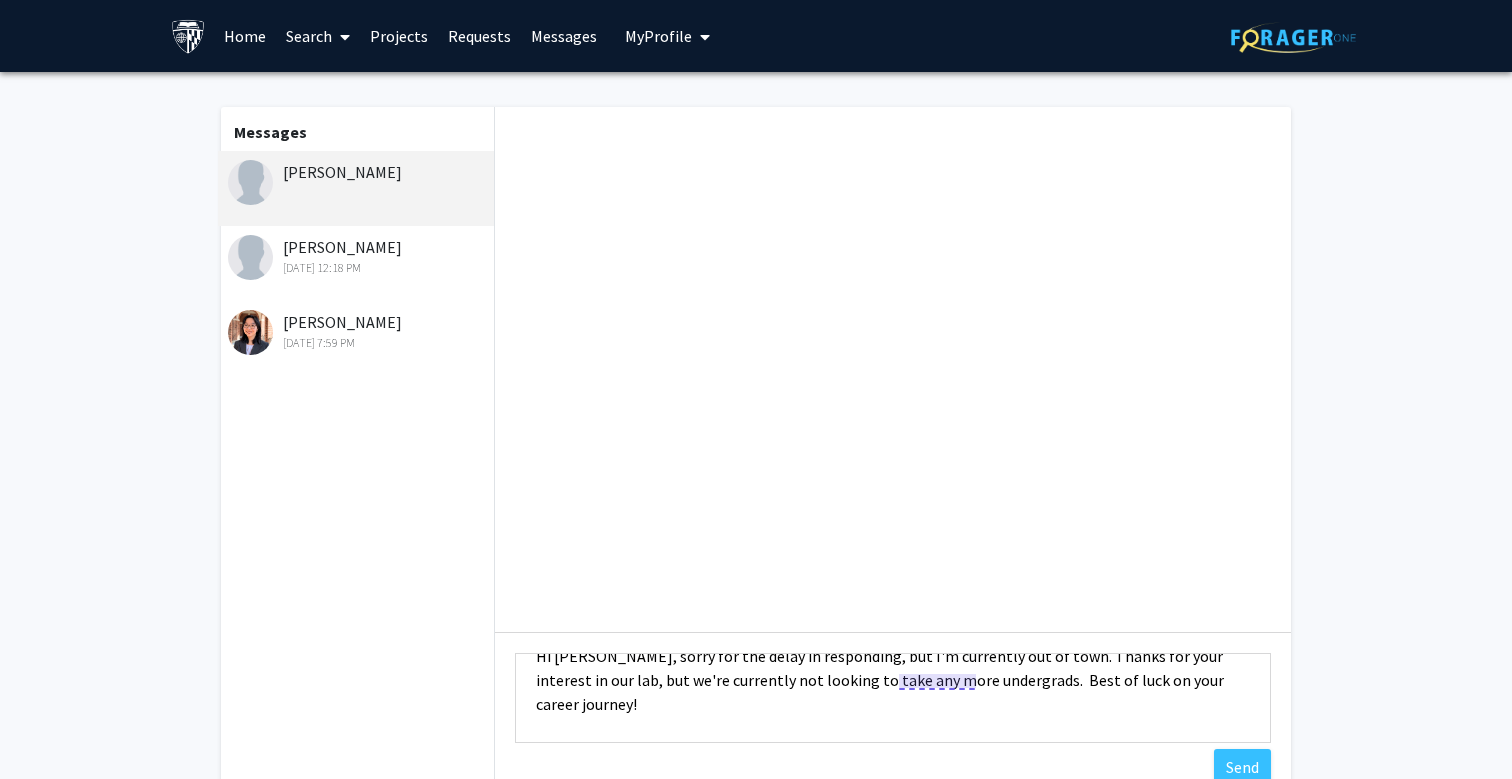 click on "Hi [PERSON_NAME], sorry for the delay in responding, but I'm currently out of town. Thanks for your interest in our lab, but we're currently not looking to take any more undergrads.  Best of luck on your career journey!
Sandeep" at bounding box center (893, 698) 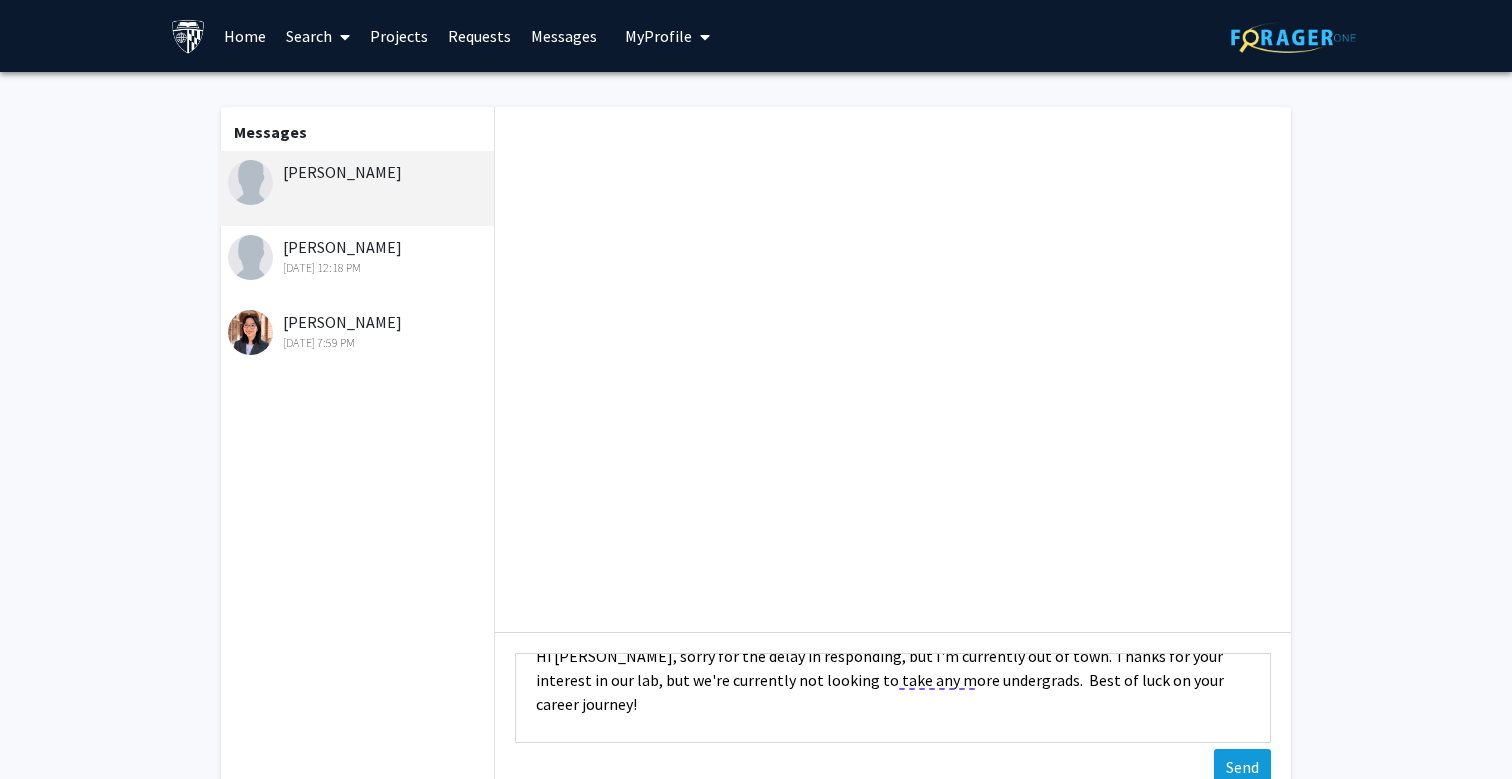 type on "Hi [PERSON_NAME], sorry for the delay in responding, but I'm currently out of town. Thanks for your interest in our lab, but we're currently not looking to take any more undergrads.  Best of luck on your career journey!
Sandeep" 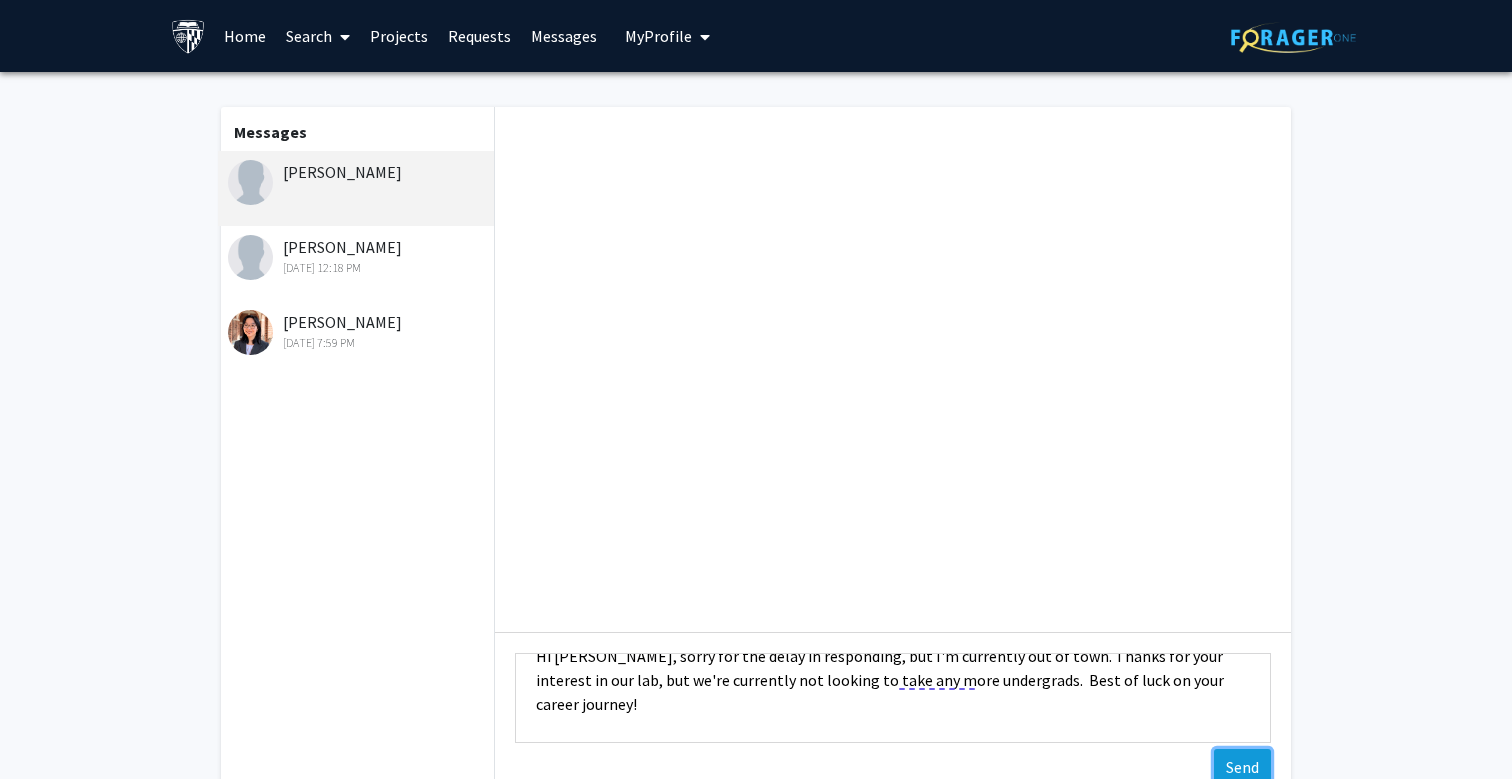 click on "Send" at bounding box center (1242, 767) 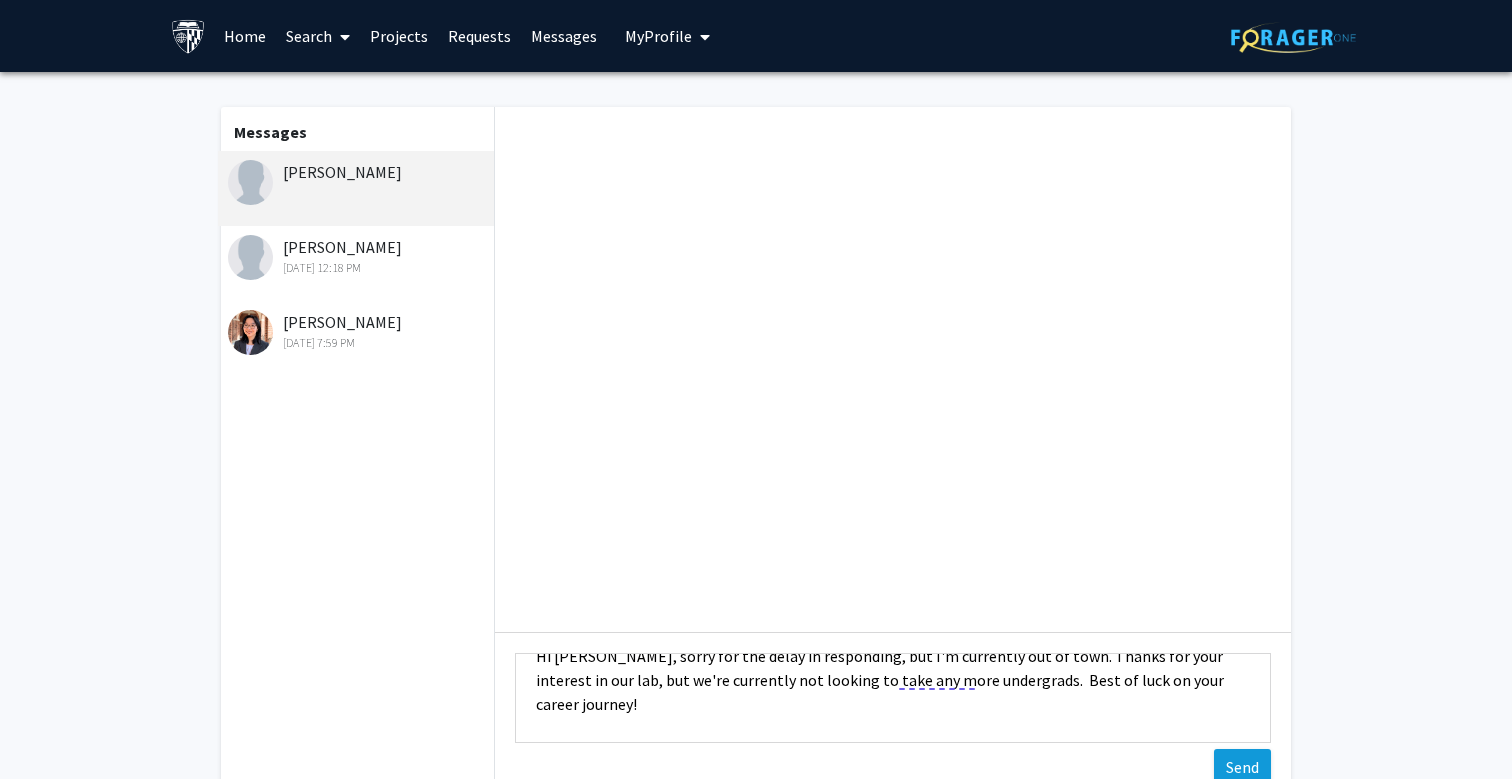 type 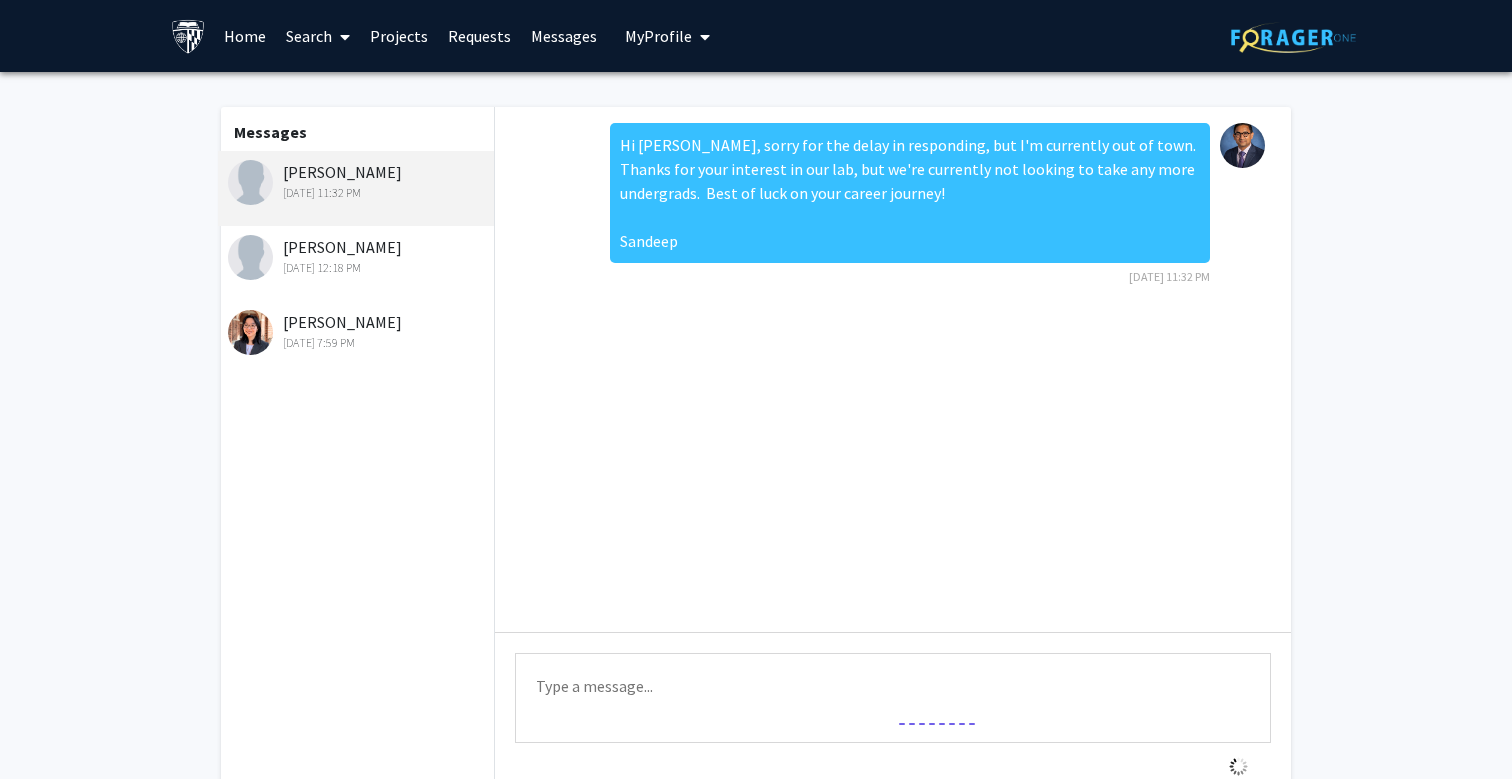 scroll, scrollTop: 0, scrollLeft: 0, axis: both 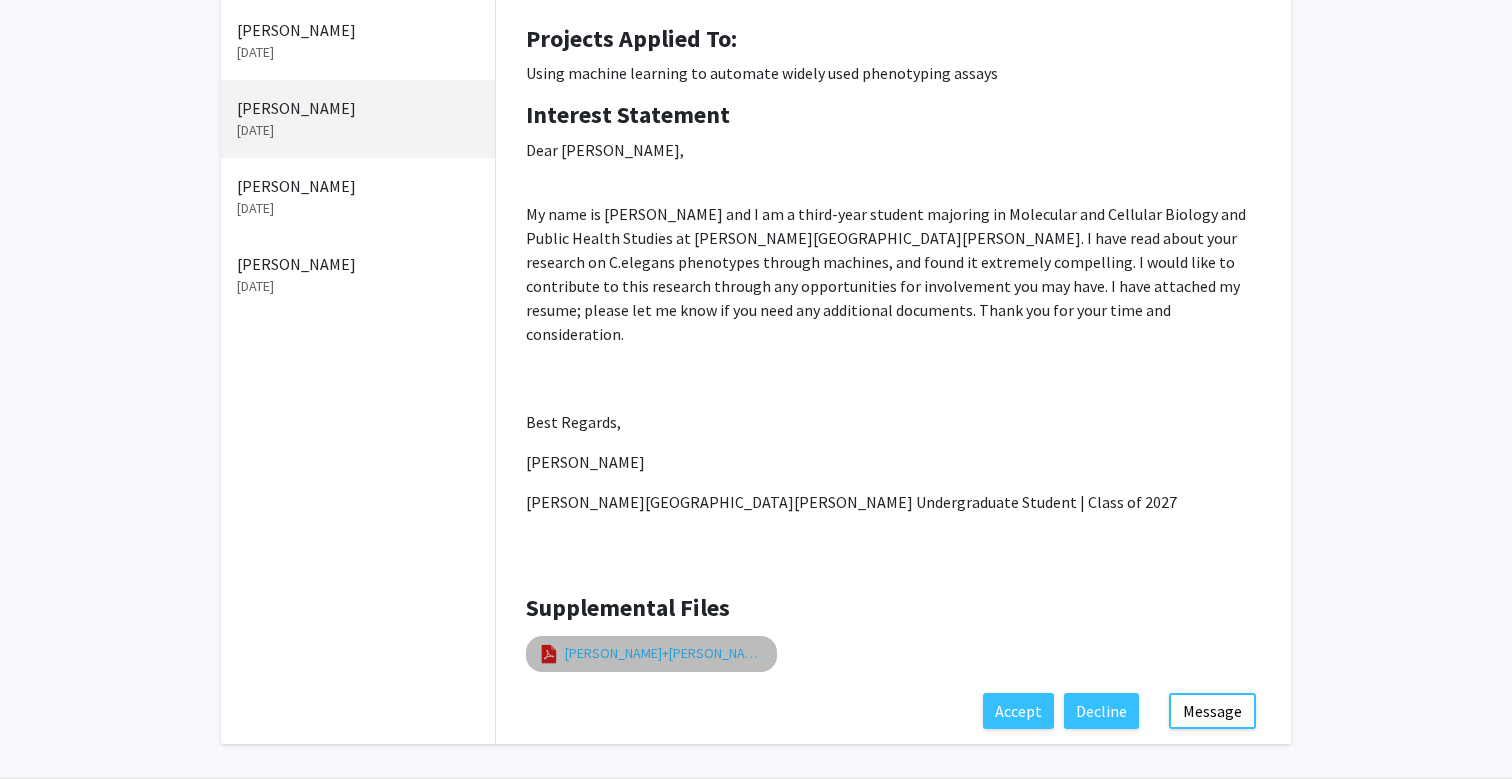 click on "[PERSON_NAME]+[PERSON_NAME]+2027+Resume" at bounding box center [665, 653] 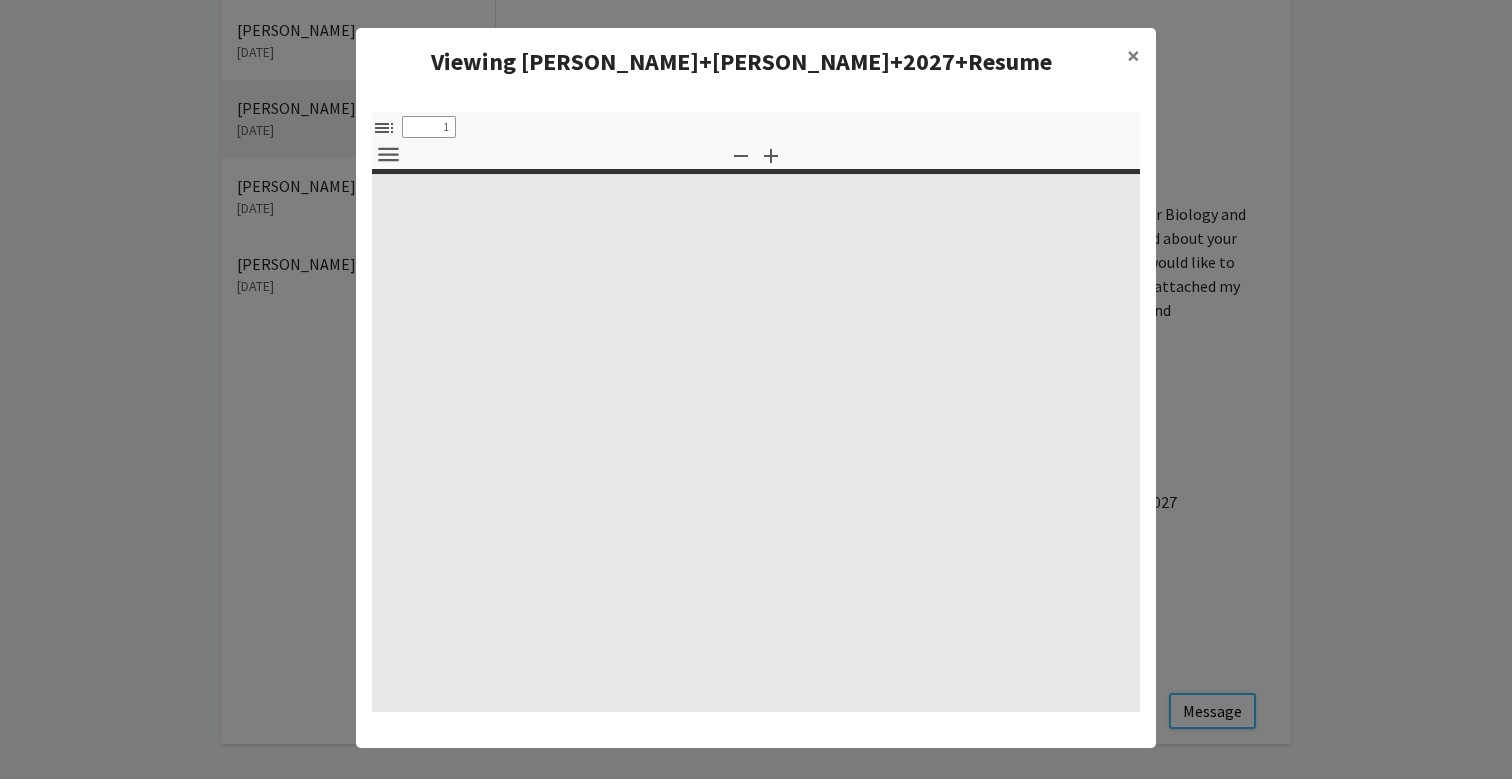 select on "custom" 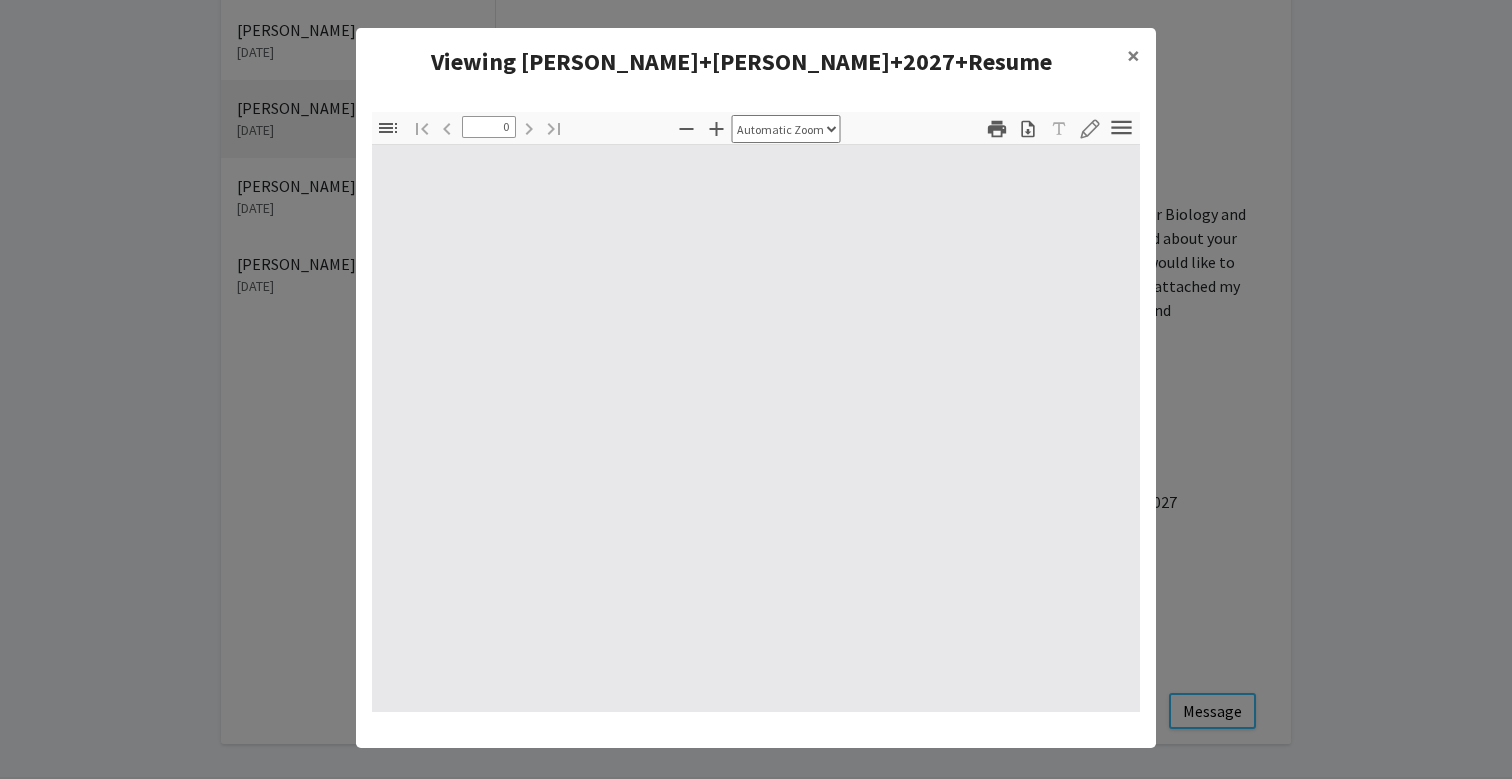 select on "custom" 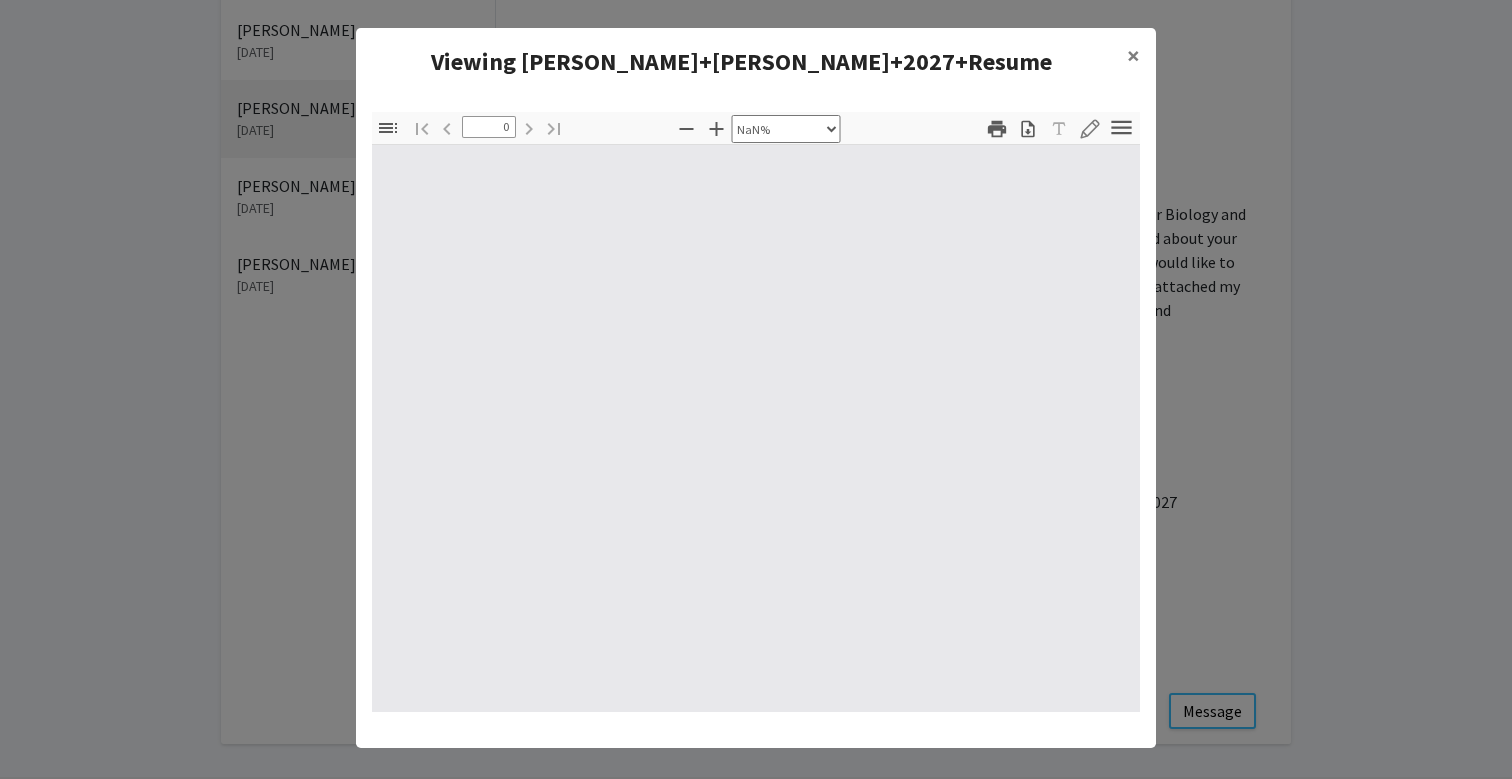 type on "1" 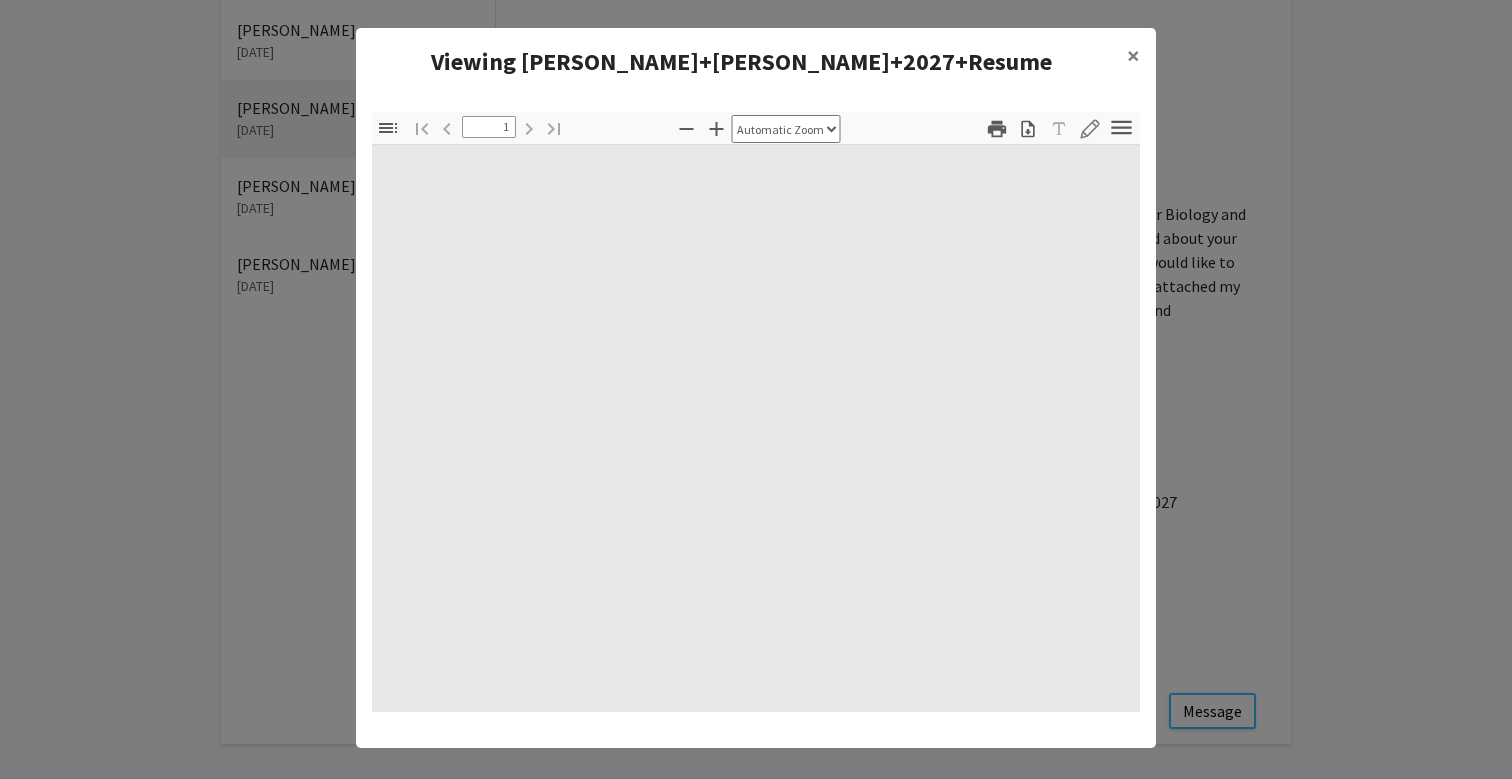 select on "auto" 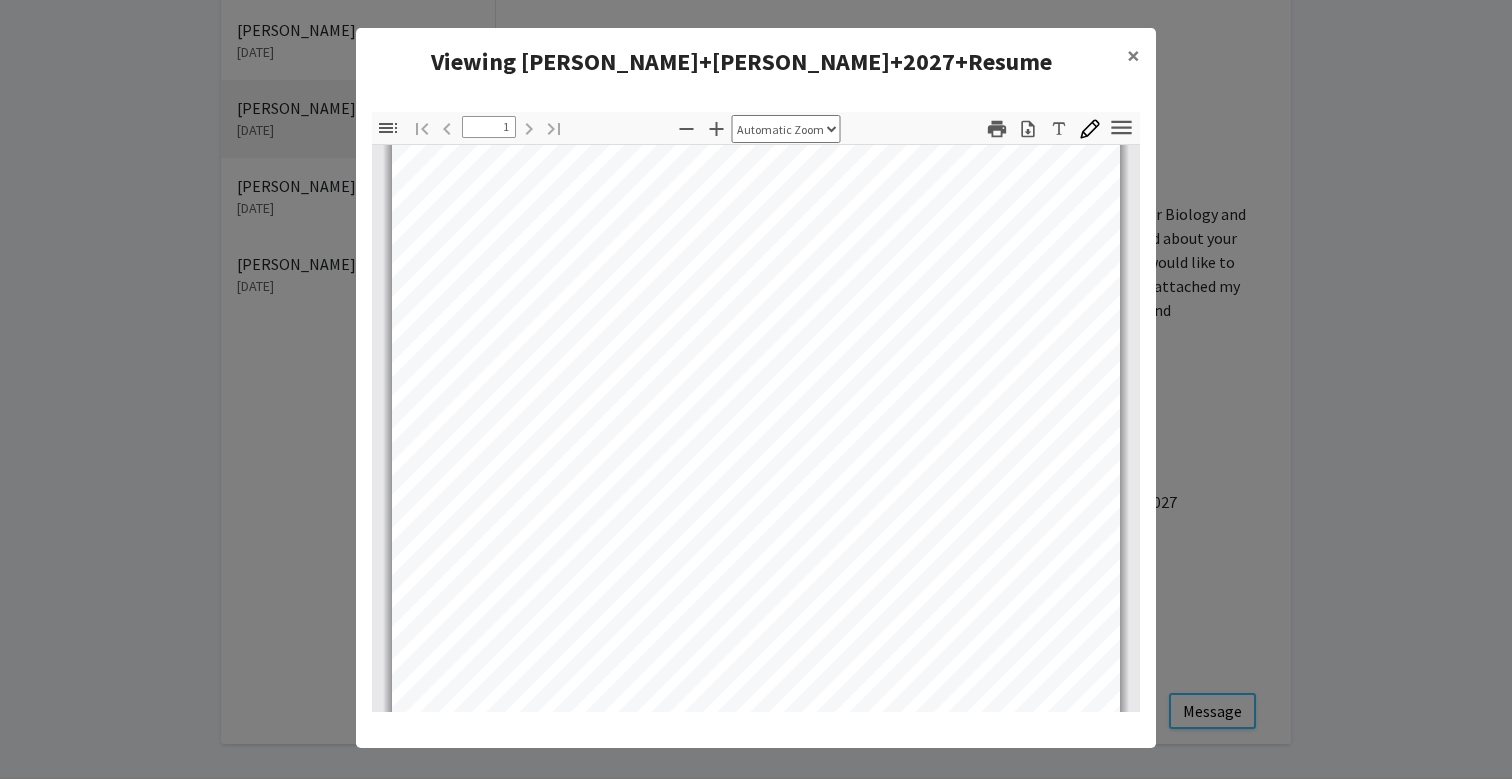 scroll, scrollTop: 394, scrollLeft: 0, axis: vertical 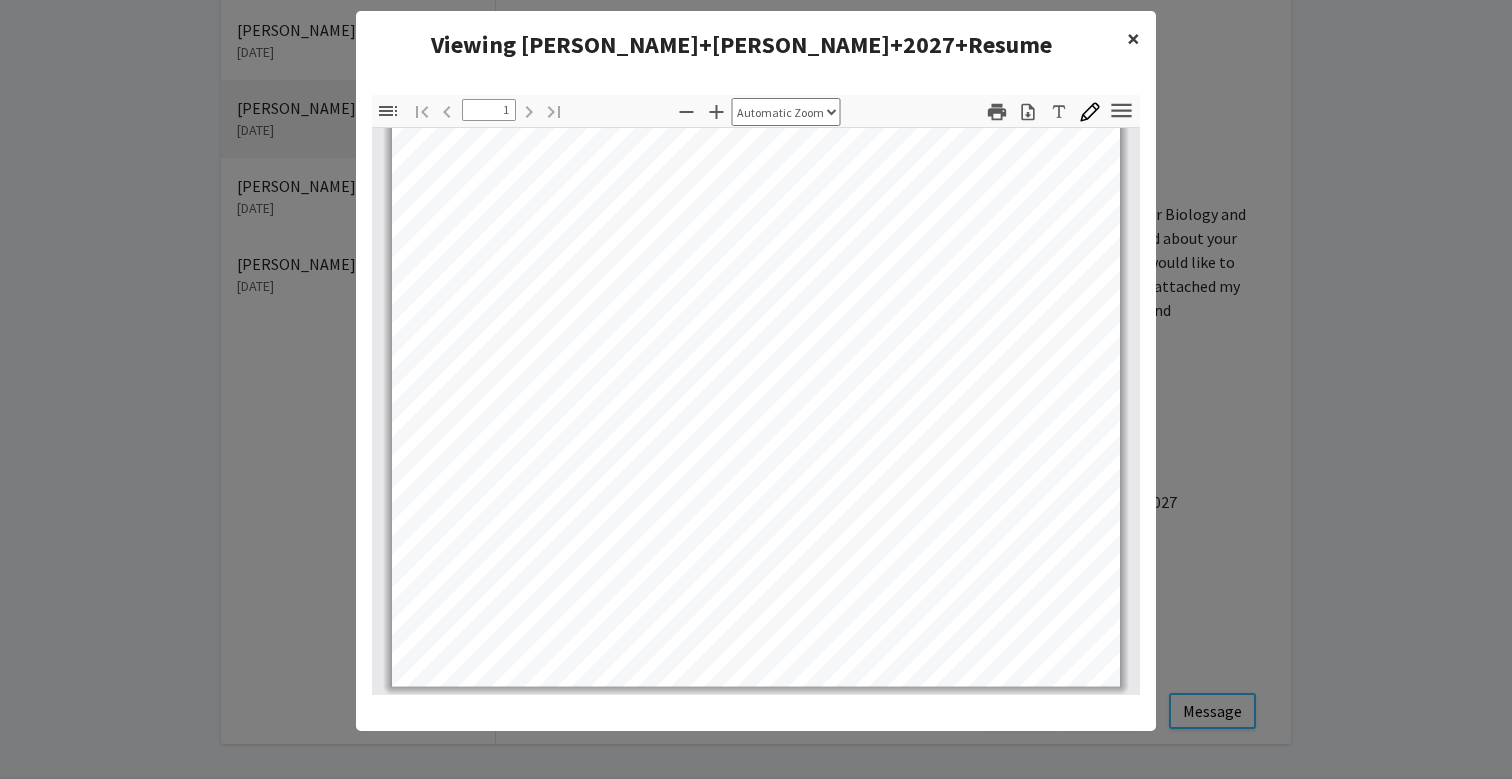 click on "×" 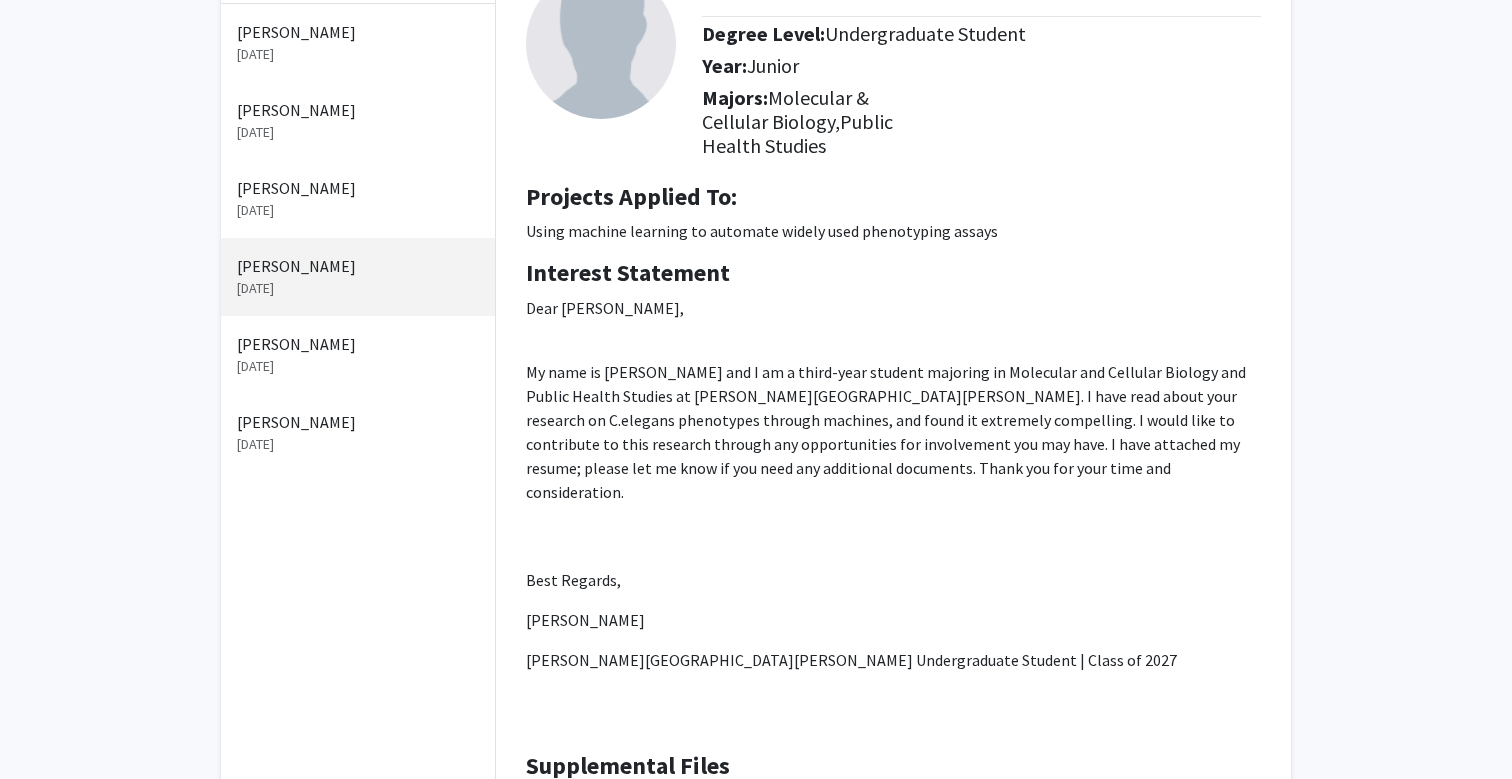 scroll, scrollTop: 0, scrollLeft: 0, axis: both 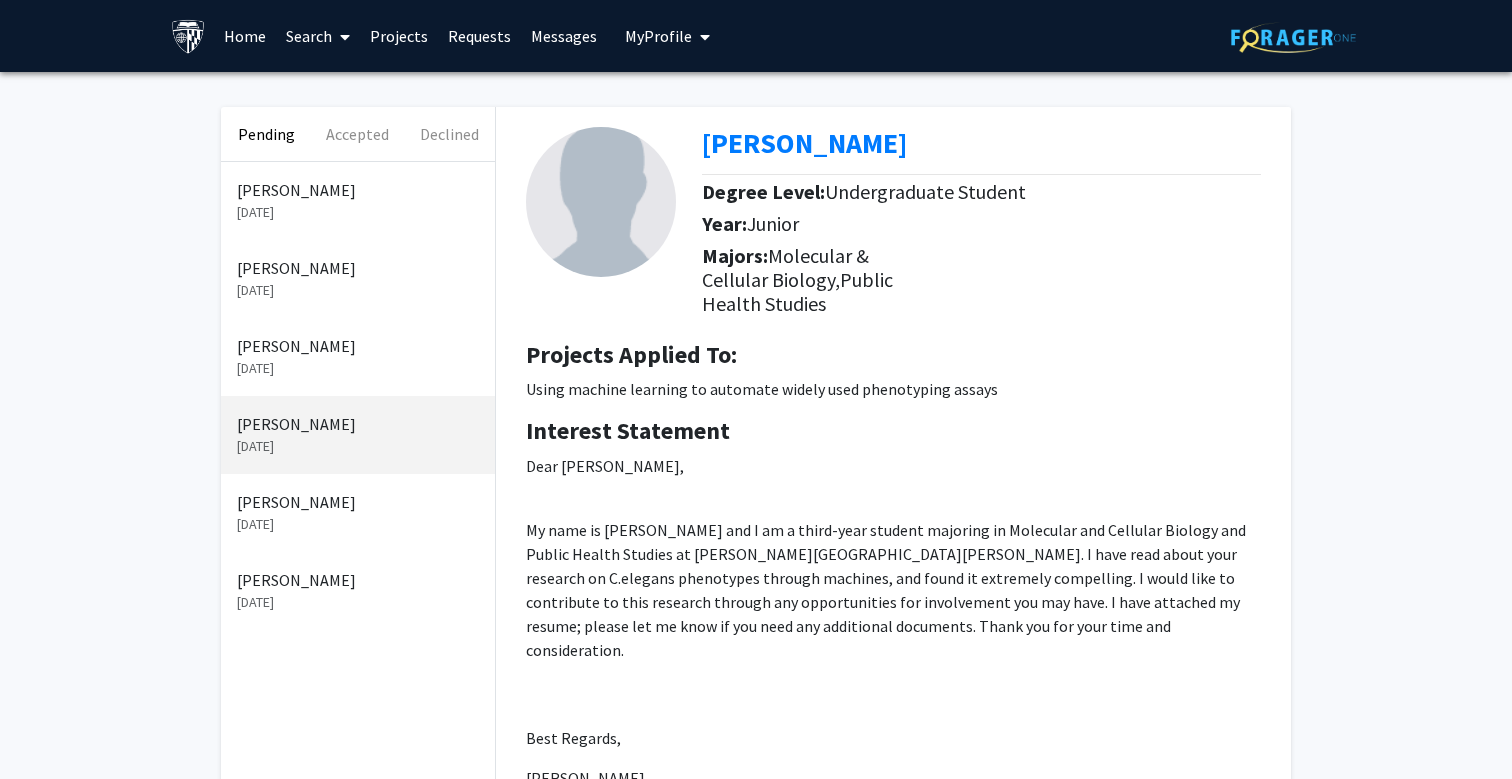 click on "[PERSON_NAME]" 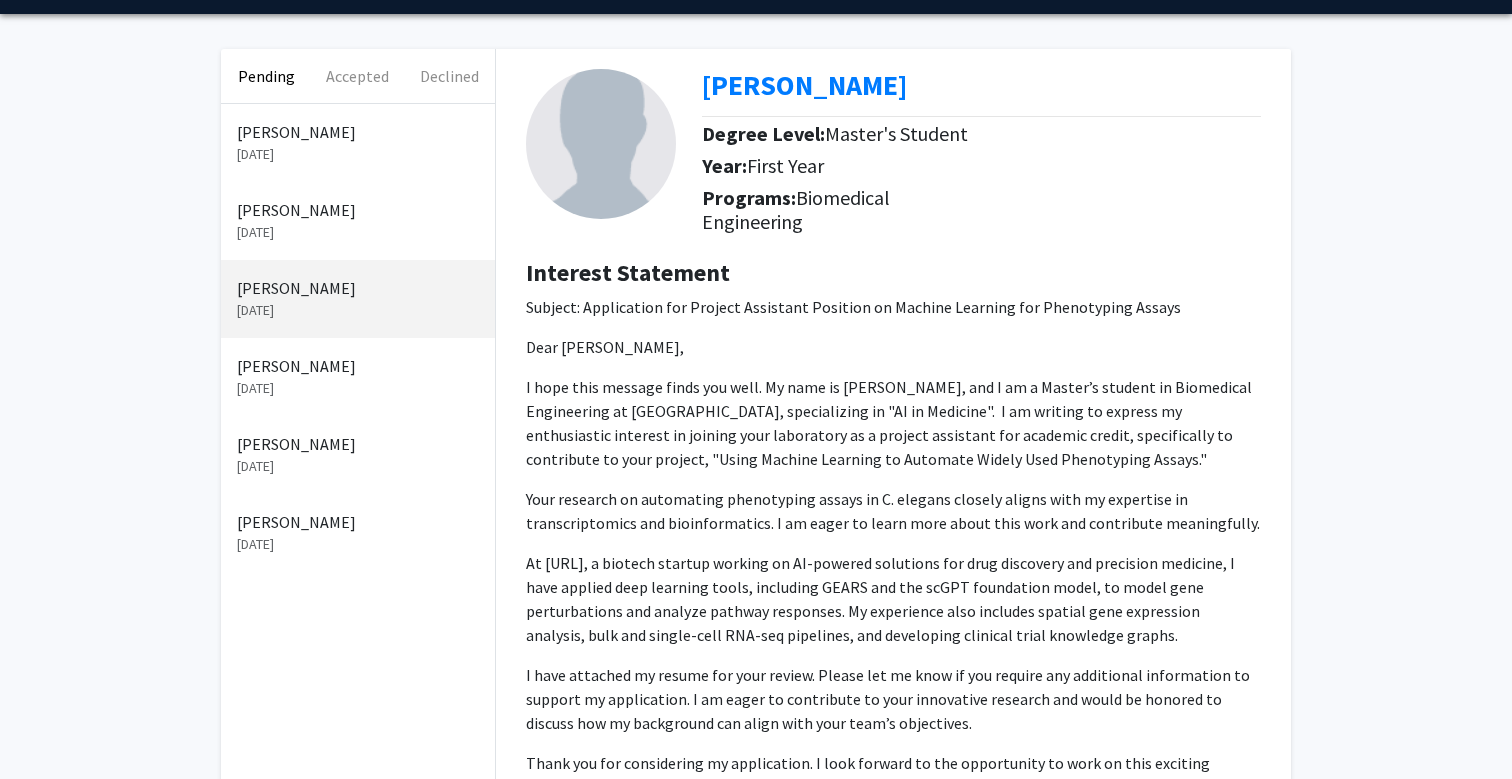 scroll, scrollTop: 0, scrollLeft: 0, axis: both 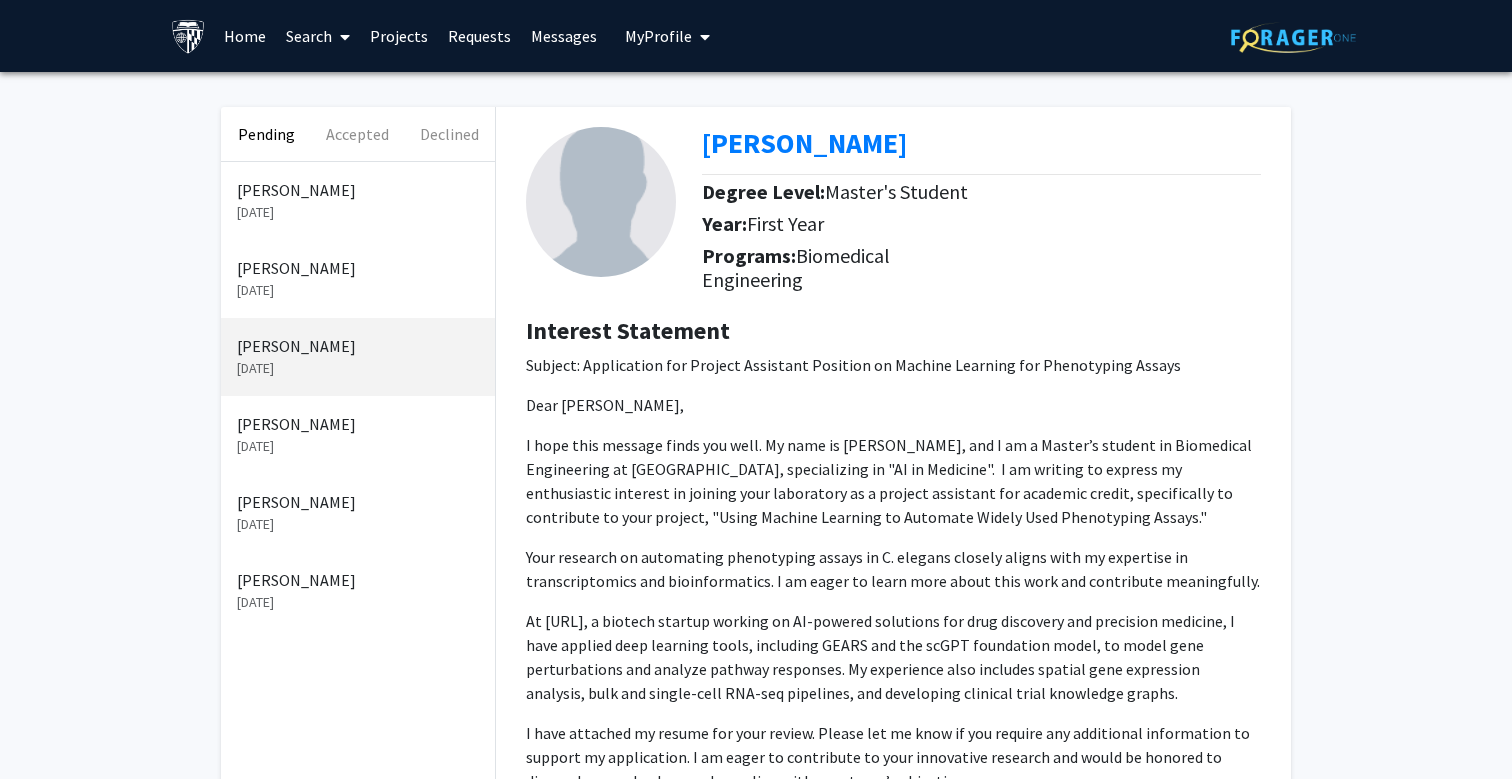 click on "[PERSON_NAME]" 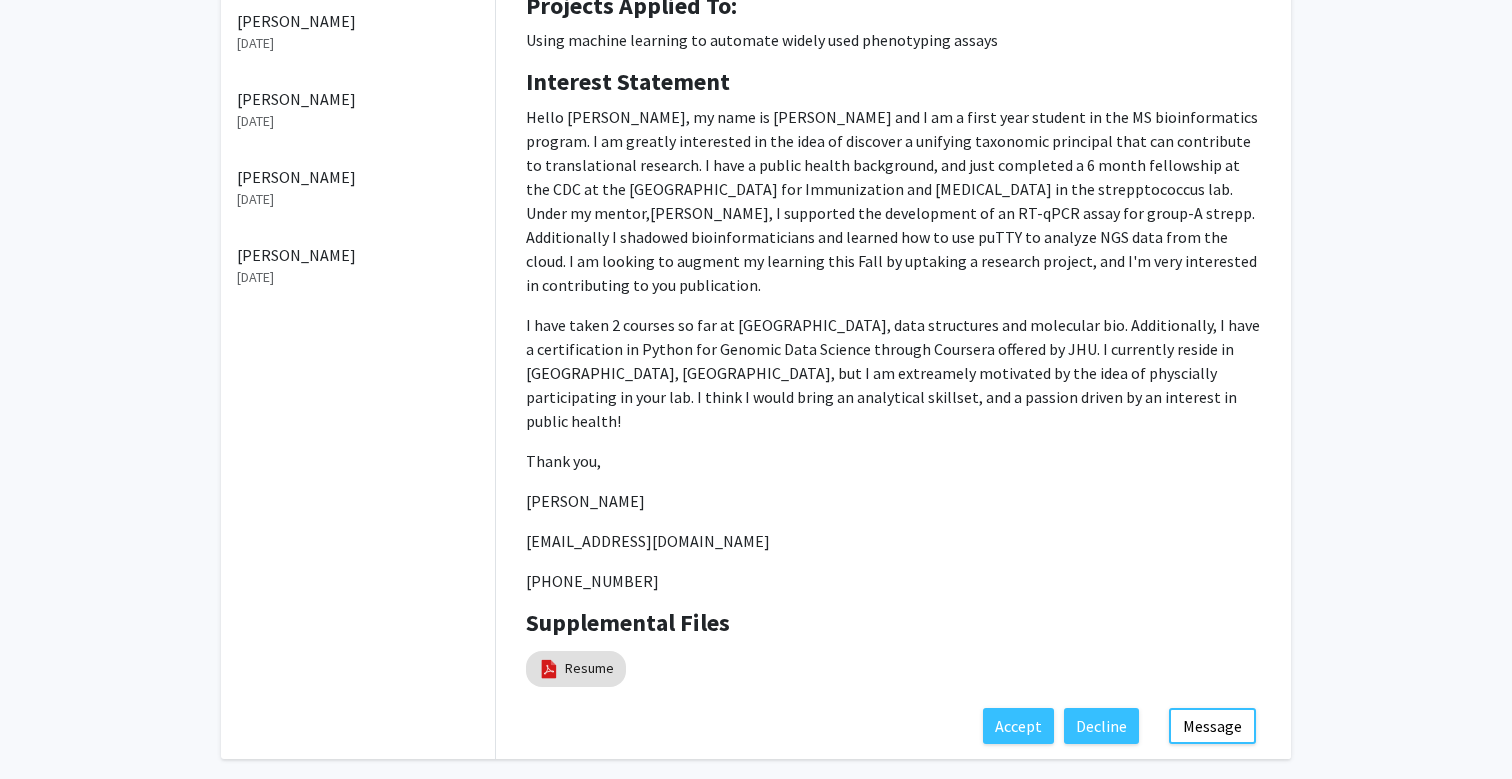 scroll, scrollTop: 327, scrollLeft: 0, axis: vertical 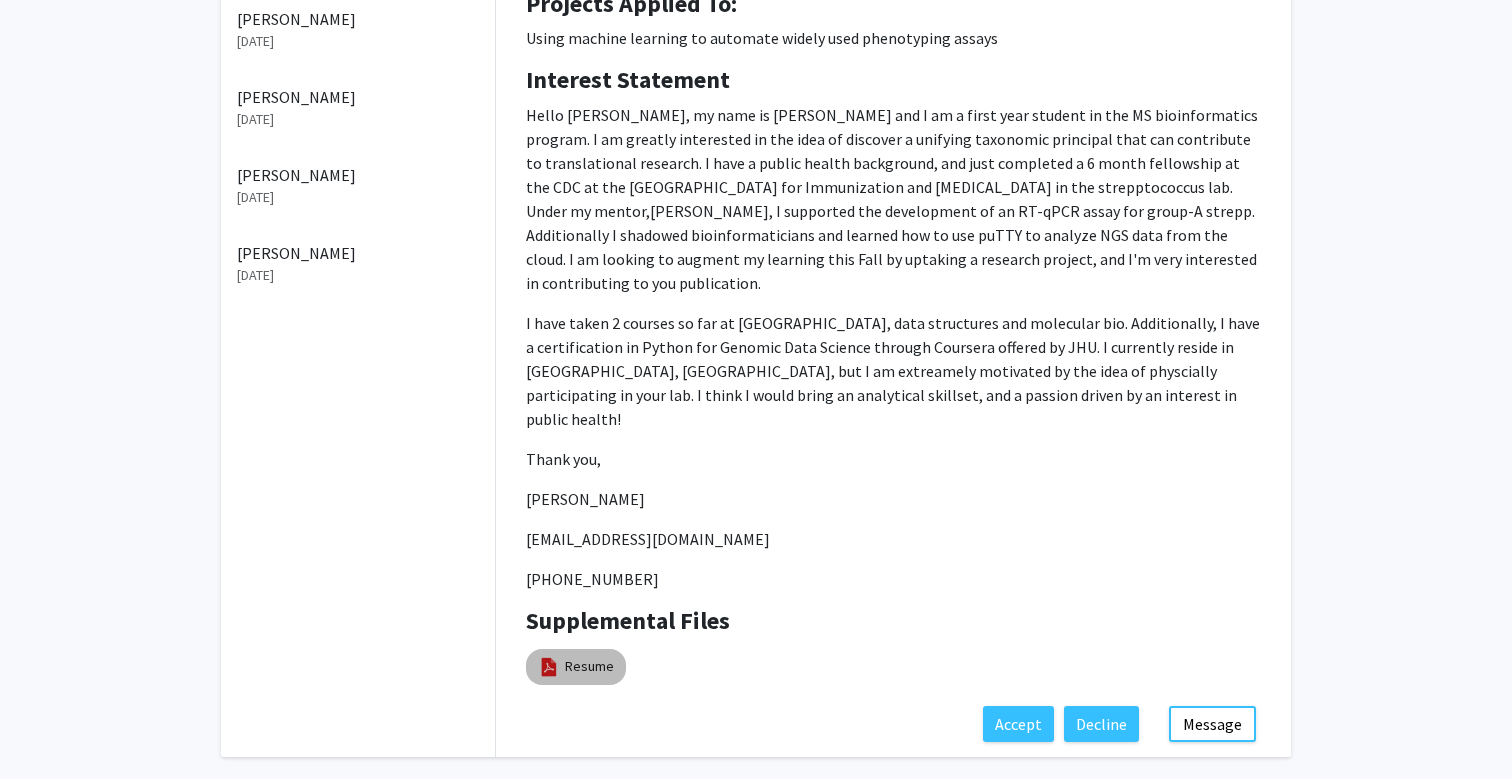 click at bounding box center [549, 667] 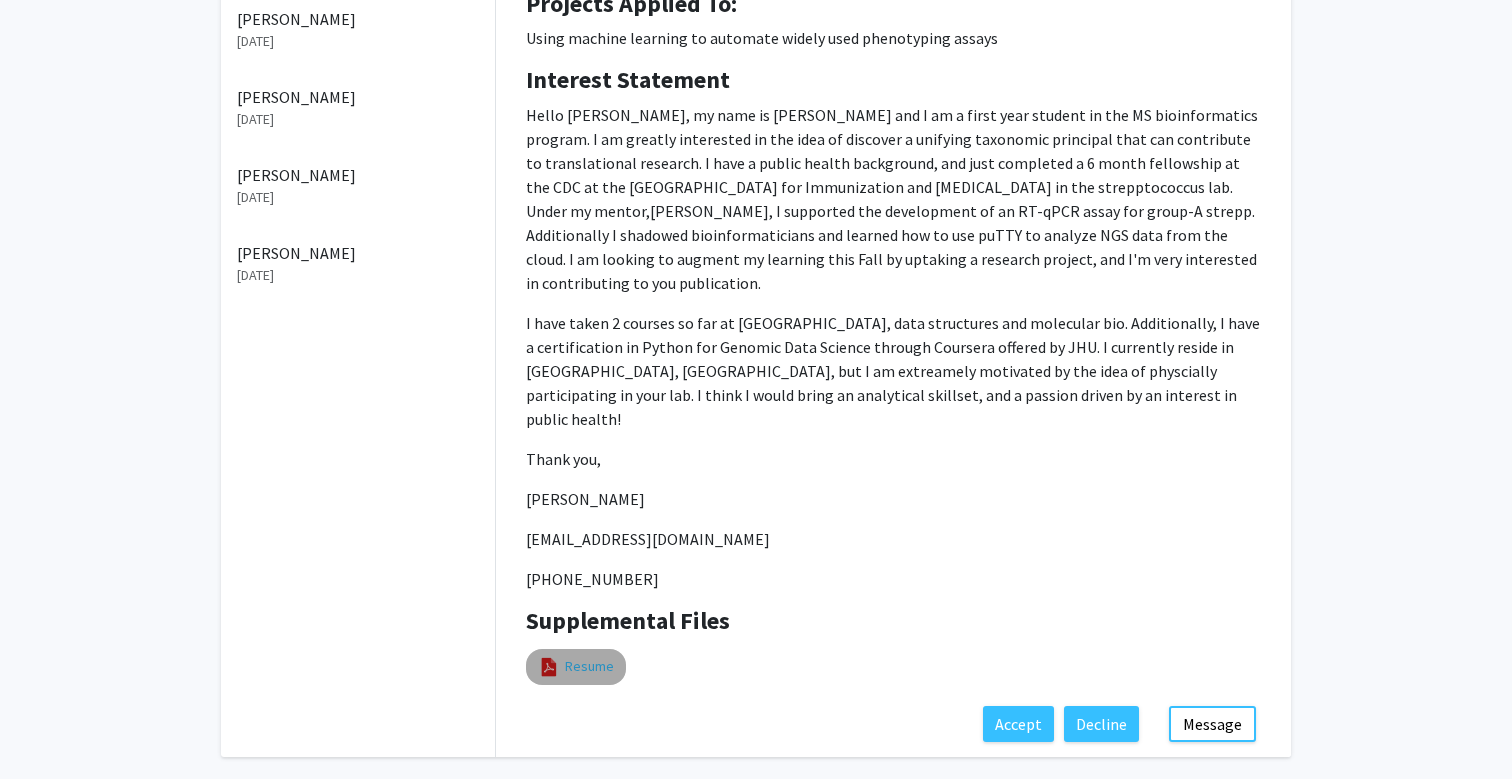 click on "Resume" at bounding box center (589, 666) 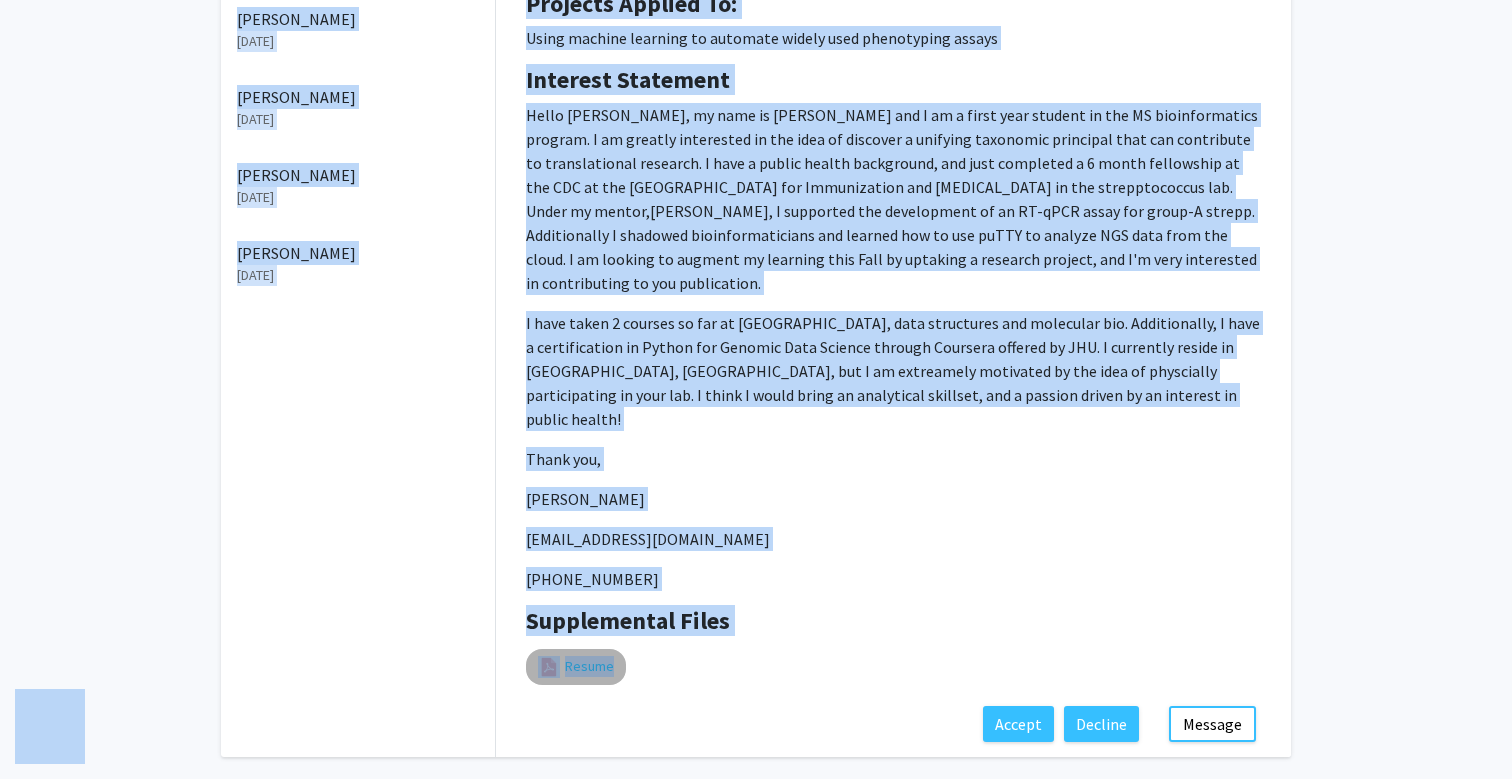 select on "custom" 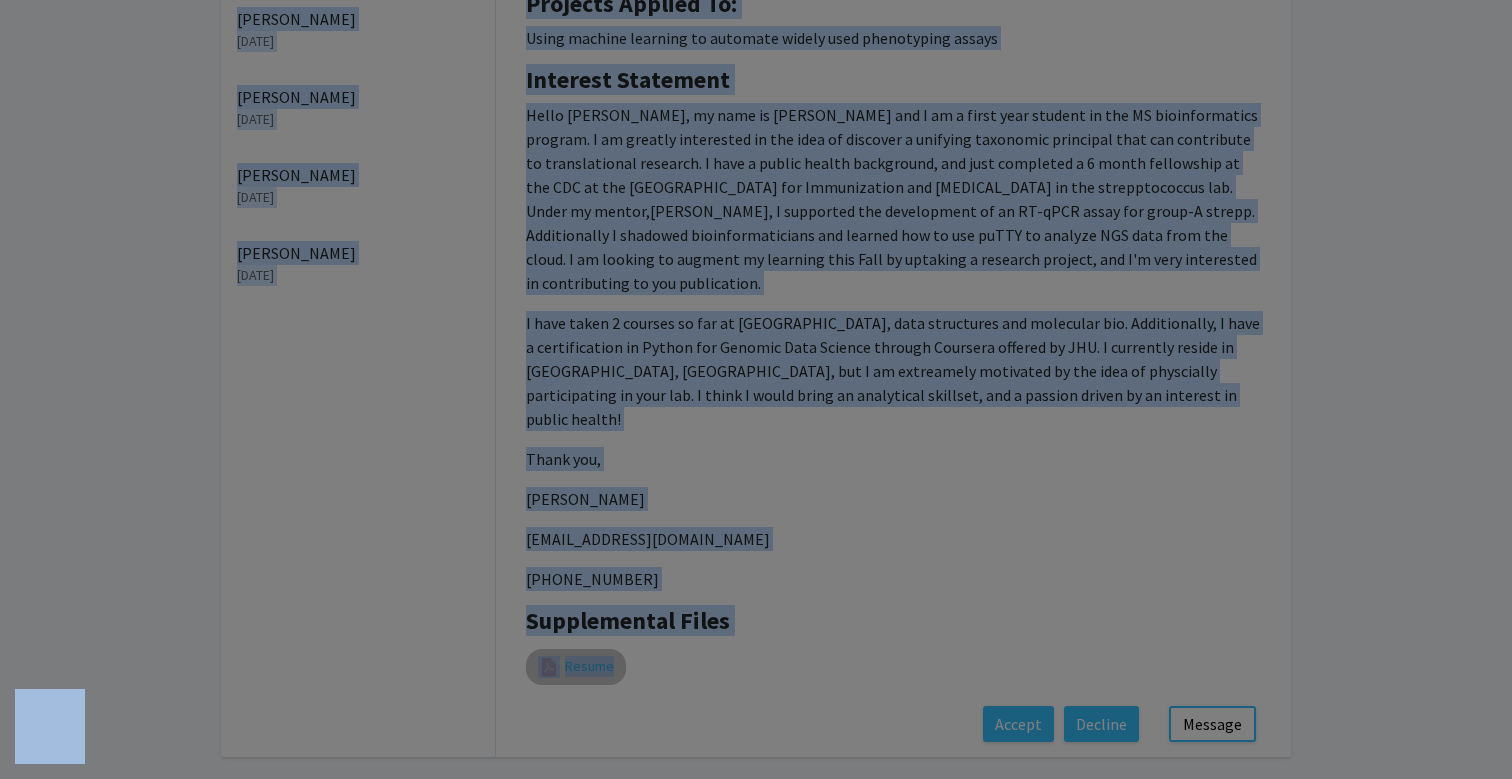 click on "Viewing Resume × Thumbnails Document Outline Attachments Layers Current Outline Item Toggle Sidebar Find First page Previous 1 Next Last page Zoom Out Zoom In  auto   page-actual   page-fit   page-width   50%   100%   125%   150%   200%   300%   400%  NaN% Hand Tool Text selection tool Presentation Mode Open Print Download Text Draw Tools Font Color #000000 Font Size Color #000000 Thickness Opacity Presentation Mode Open Print Download Go to First Page Go to Previous Page Go to Next Page Go to Last Page Rotate Clockwise Rotate Counterclockwise Text Selection Tool Hand Tool Page Scrolling Vertical Scrolling Horizontal Scrolling Wrapped Scrolling No Spreads Odd Spreads Even Spreads Document Properties… Previous Next  Highlight all
Match case
Current page only
Whole words
multiple search texts
separated by word boundaries
Ignore accents and diacritics
Fuzzy search
More Information Less Information Close Enter the password to open this PDF file: Cancel OK File name: - File size: - Title: - - - -" 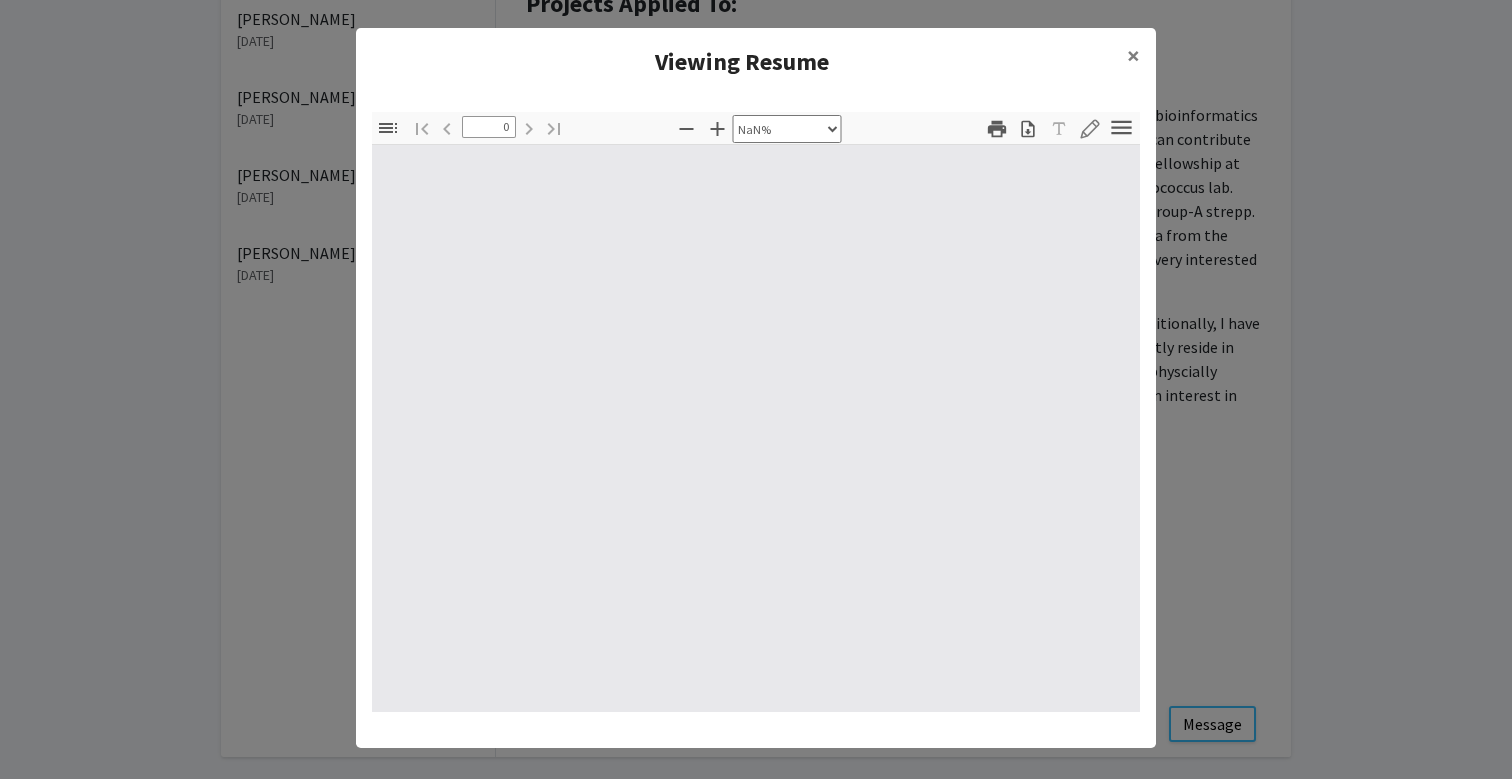type on "1" 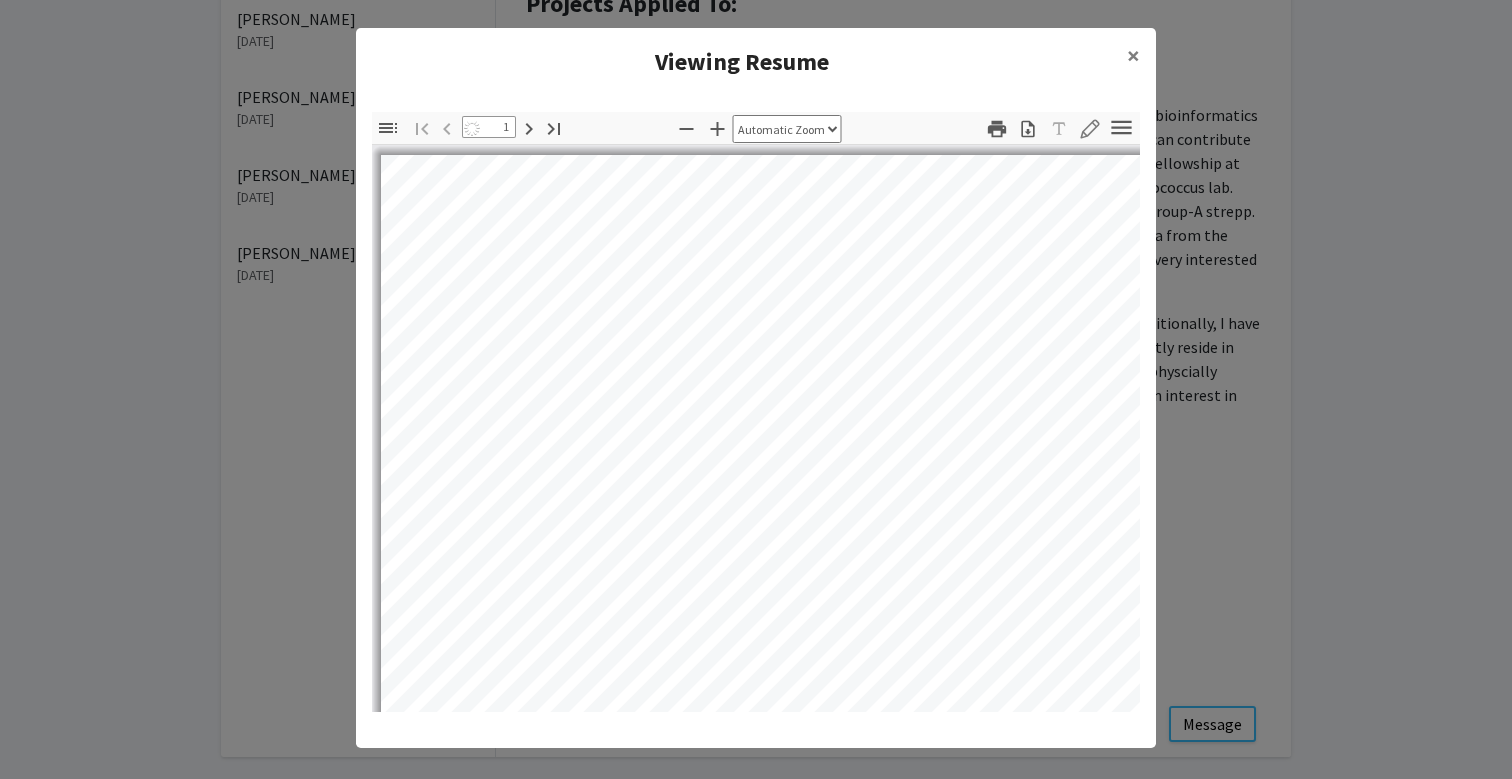select on "auto" 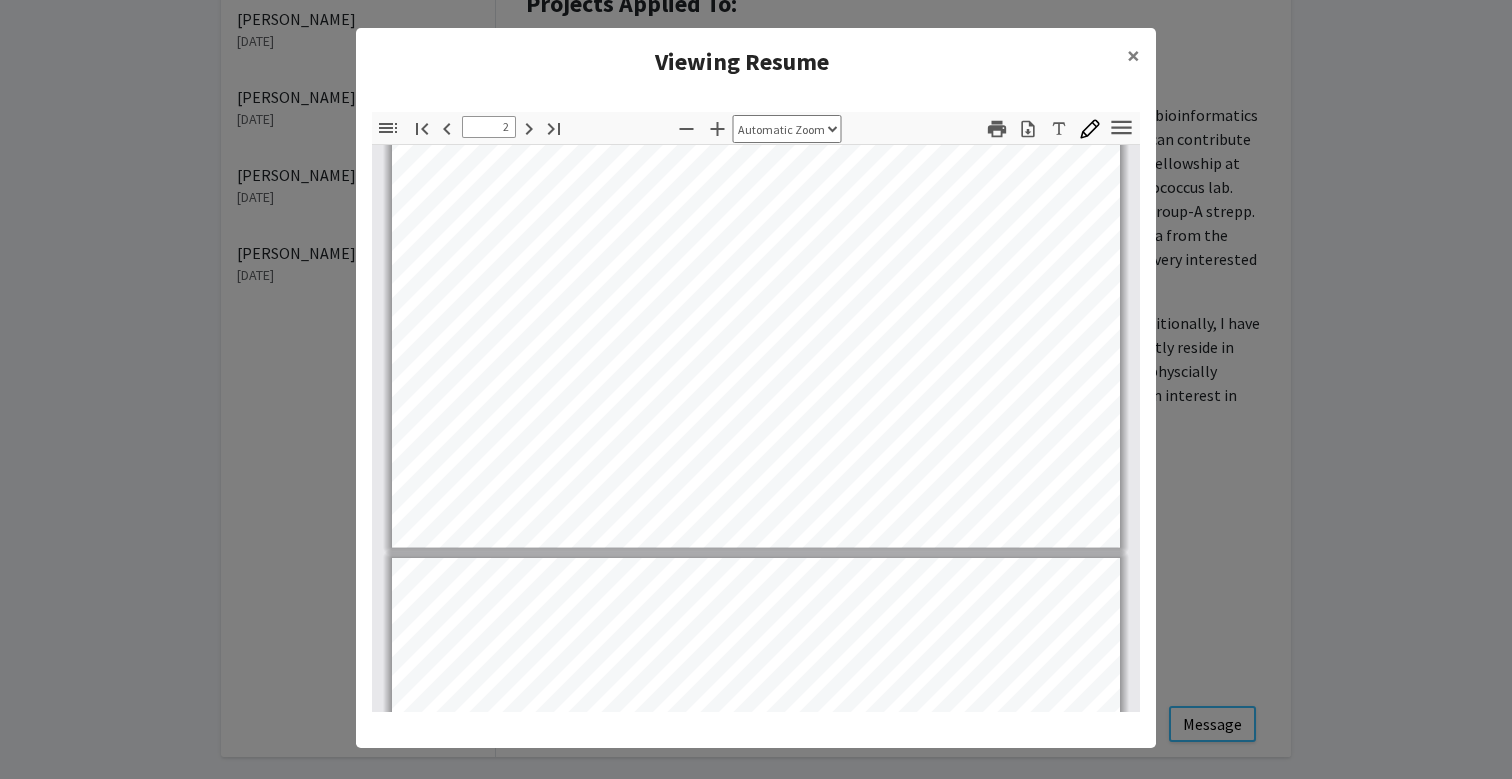 scroll, scrollTop: 1497, scrollLeft: 0, axis: vertical 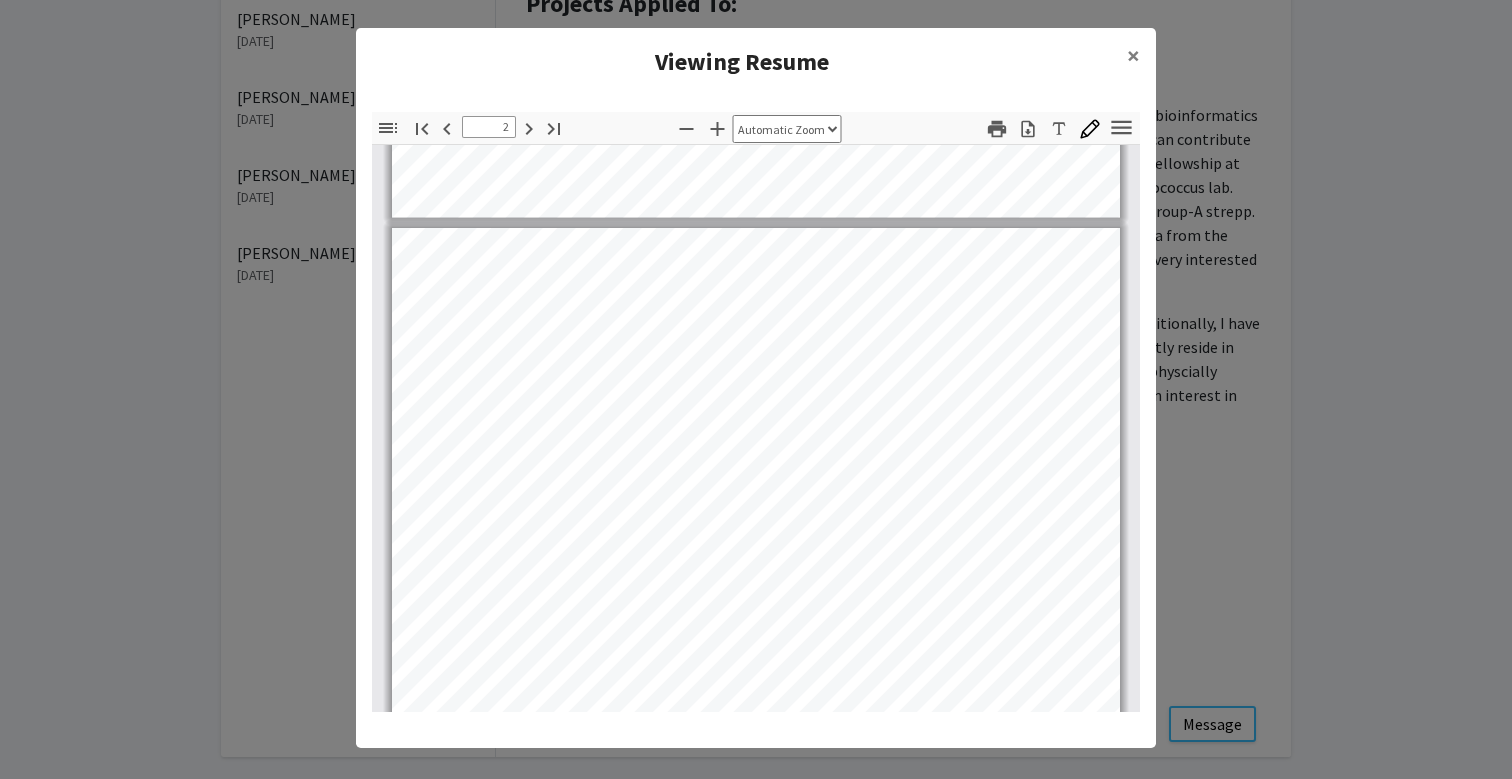 type on "1" 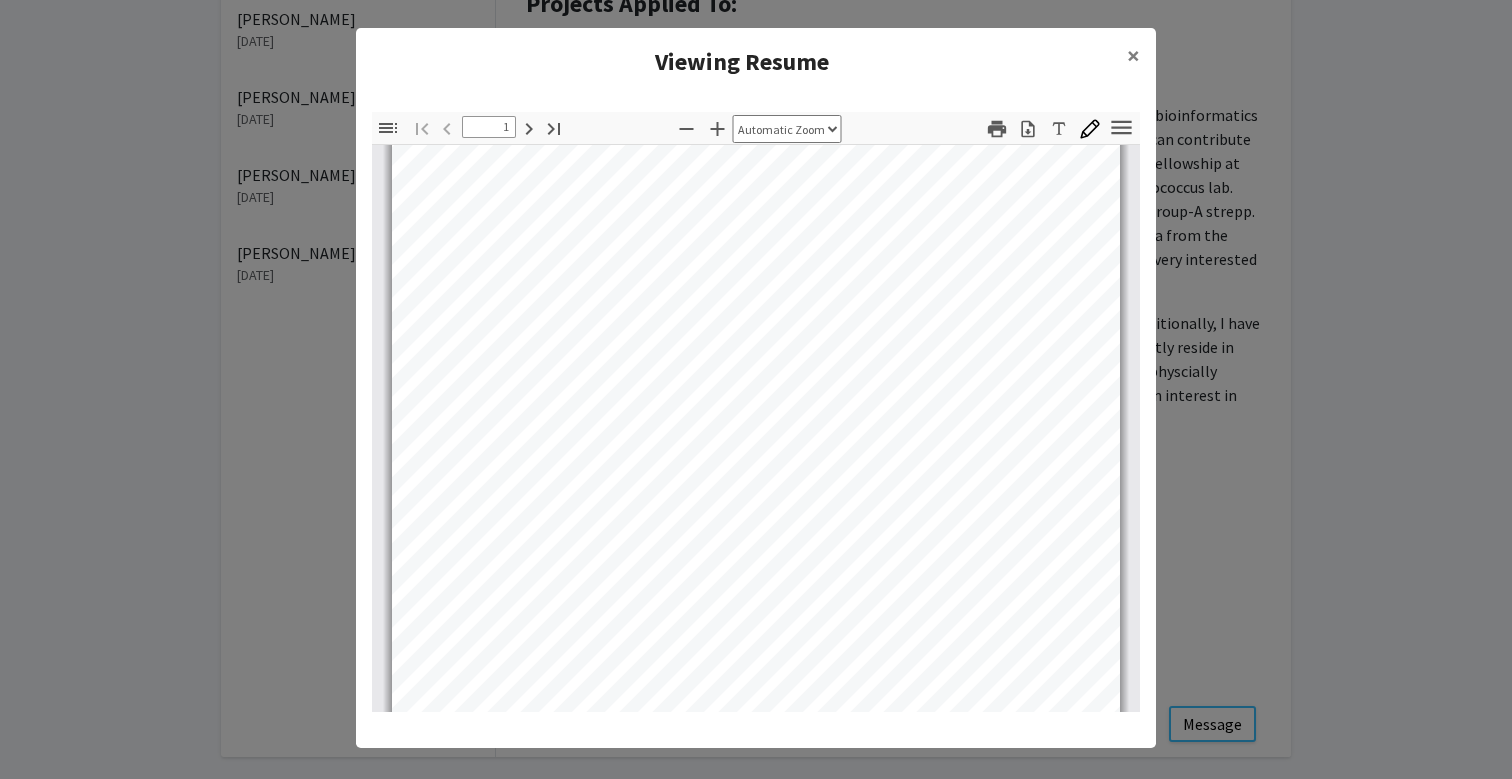 scroll, scrollTop: 0, scrollLeft: 0, axis: both 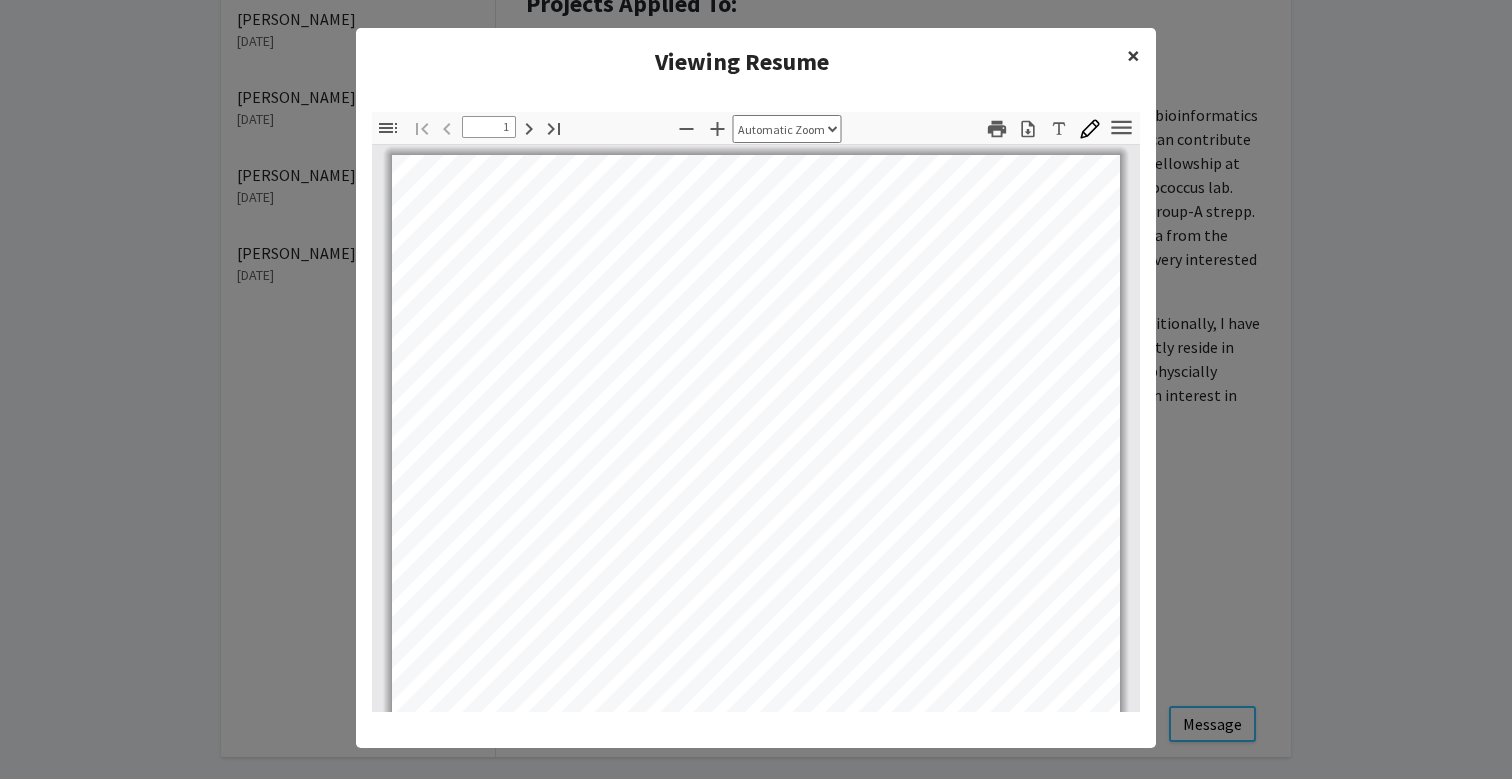 click on "×" 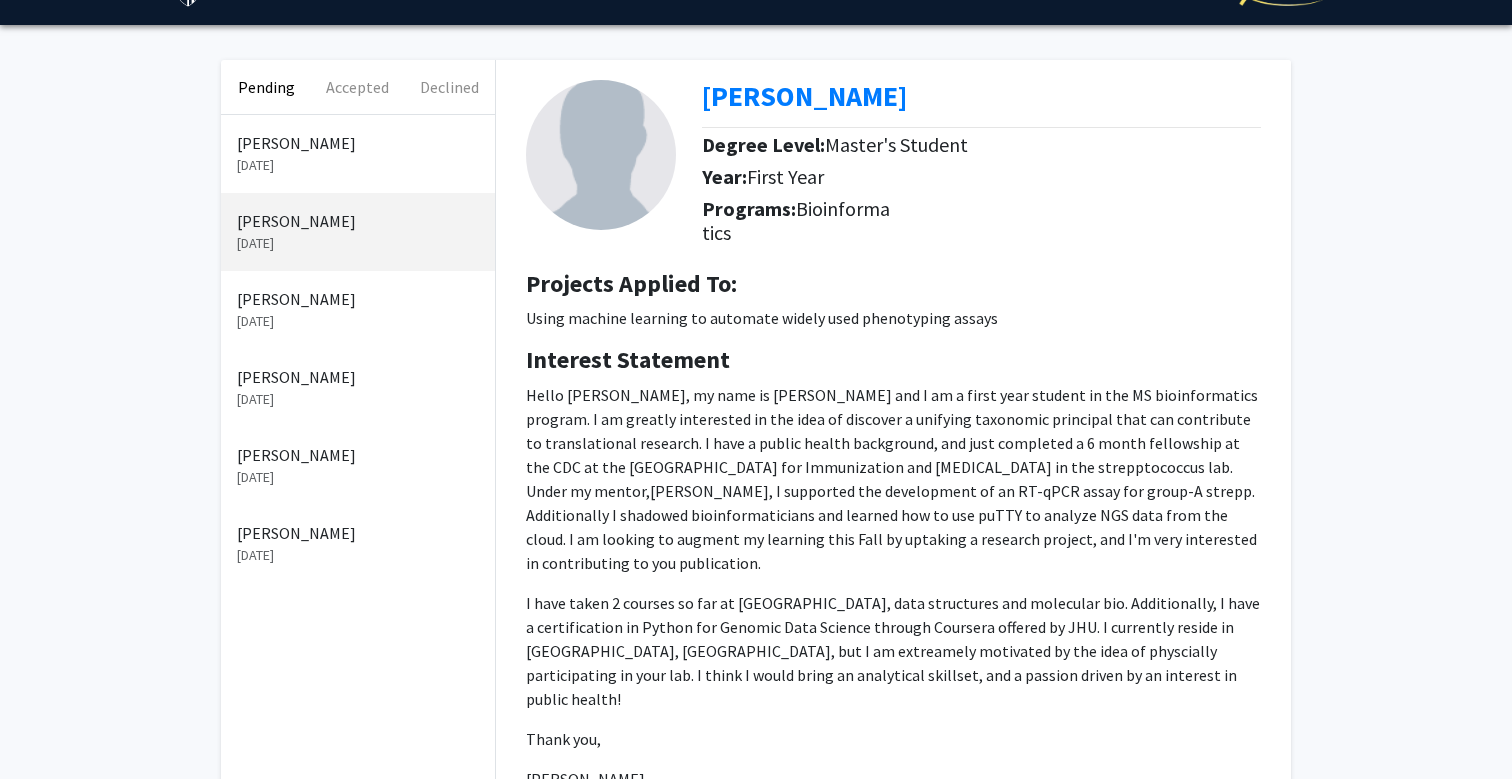 scroll, scrollTop: 0, scrollLeft: 0, axis: both 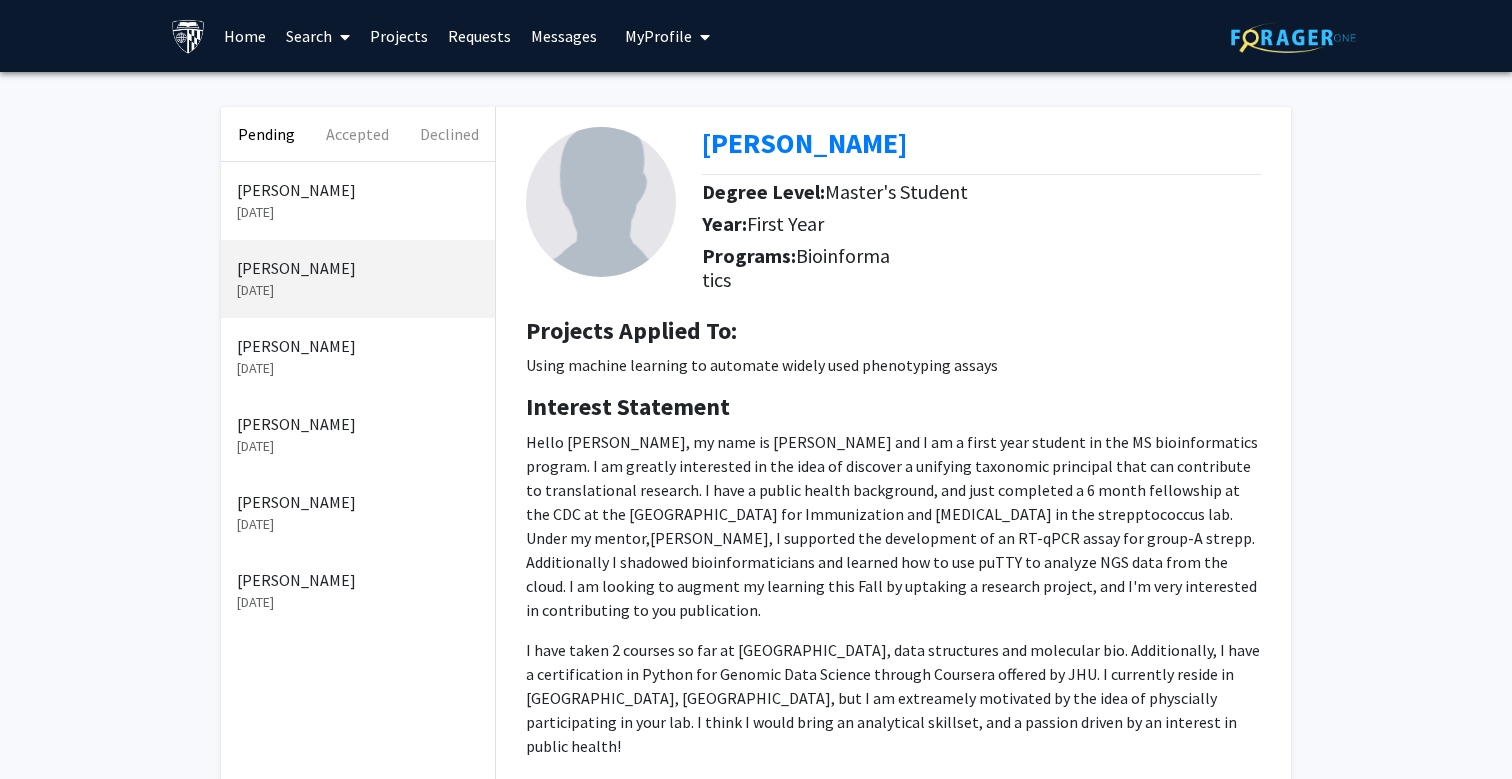 click on "[PERSON_NAME]" 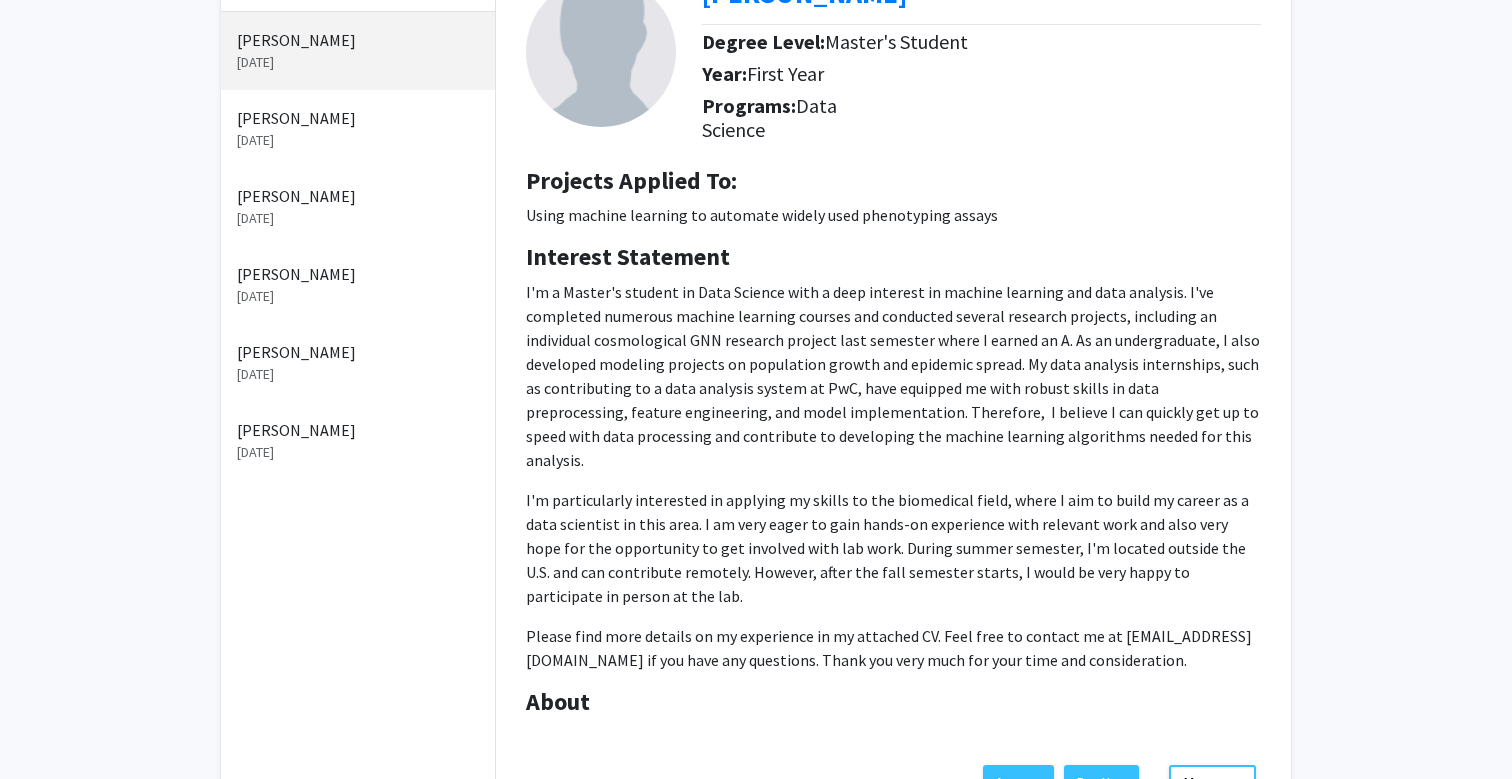scroll, scrollTop: 21, scrollLeft: 0, axis: vertical 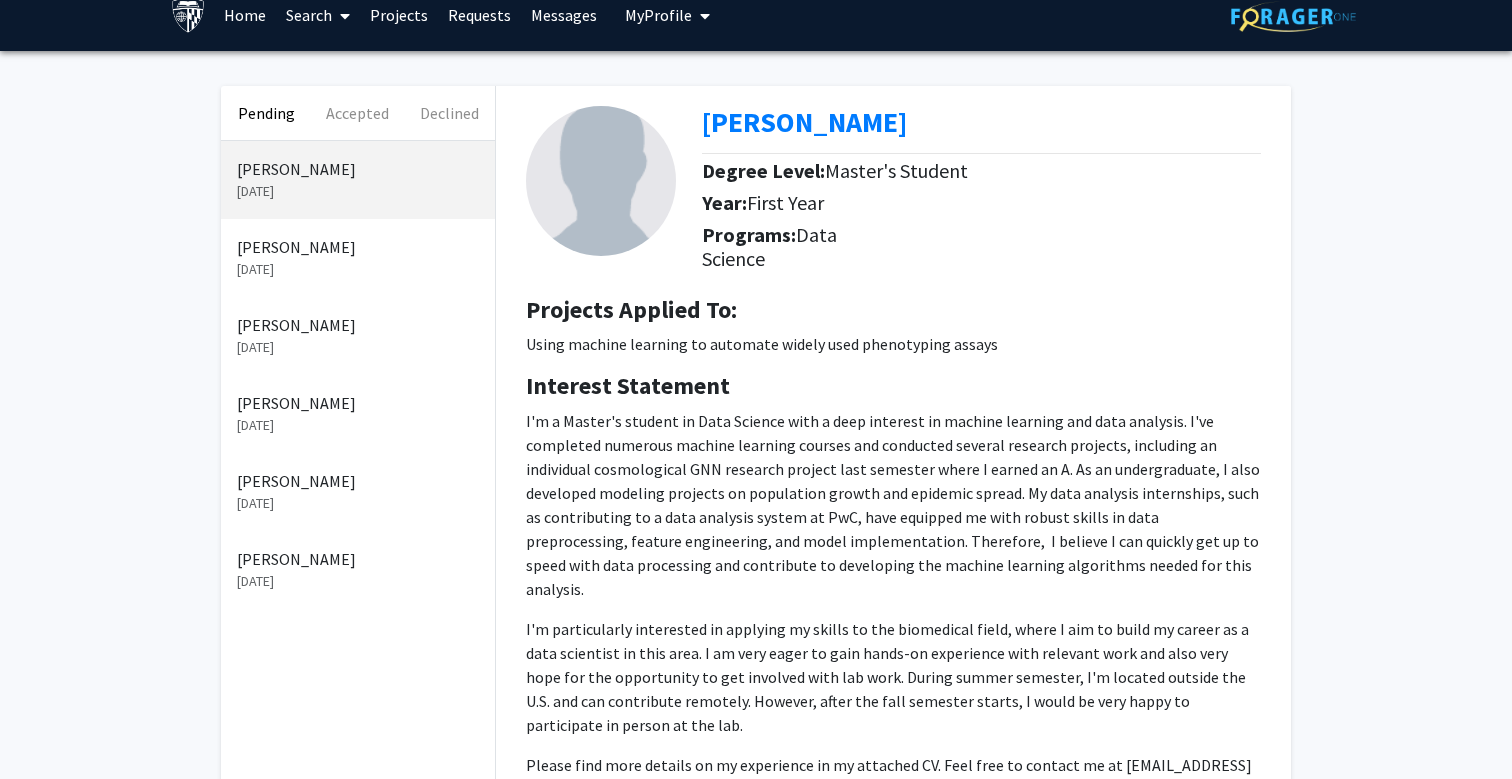 click on "[PERSON_NAME]" 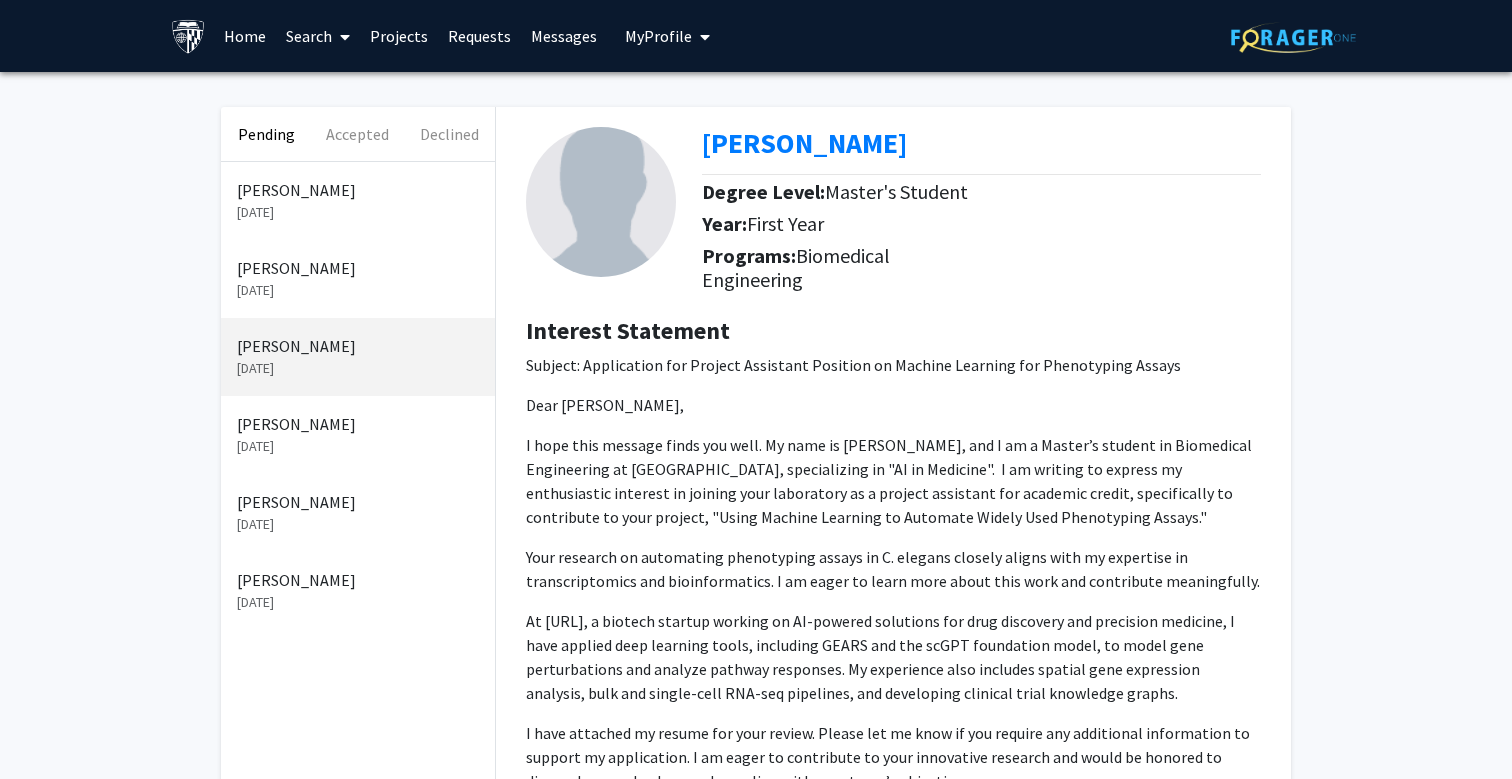 scroll, scrollTop: 1, scrollLeft: 0, axis: vertical 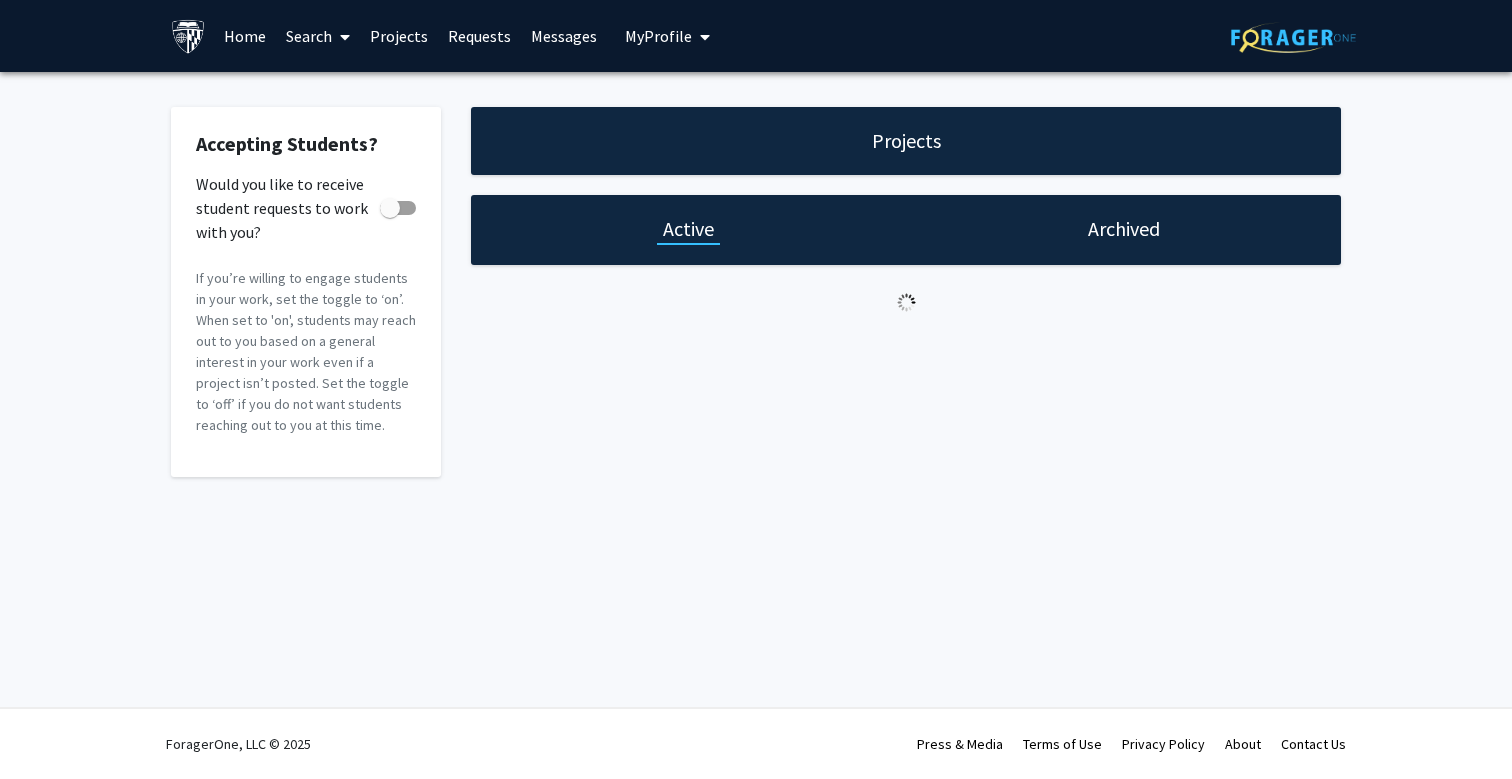 checkbox on "true" 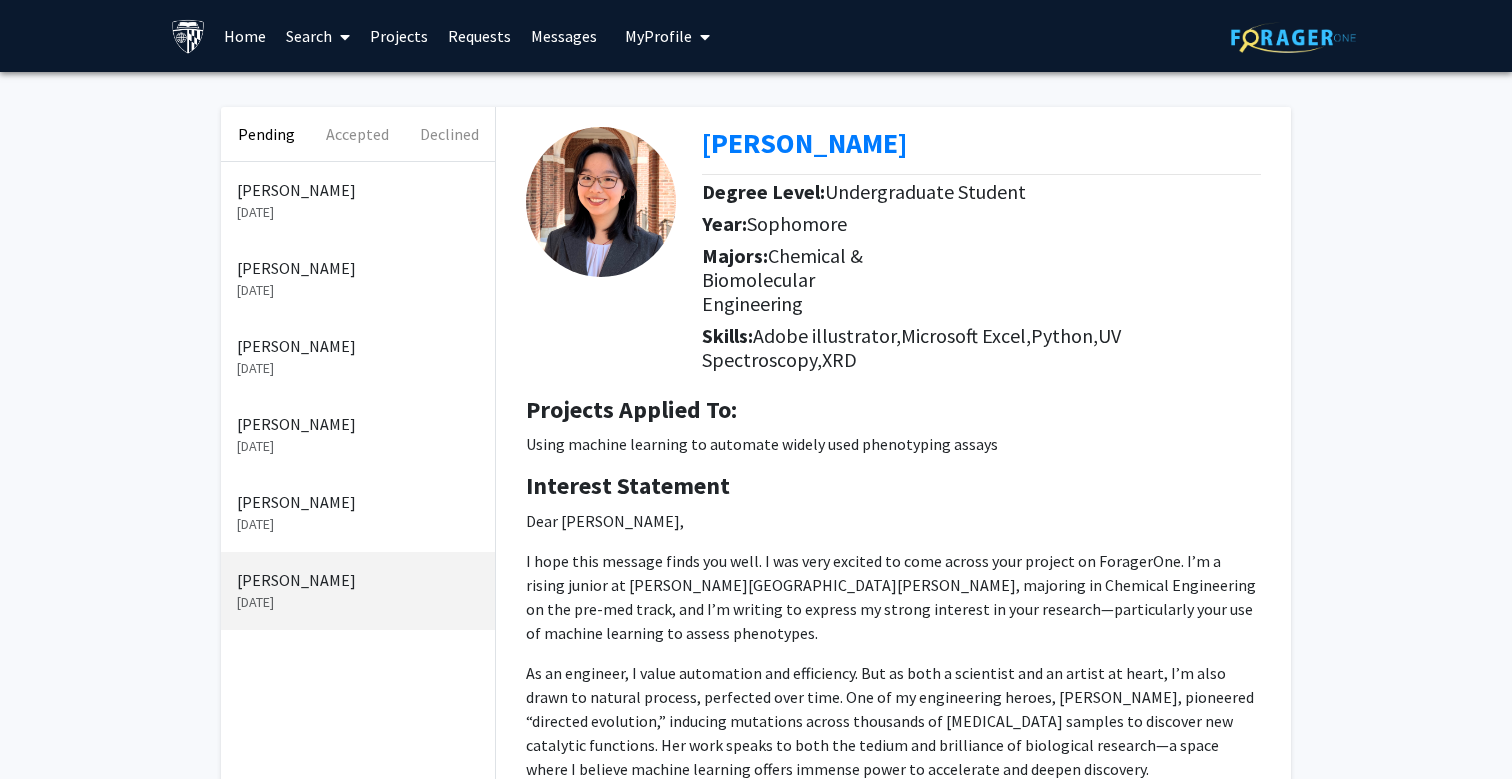 click on "Interest Statement" at bounding box center [893, 486] 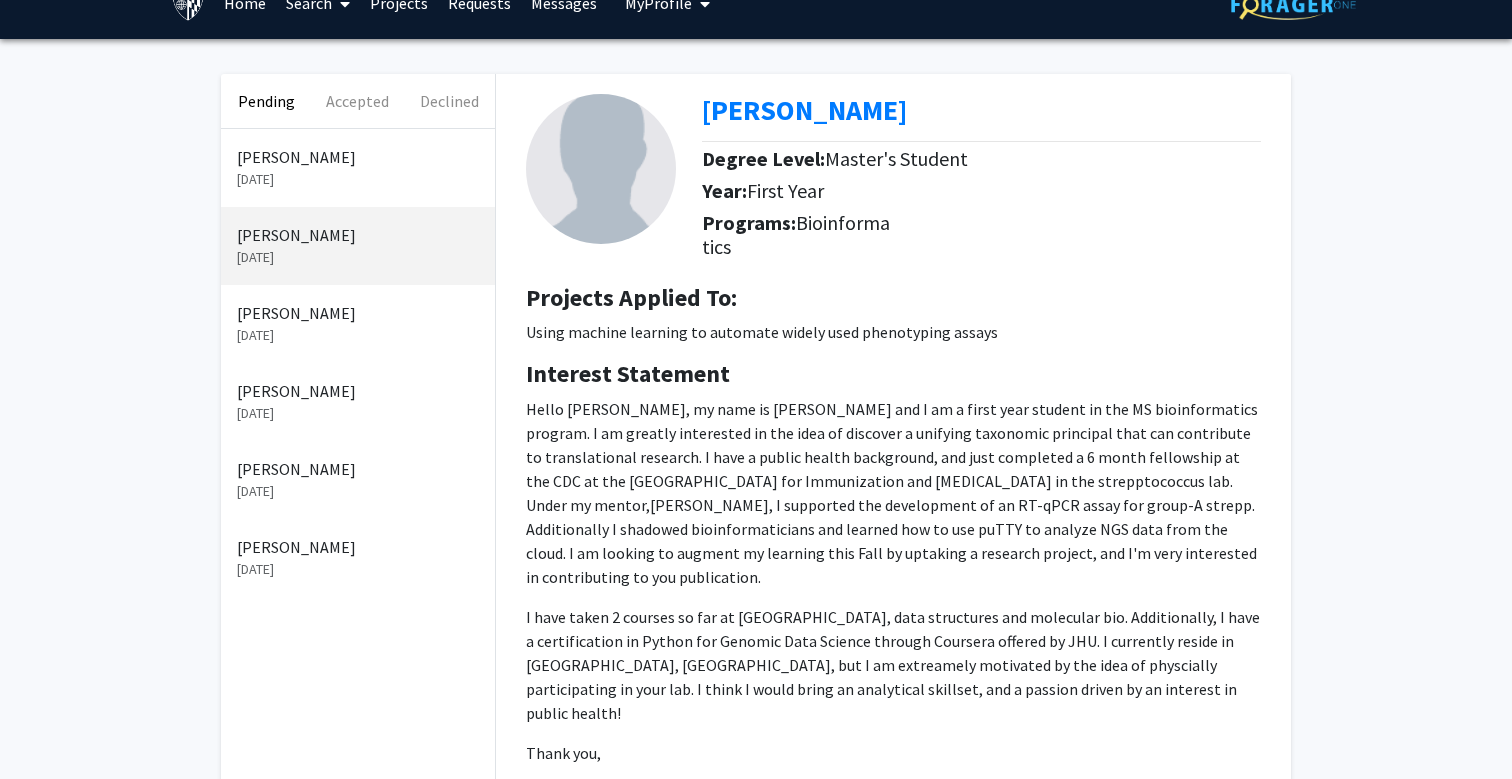 scroll, scrollTop: 0, scrollLeft: 0, axis: both 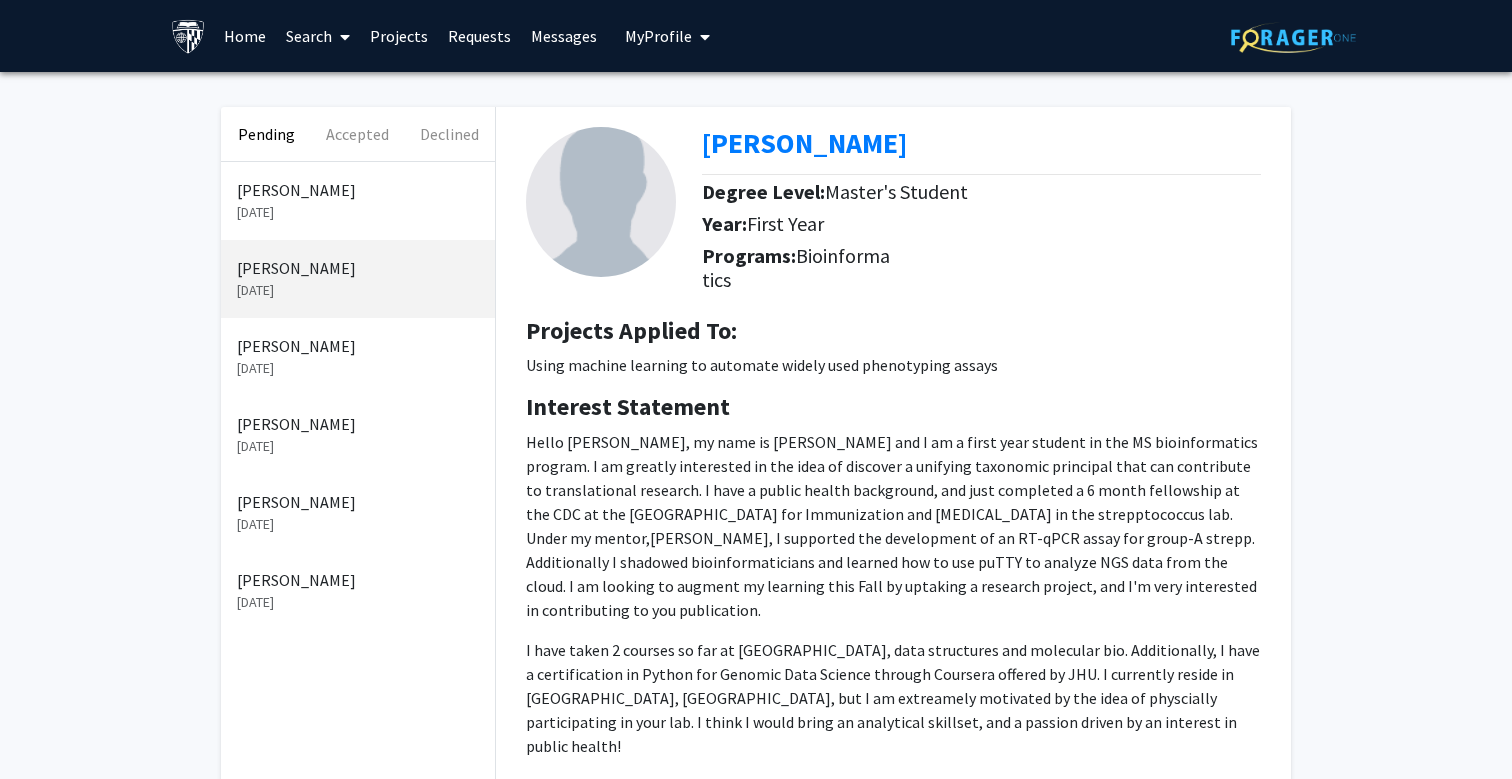 click on "[DATE]" 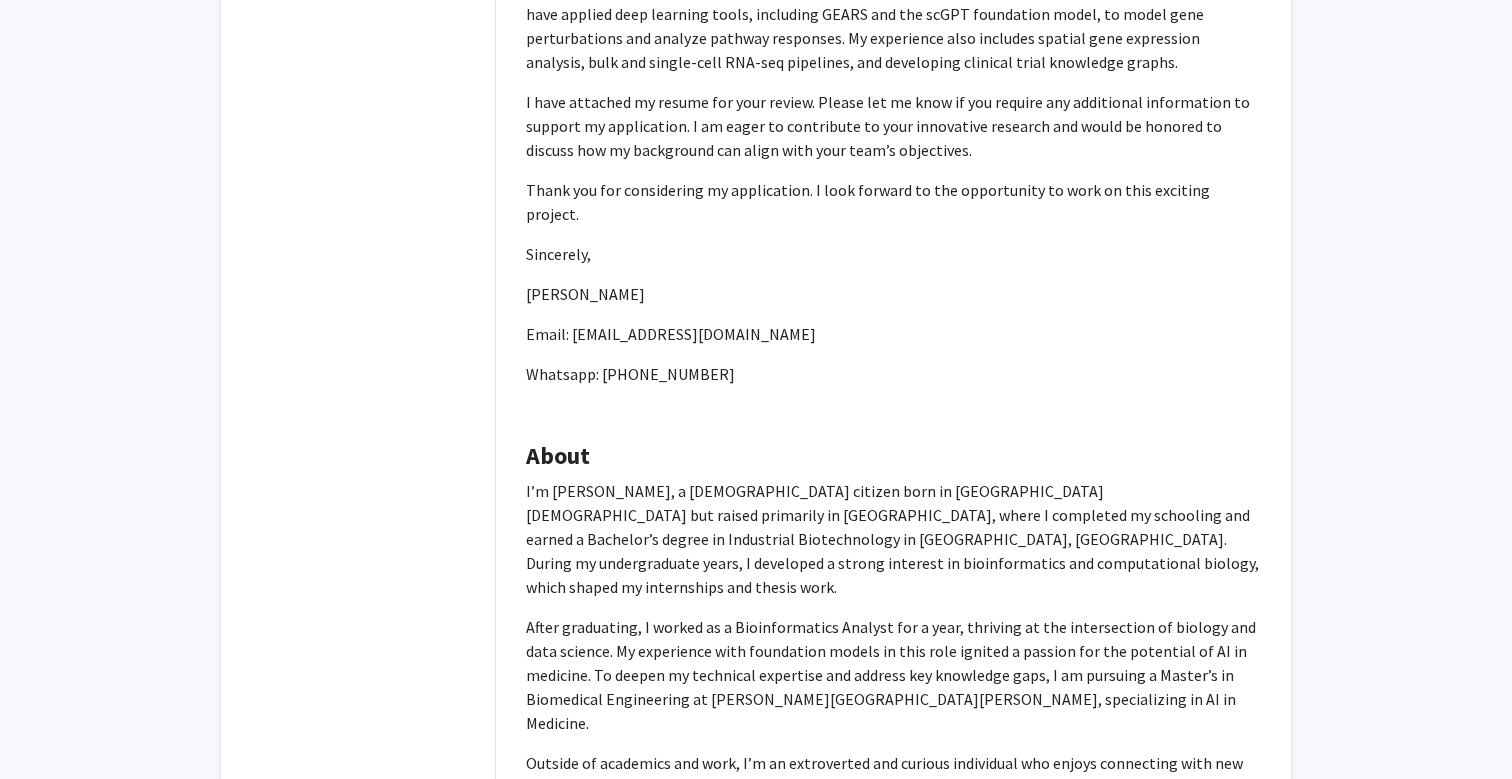 scroll, scrollTop: 751, scrollLeft: 0, axis: vertical 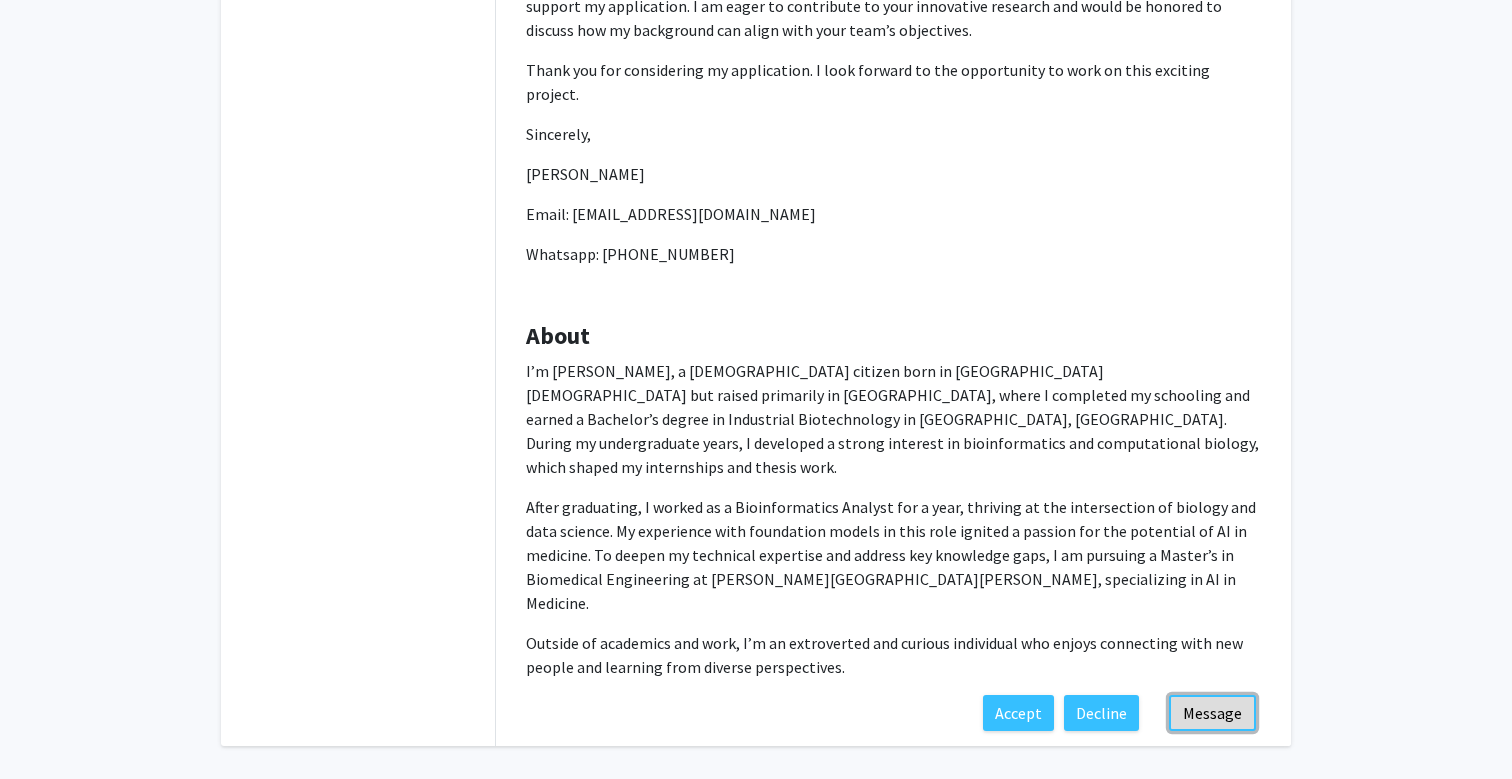 click on "Message" at bounding box center [1212, 713] 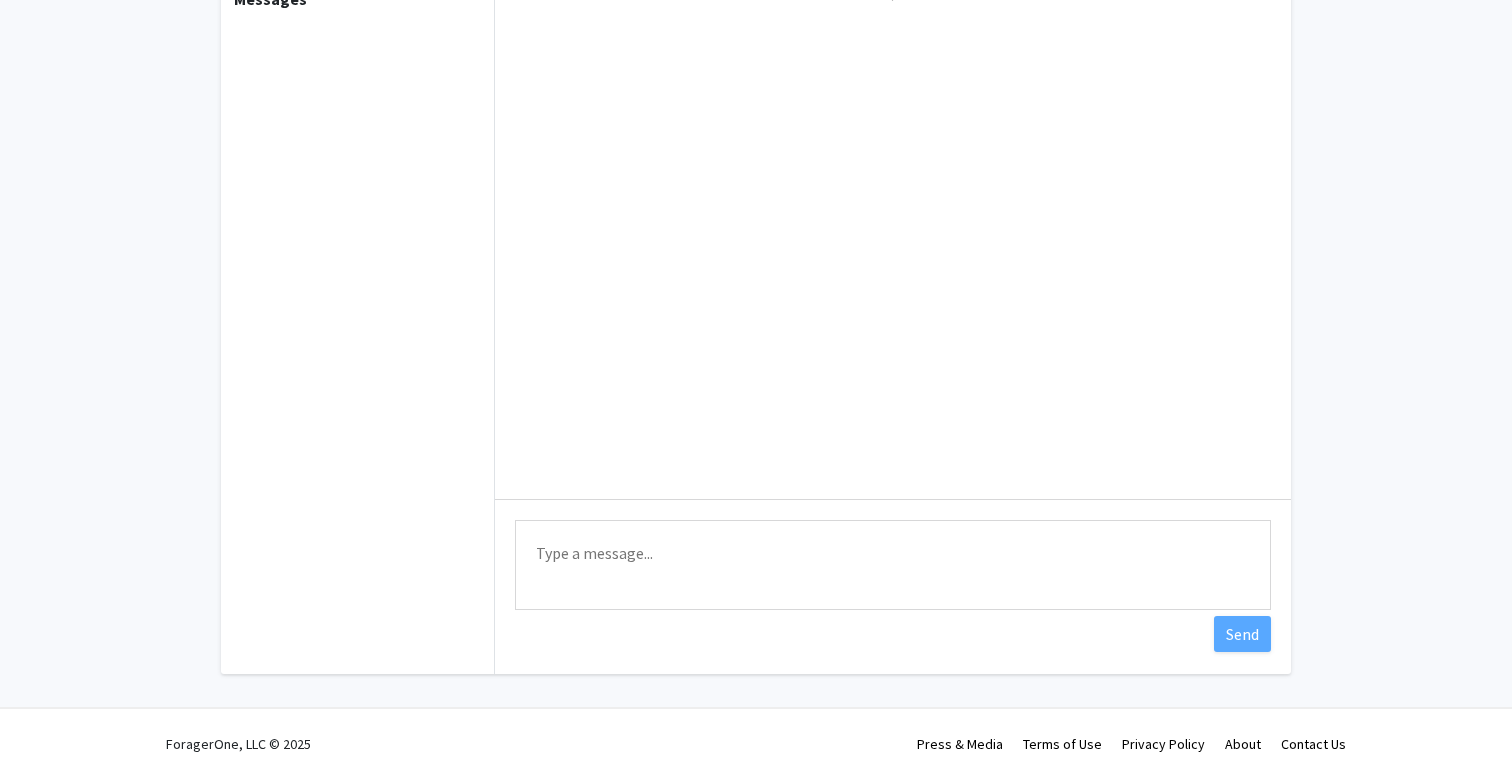 scroll, scrollTop: 0, scrollLeft: 0, axis: both 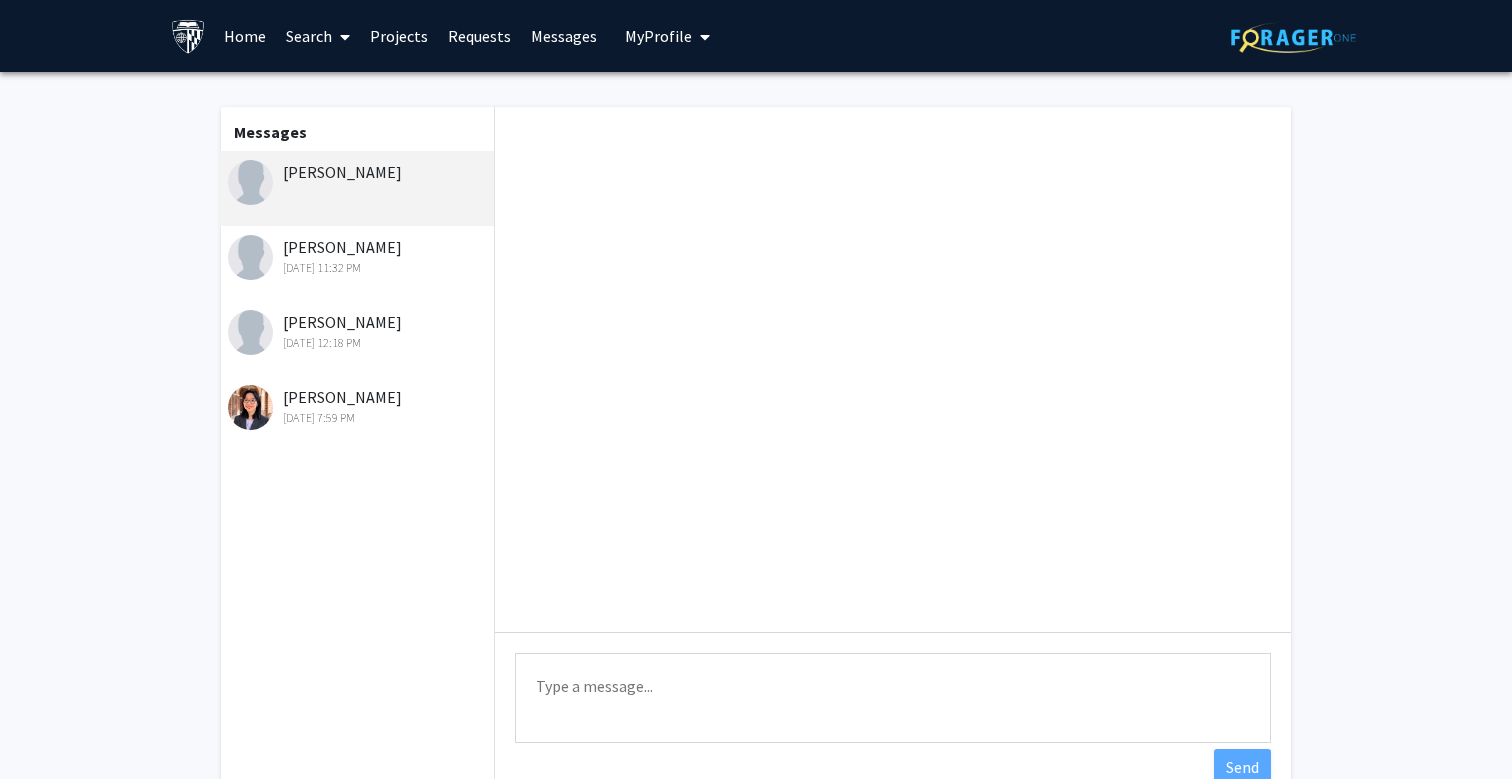 click on "Type a message" at bounding box center (893, 698) 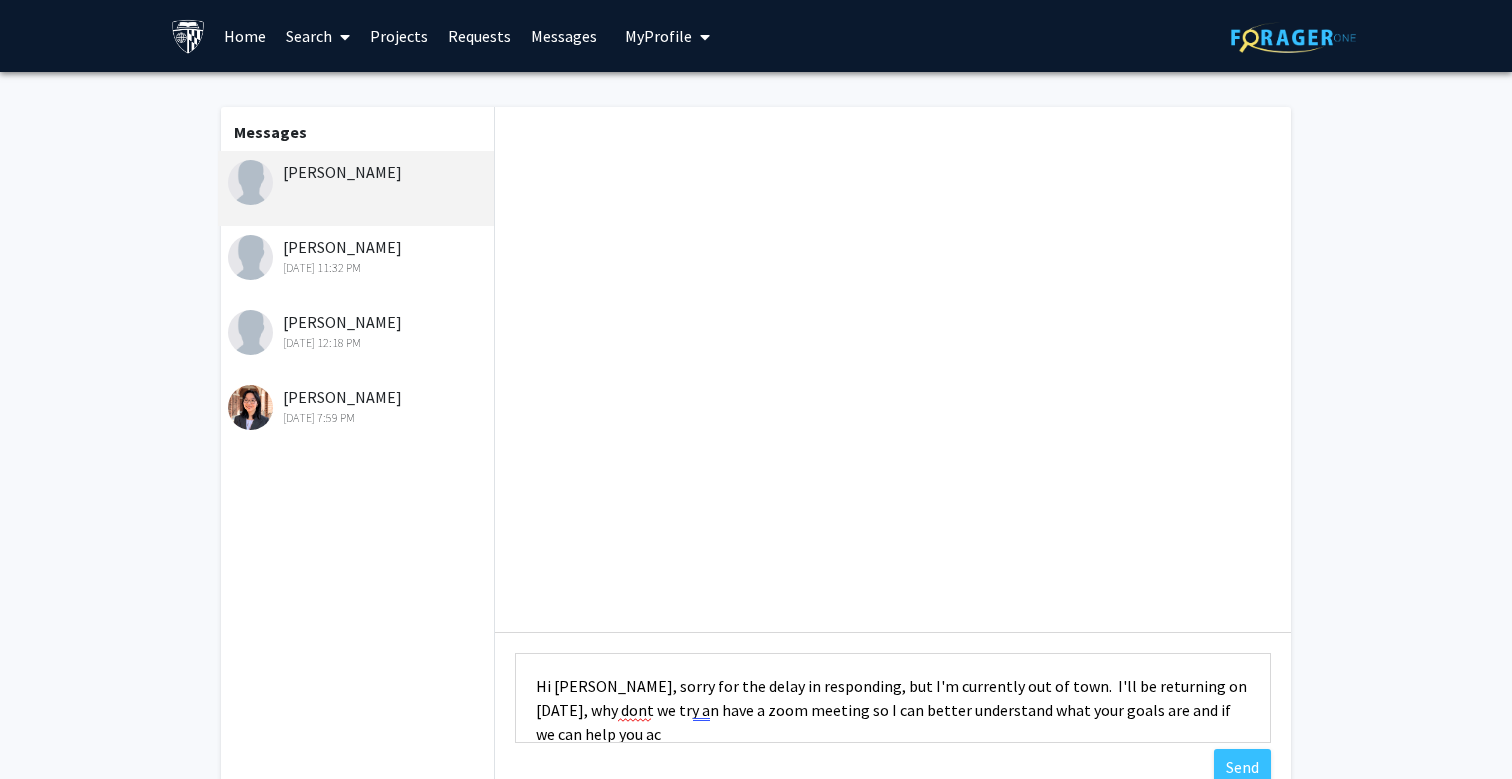 scroll, scrollTop: 2, scrollLeft: 0, axis: vertical 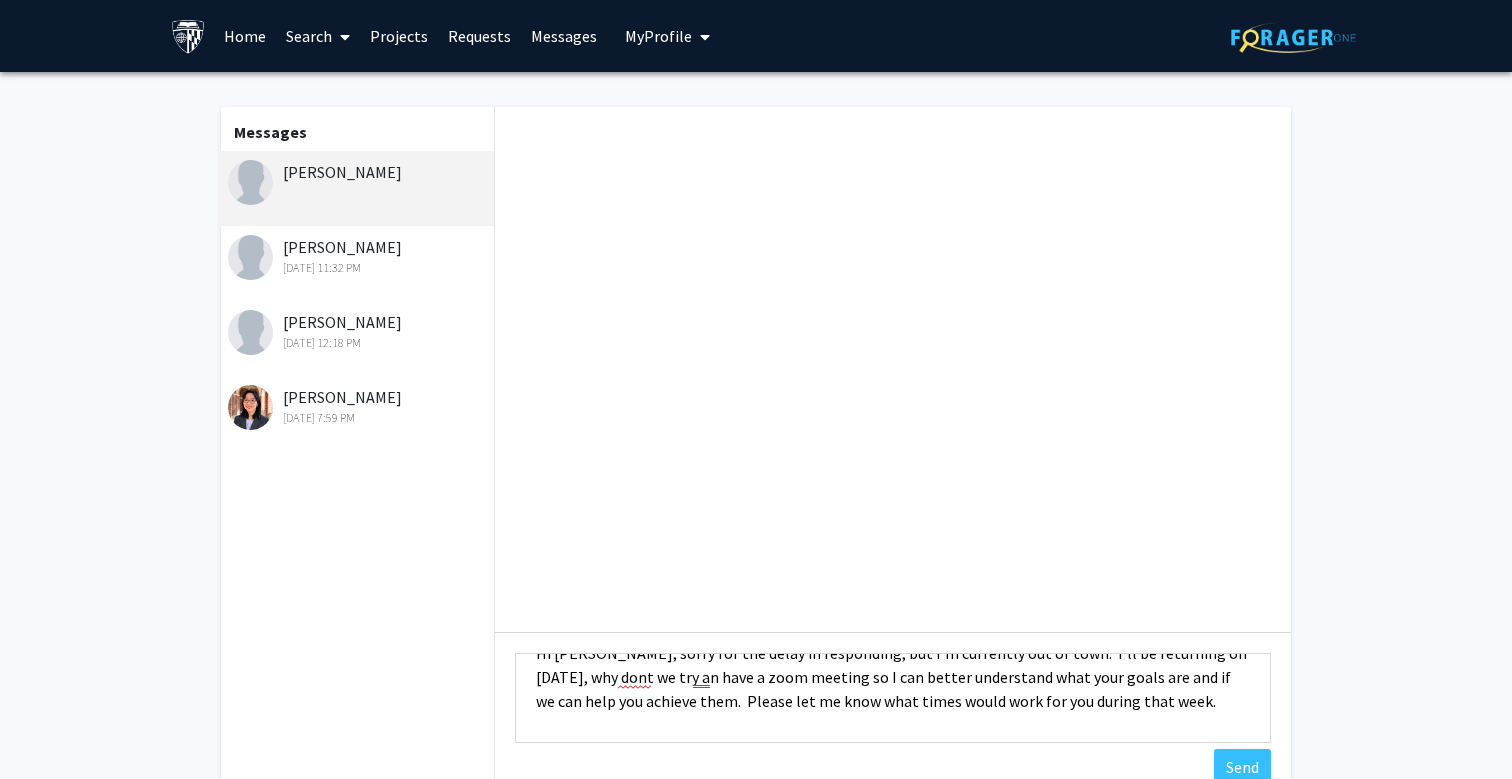 click on "Hi [PERSON_NAME], sorry for the delay in responding, but I'm currently out of town.  I'll be returning on [DATE], why dont we try an have a zoom meeting so I can better understand what your goals are and if we can help you achieve them.  Please let me know what times would work for you during that week.
Sandeep" at bounding box center [893, 698] 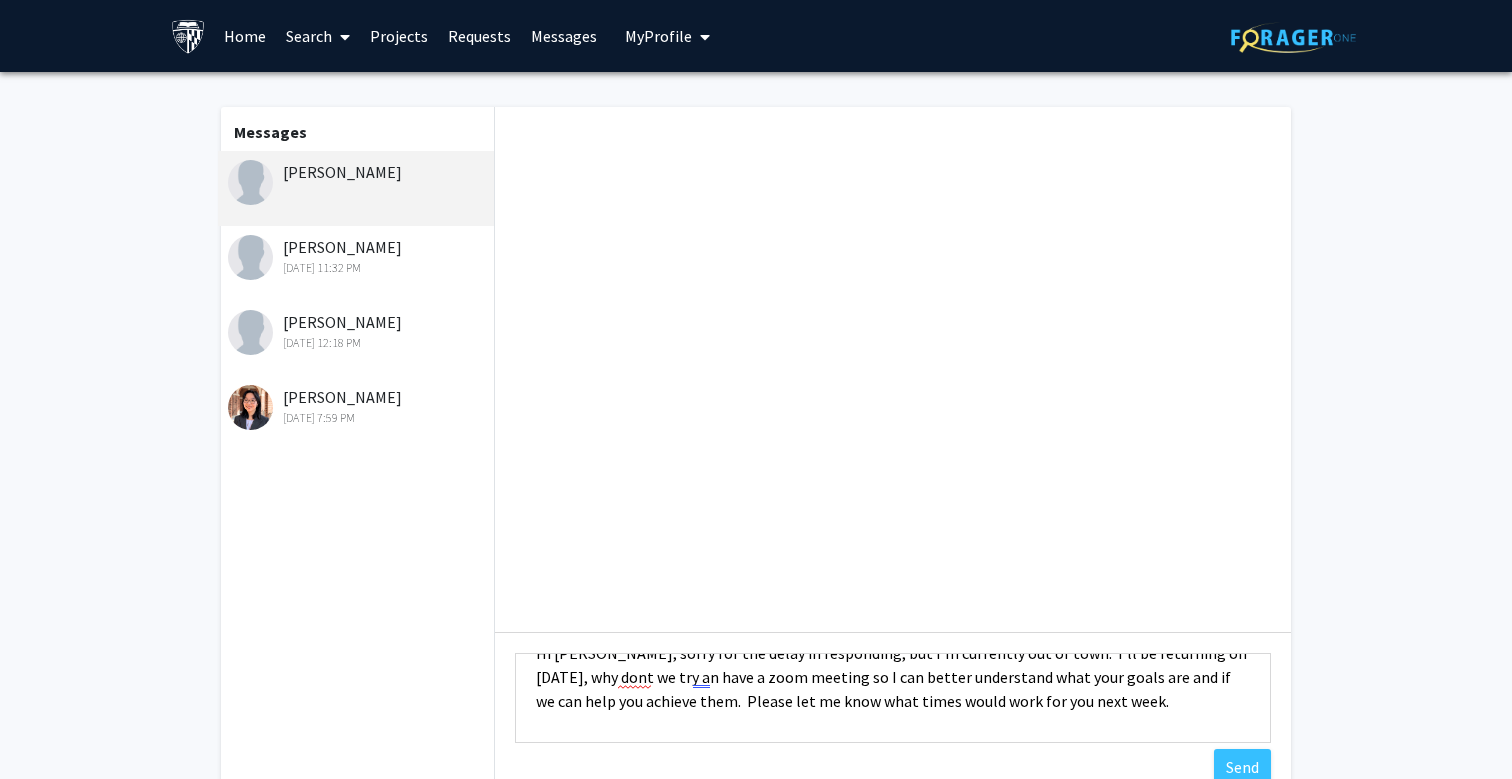 scroll, scrollTop: 0, scrollLeft: 0, axis: both 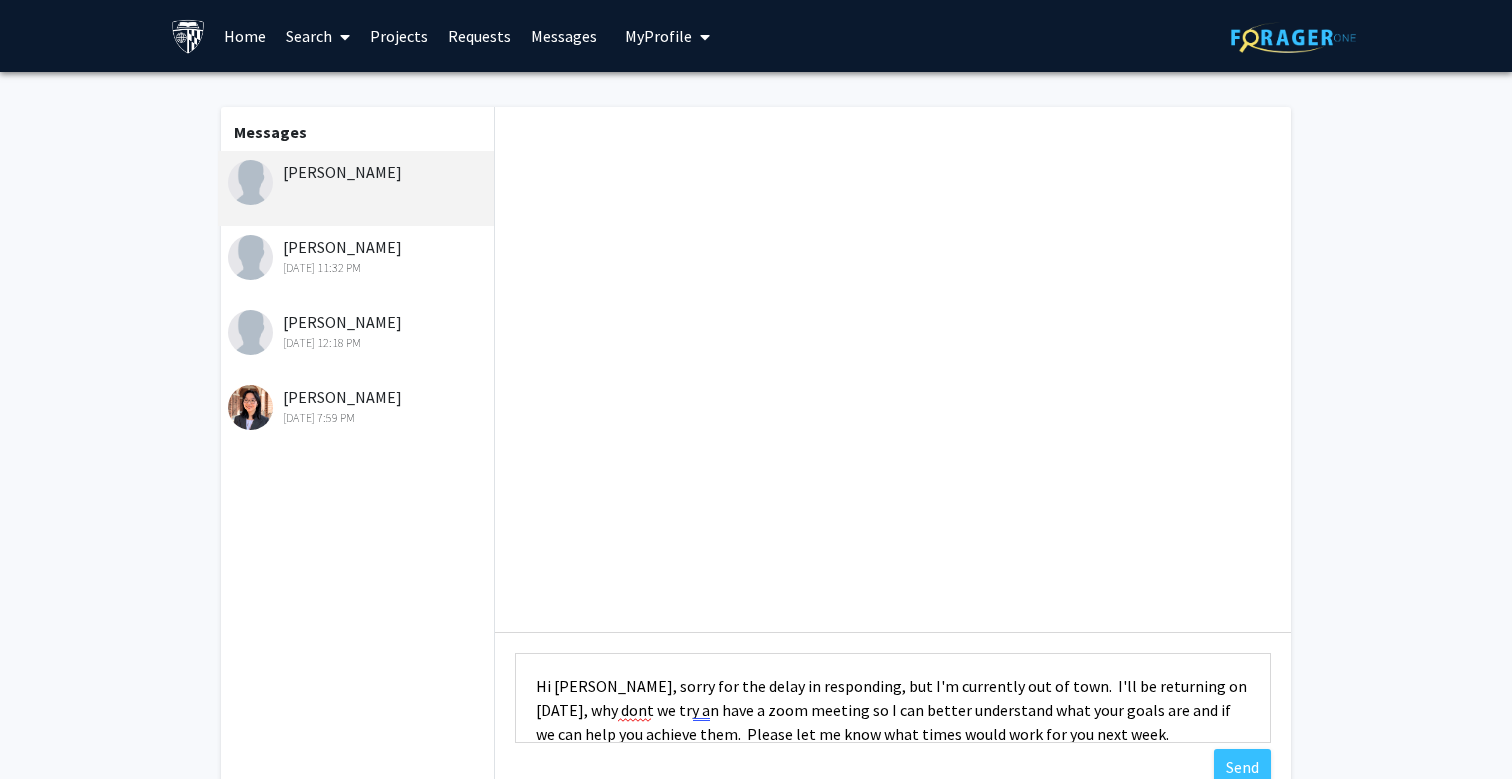 drag, startPoint x: 1076, startPoint y: 689, endPoint x: 589, endPoint y: 691, distance: 487.00412 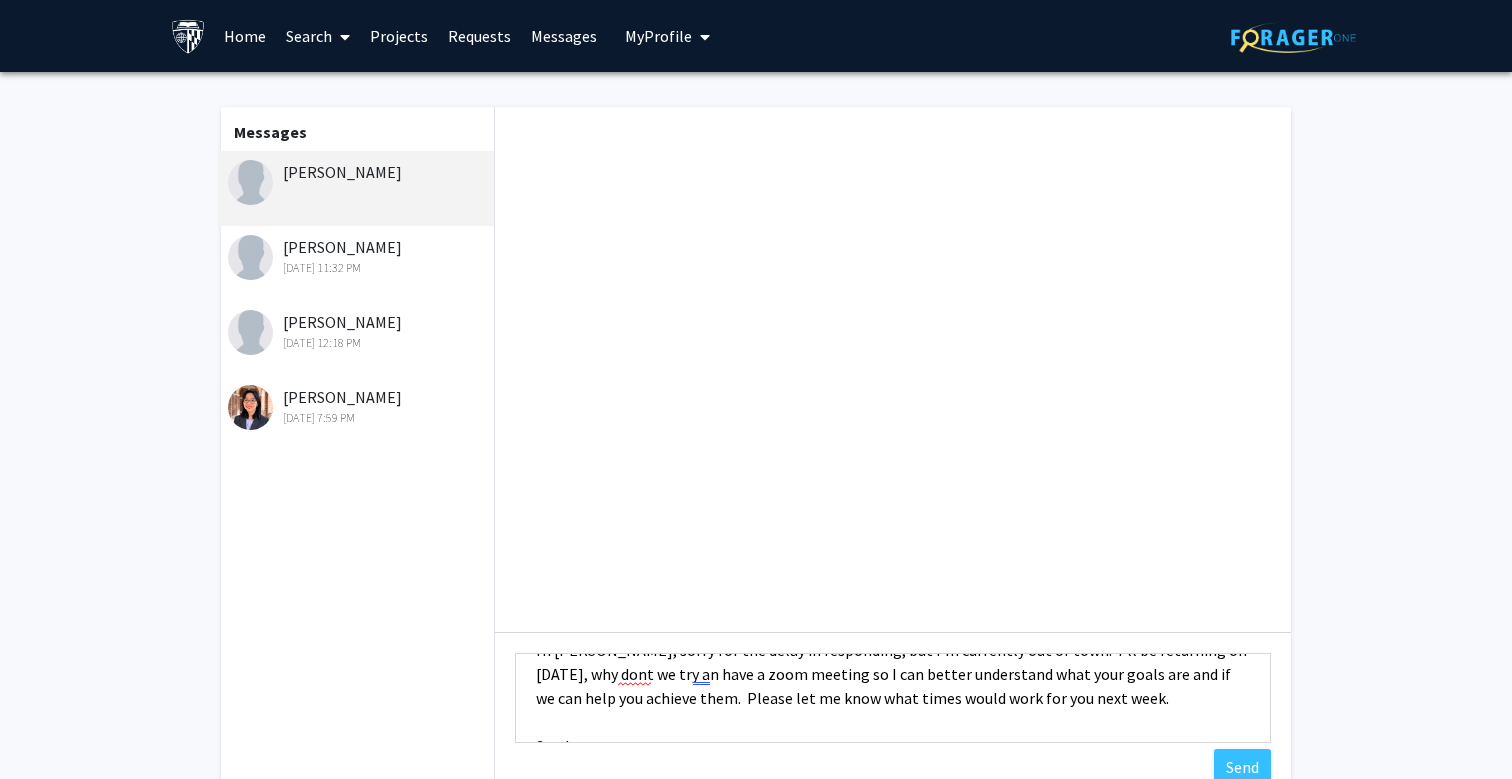 scroll, scrollTop: 61, scrollLeft: 0, axis: vertical 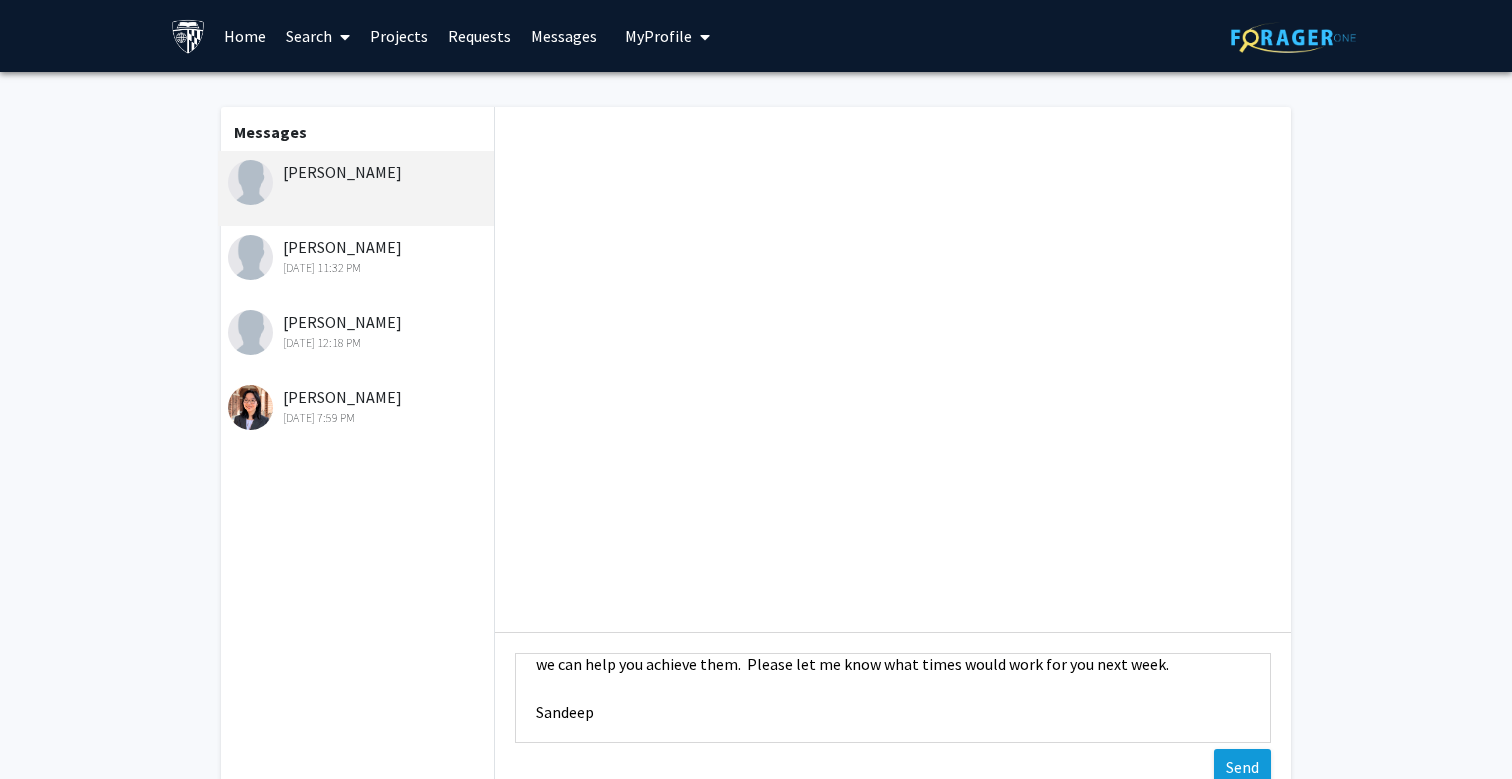 type on "Hi [PERSON_NAME], sorry for the delay in responding, but I'm currently out of town.  I'll be returning on [DATE], why dont we try an have a zoom meeting so I can better understand what your goals are and if we can help you achieve them.  Please let me know what times would work for you next week.
Sandeep" 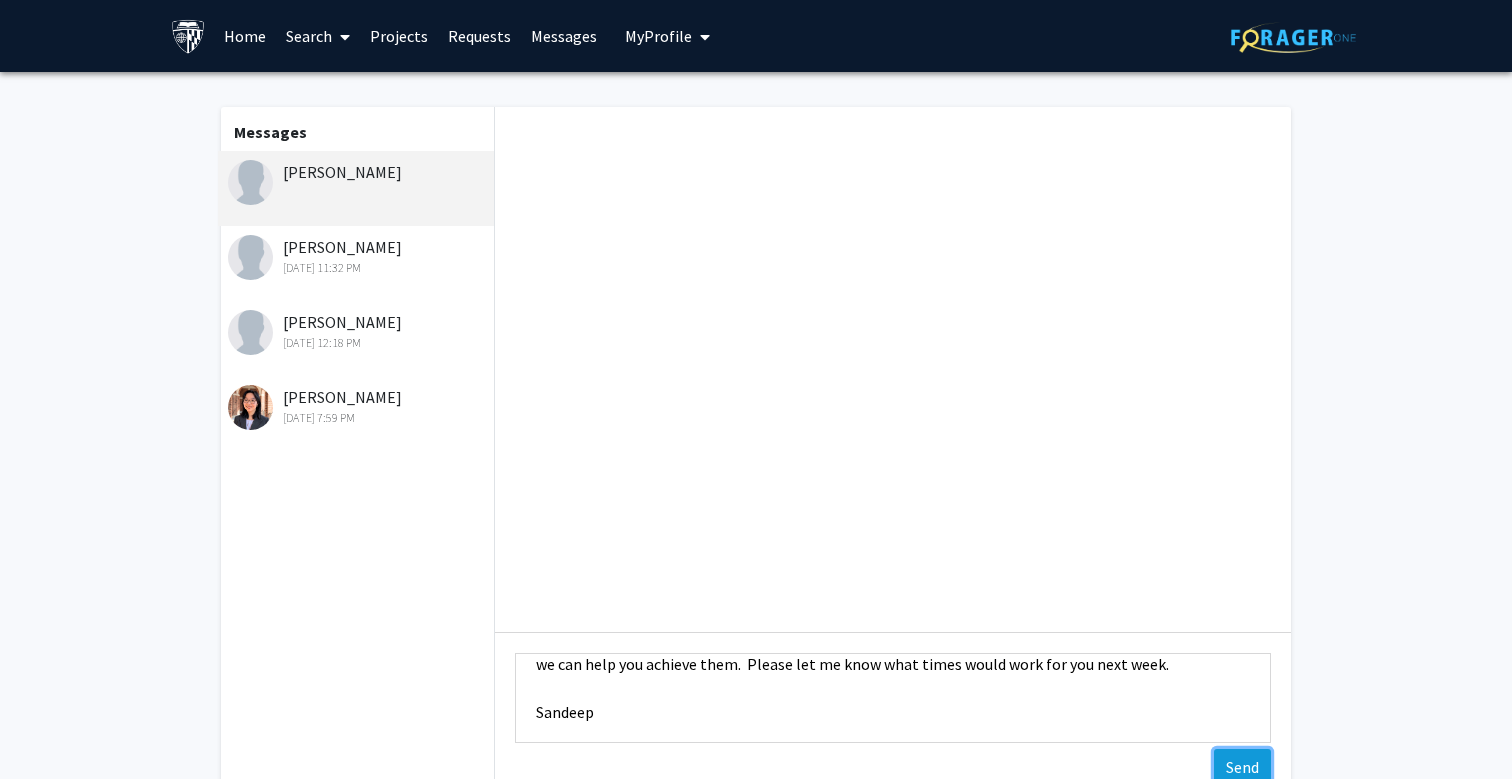 click on "Send" at bounding box center [1242, 767] 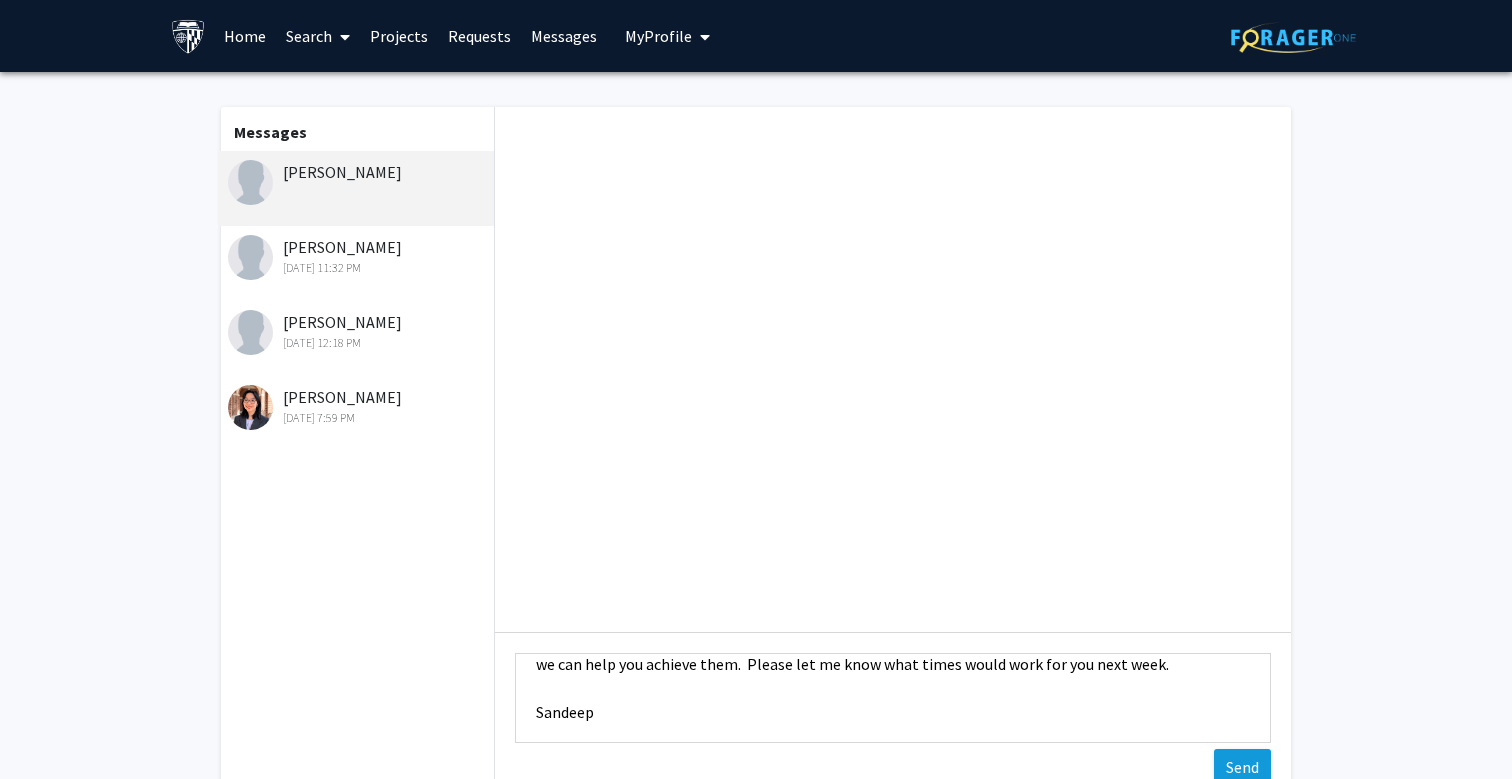 type 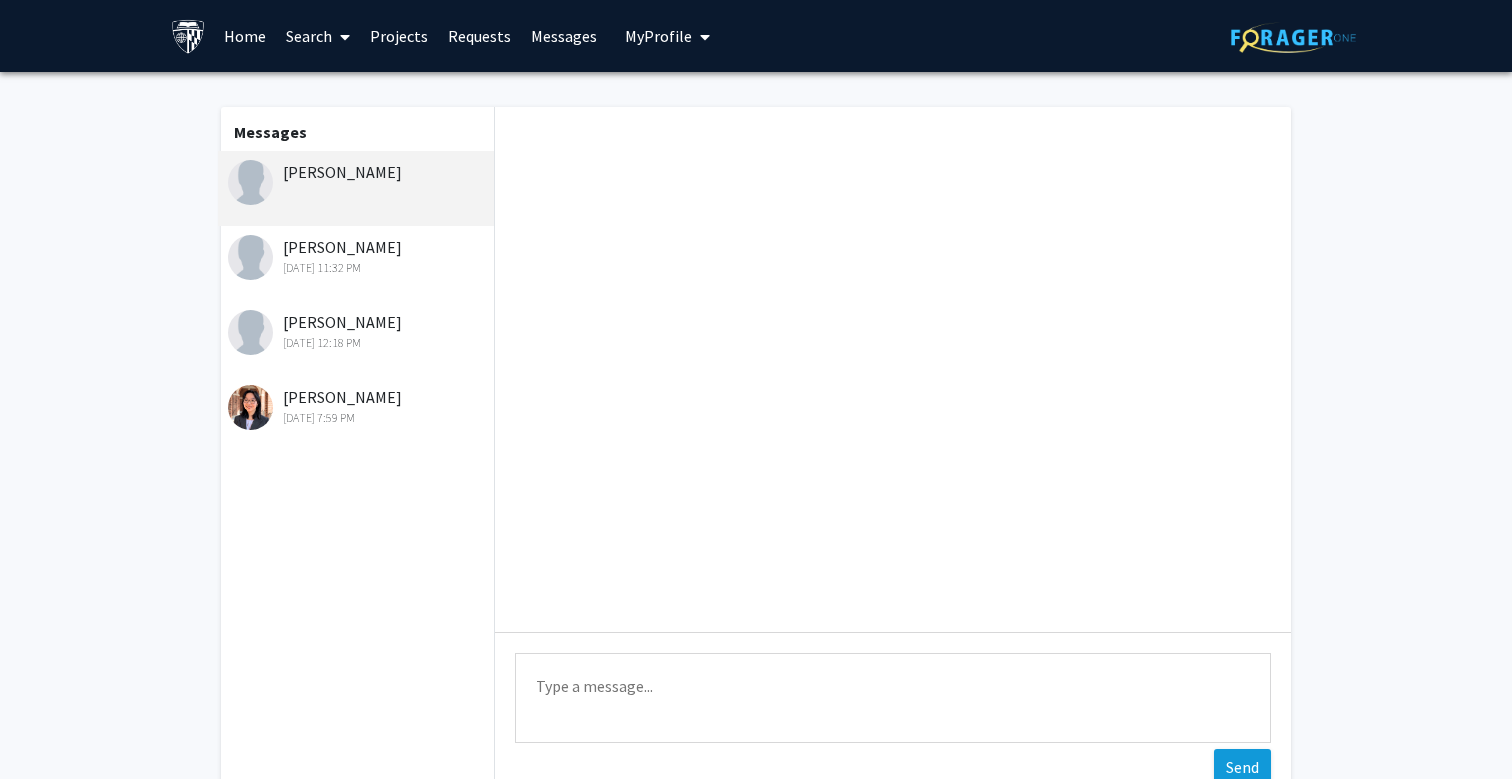 scroll, scrollTop: 0, scrollLeft: 0, axis: both 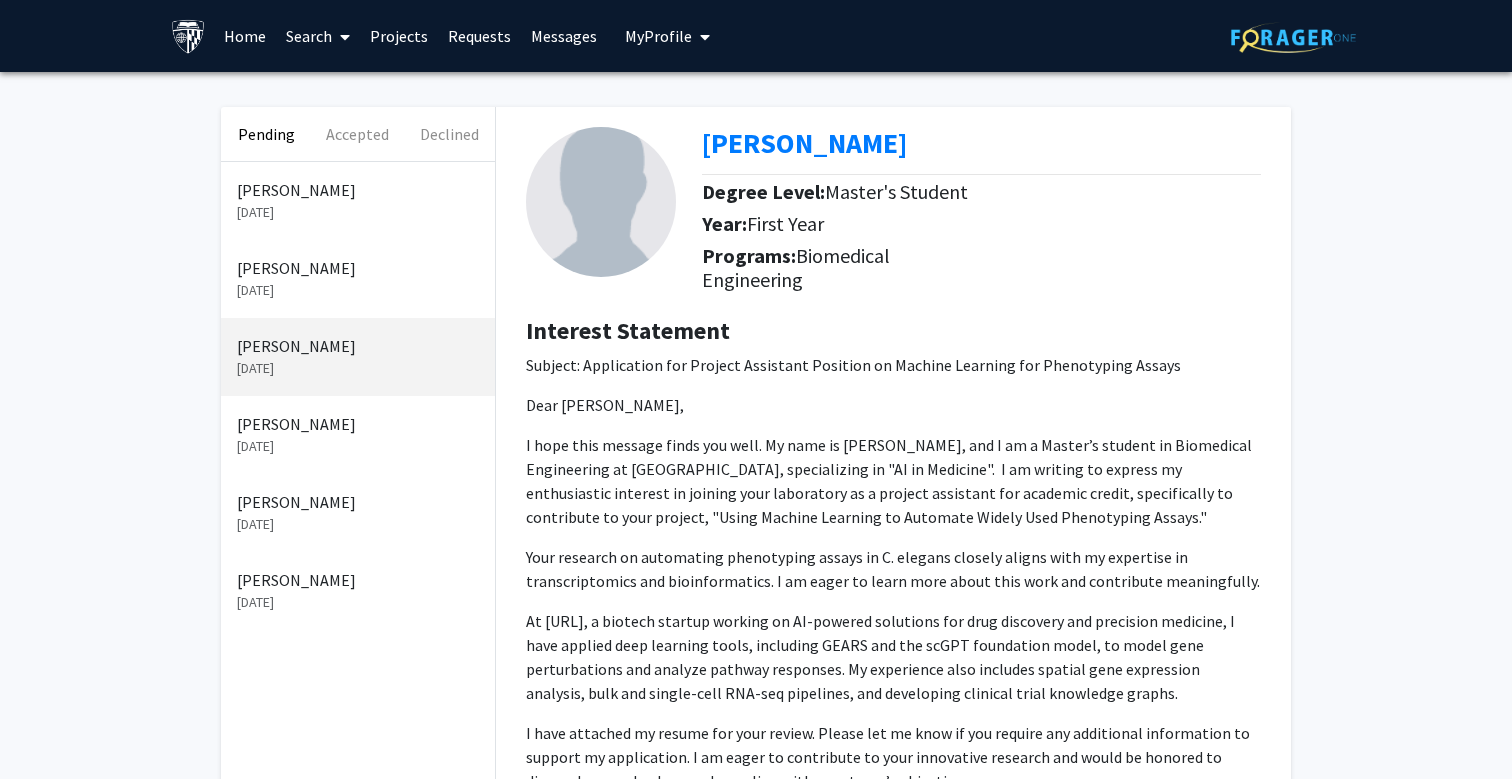 click on "[PERSON_NAME]" 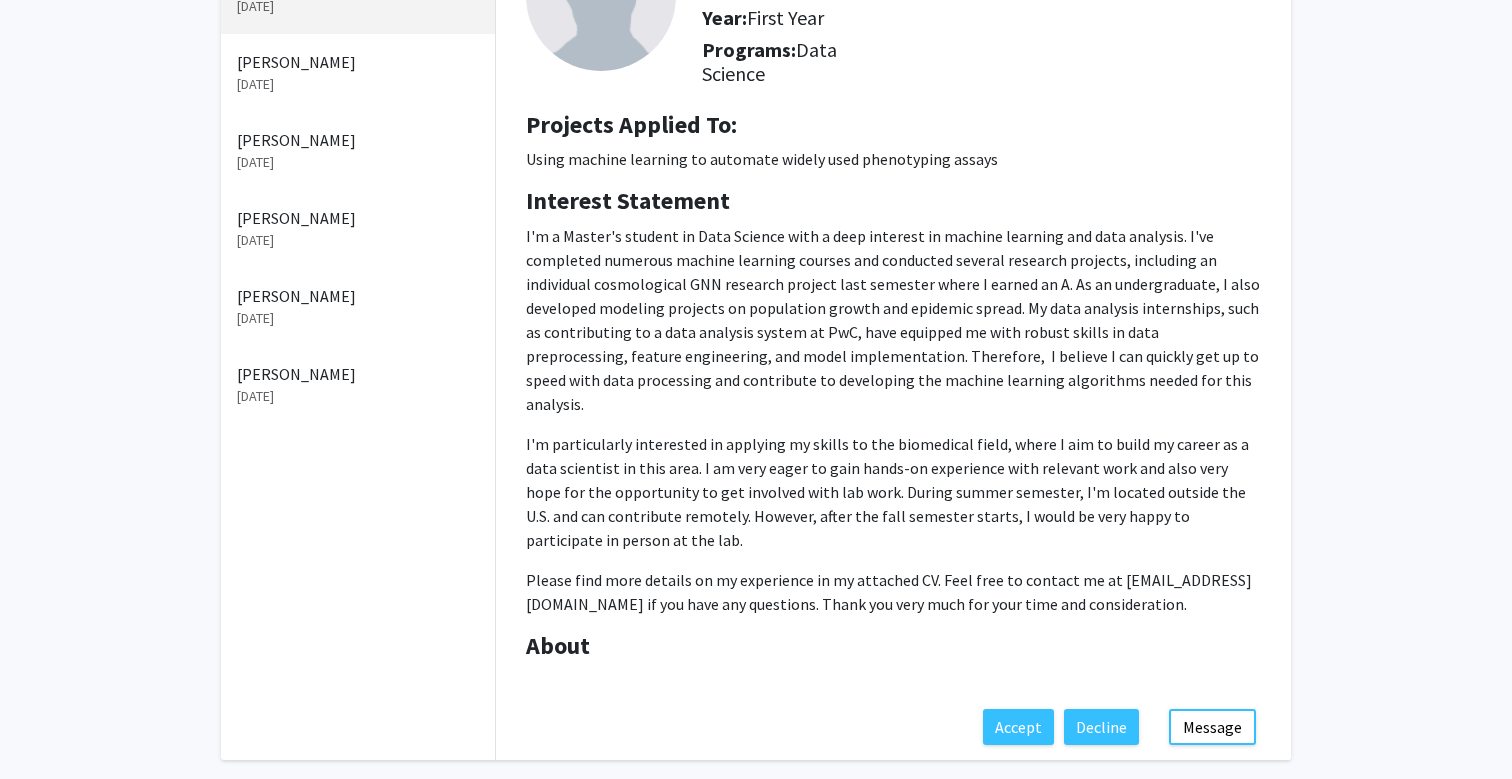 scroll, scrollTop: 268, scrollLeft: 0, axis: vertical 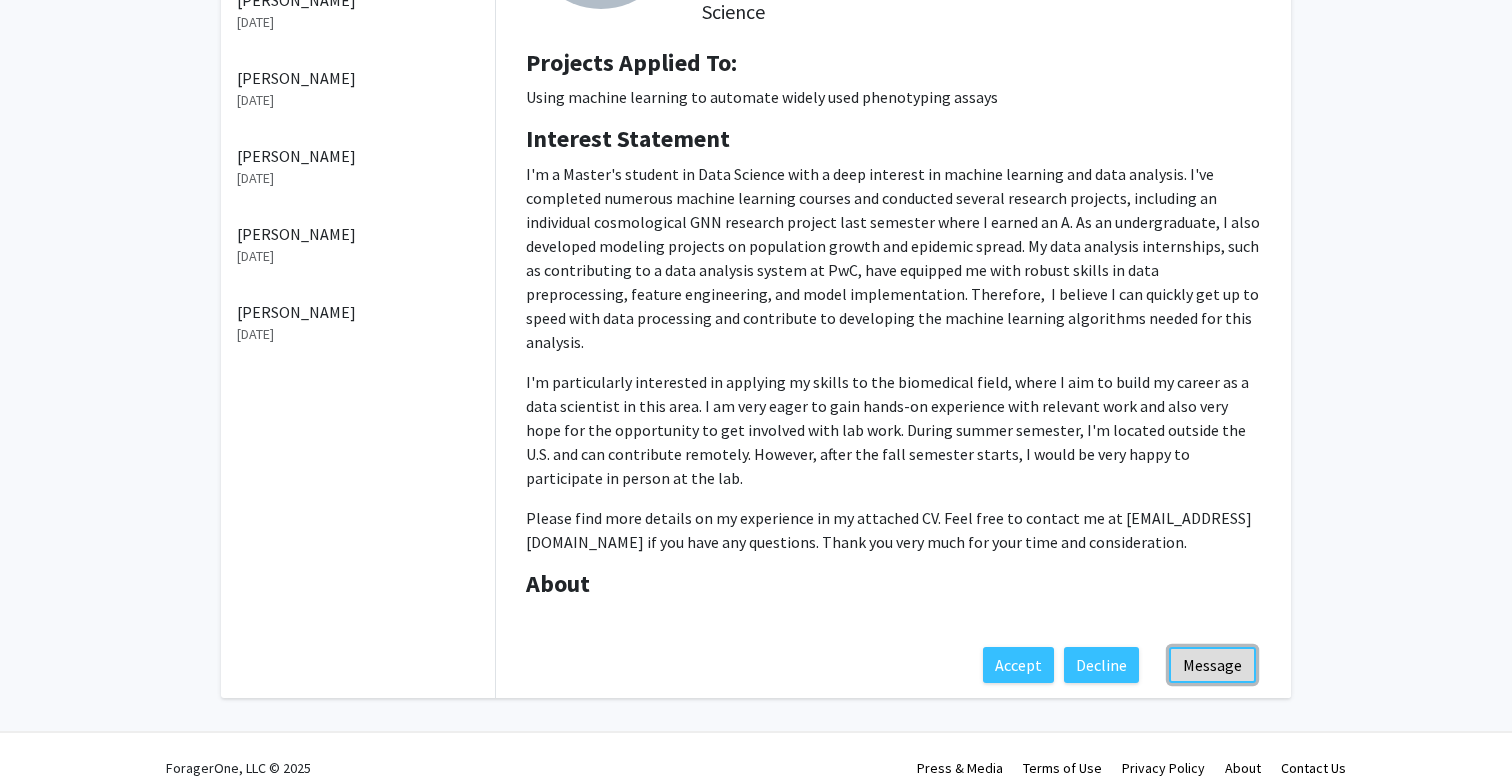 click on "Message" at bounding box center [1212, 665] 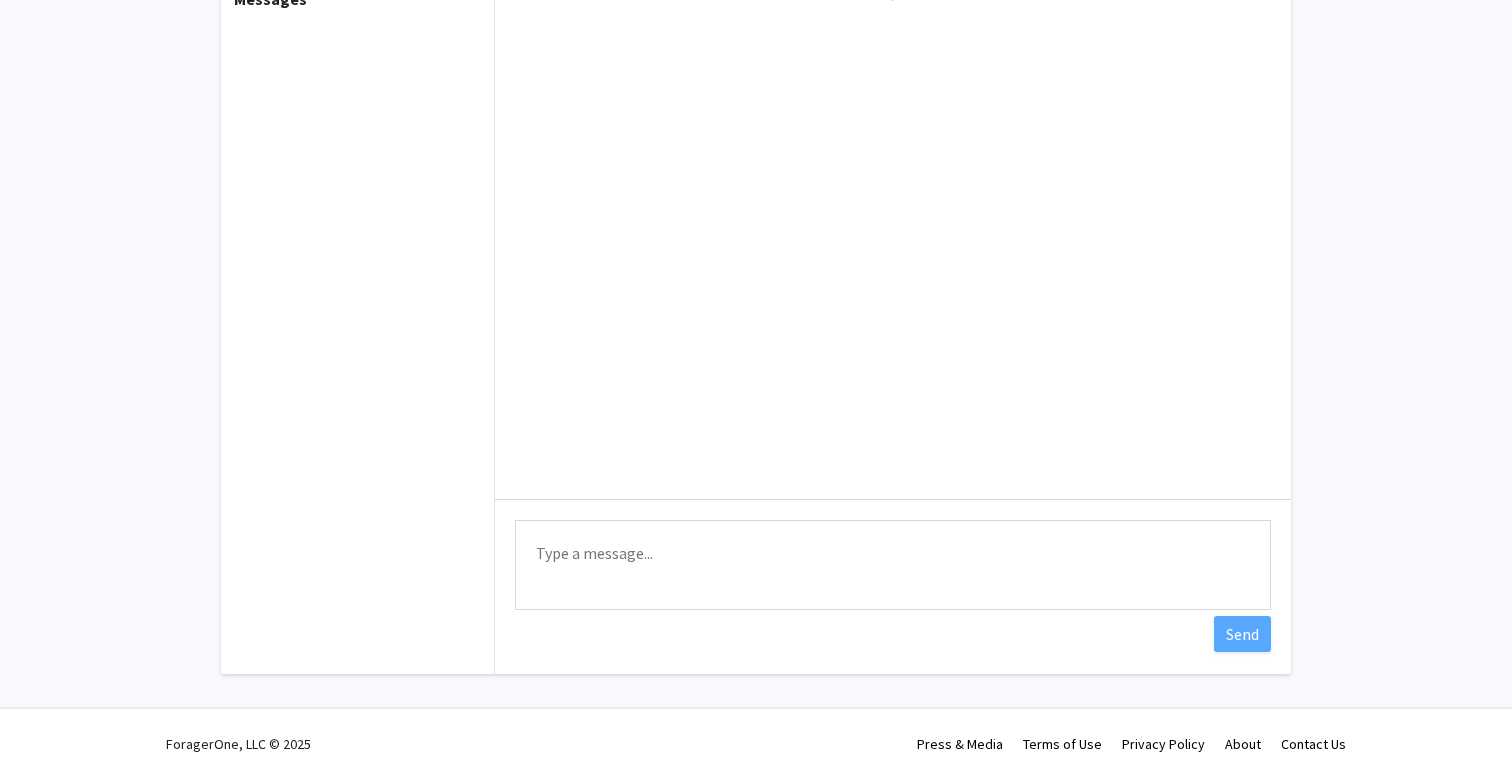 scroll 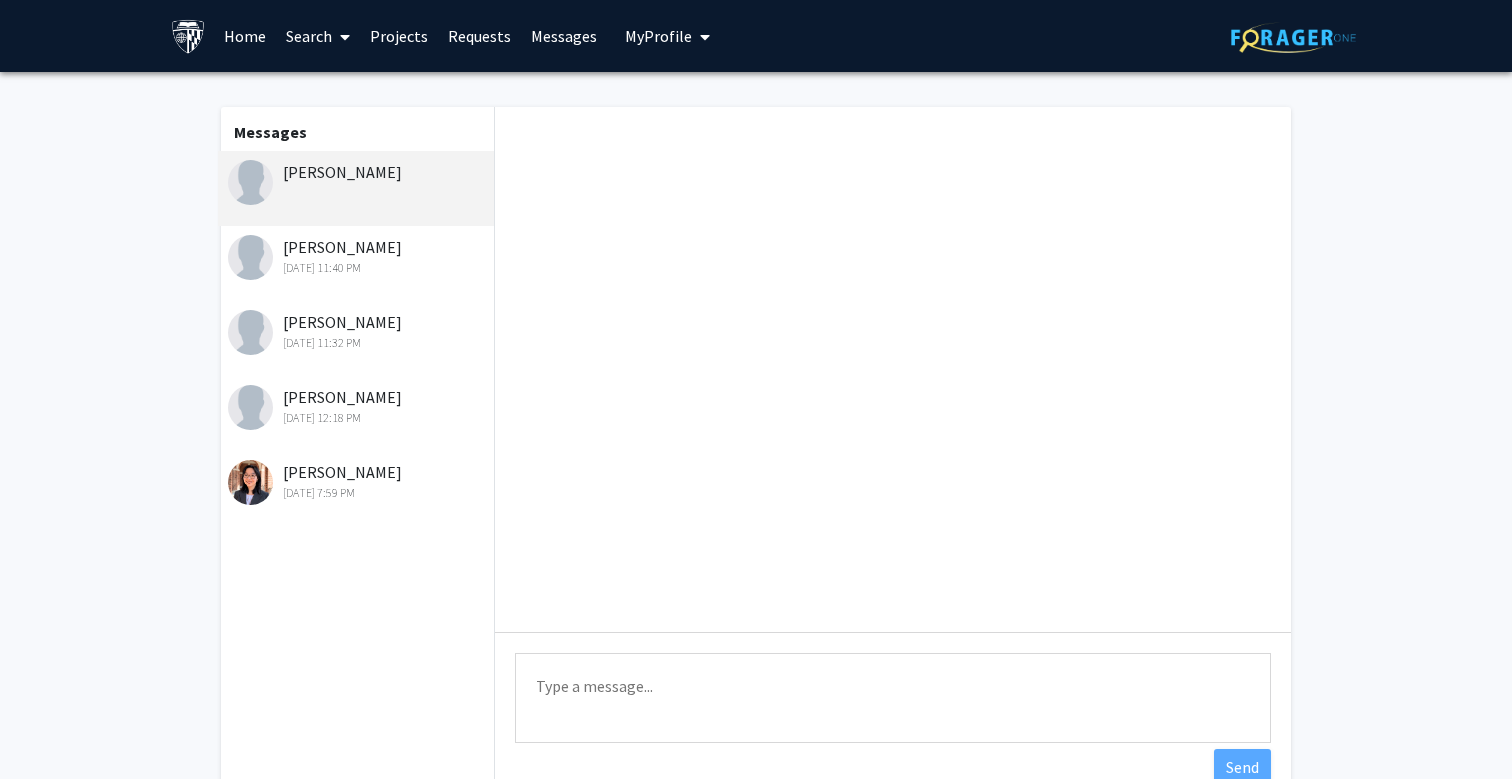 click on "Type a message" at bounding box center [893, 698] 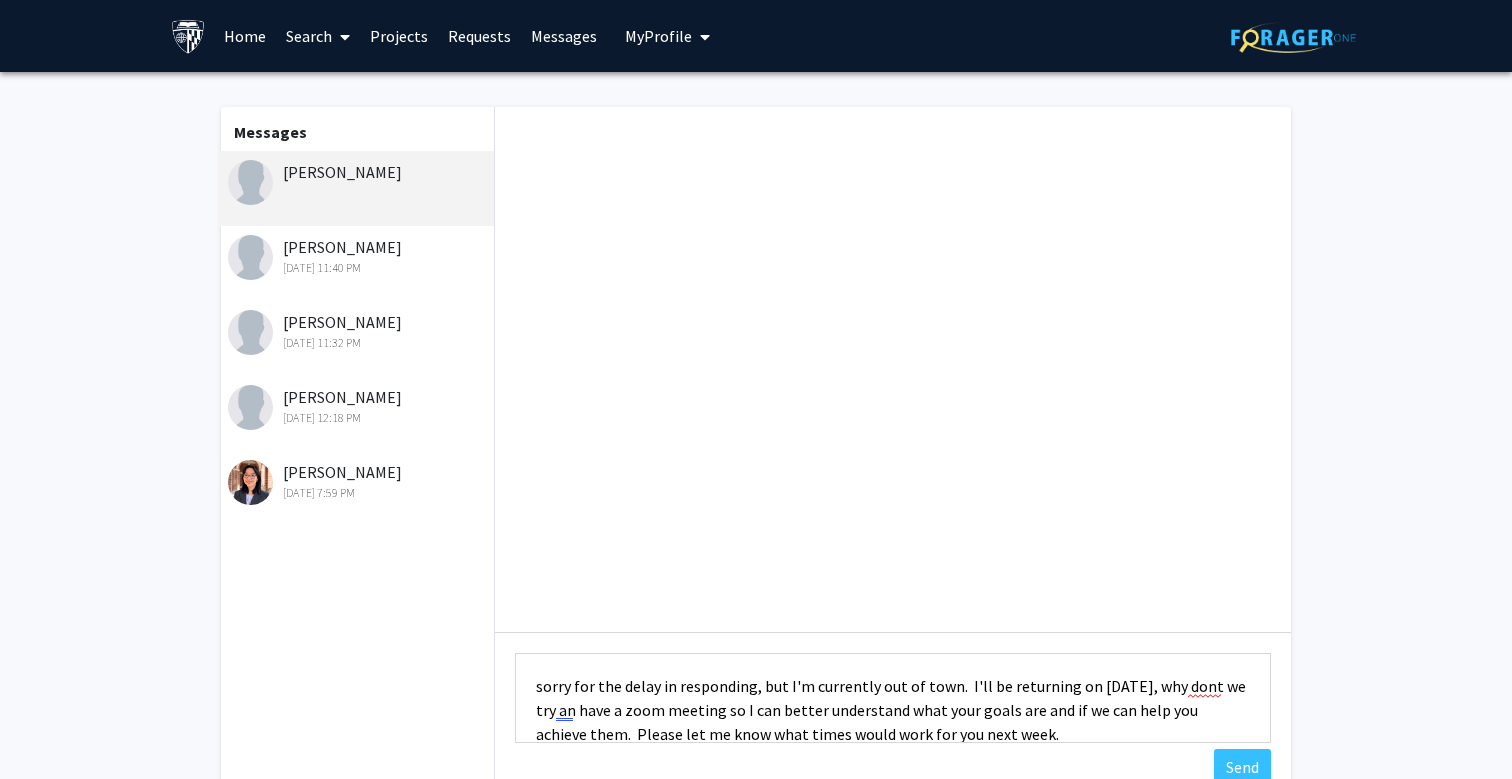 click on "sorry for the delay in responding, but I'm currently out of town.  I'll be returning on [DATE], why dont we try an have a zoom meeting so I can better understand what your goals are and if we can help you achieve them.  Please let me know what times would work for you next week." at bounding box center (893, 698) 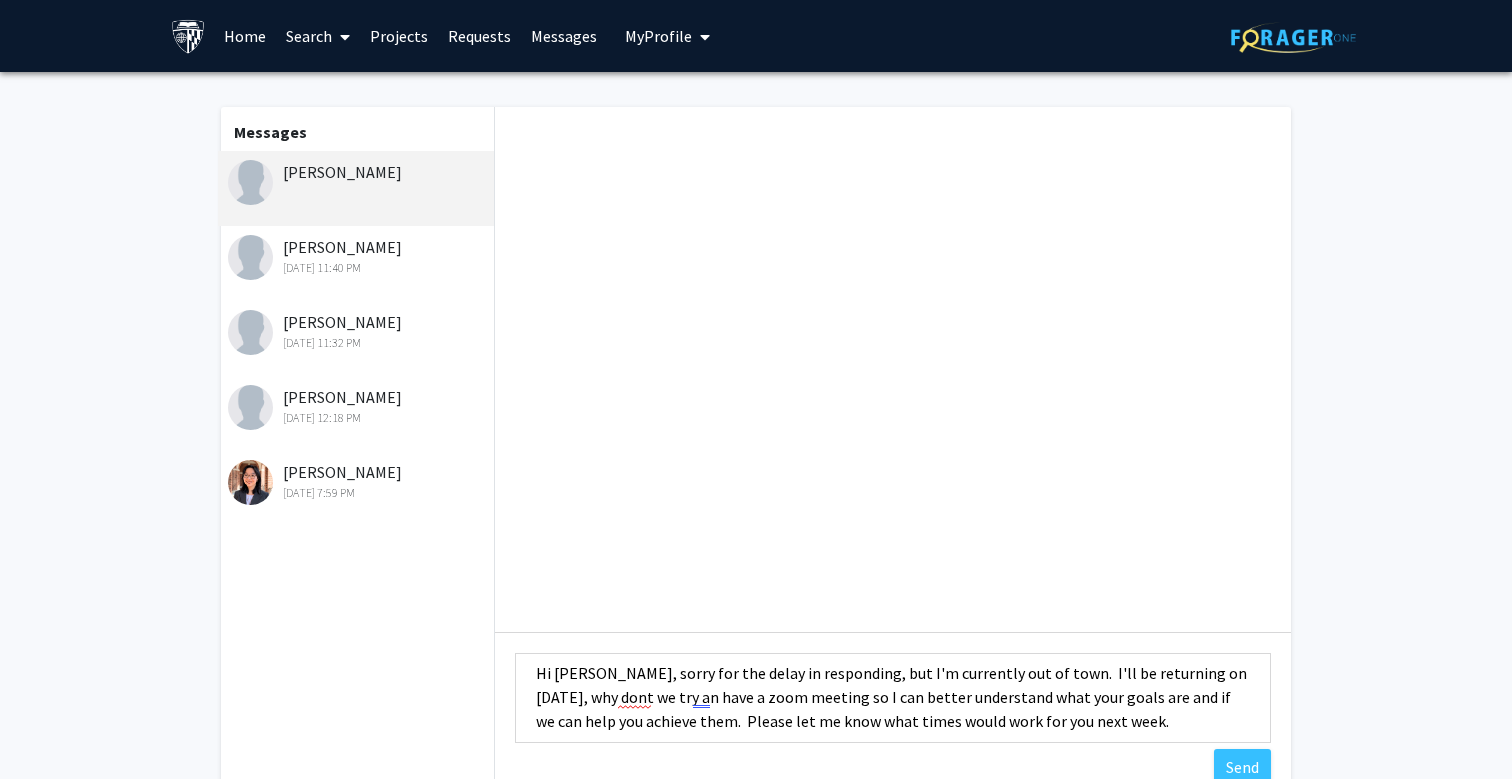 click on "Hi [PERSON_NAME], sorry for the delay in responding, but I'm currently out of town.  I'll be returning on [DATE], why dont we try an have a zoom meeting so I can better understand what your goals are and if we can help you achieve them.  Please let me know what times would work for you next week." at bounding box center [893, 698] 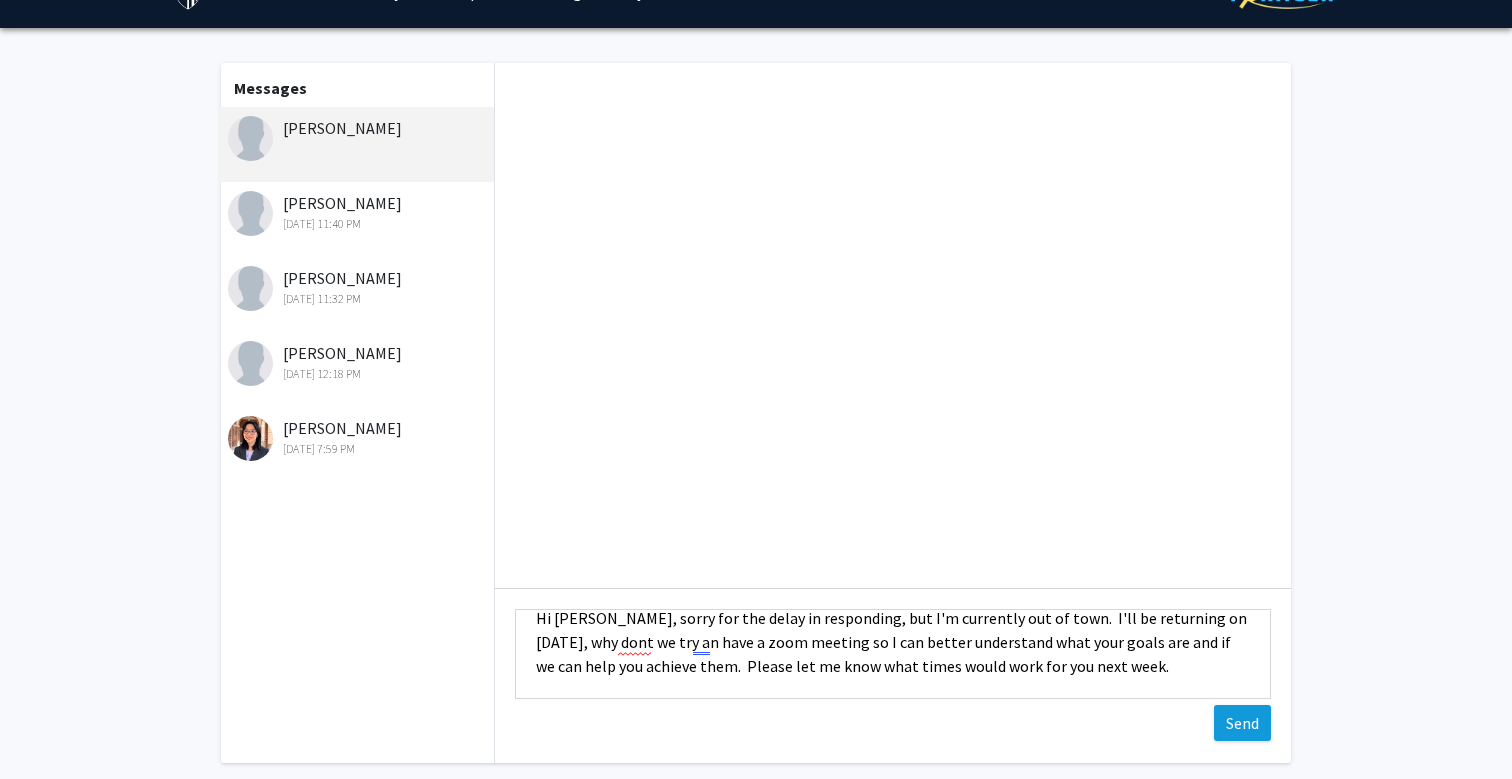 type on "Hi [PERSON_NAME], sorry for the delay in responding, but I'm currently out of town.  I'll be returning on [DATE], why dont we try an have a zoom meeting so I can better understand what your goals are and if we can help you achieve them.  Please let me know what times would work for you next week." 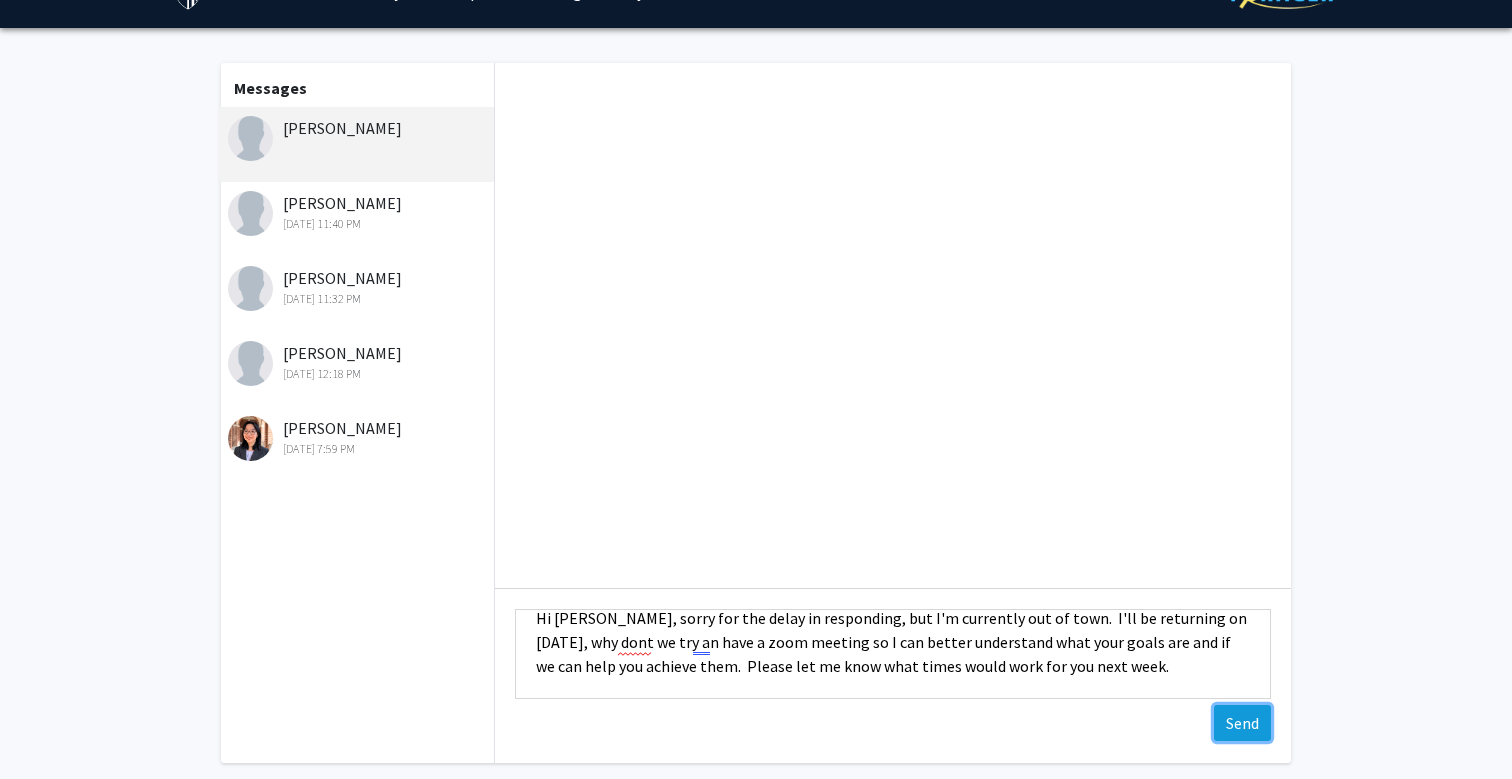 click on "Send" at bounding box center [1242, 723] 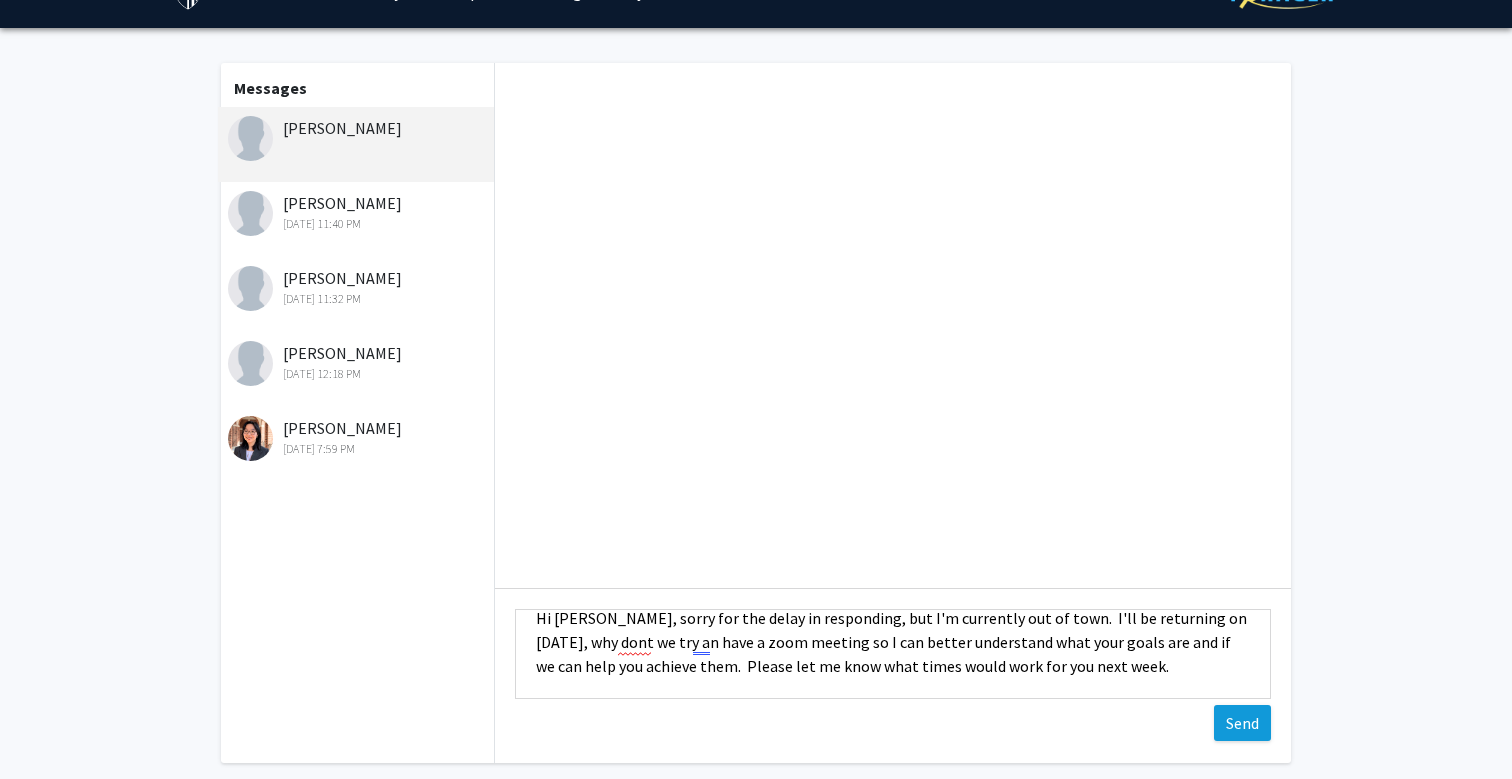 type 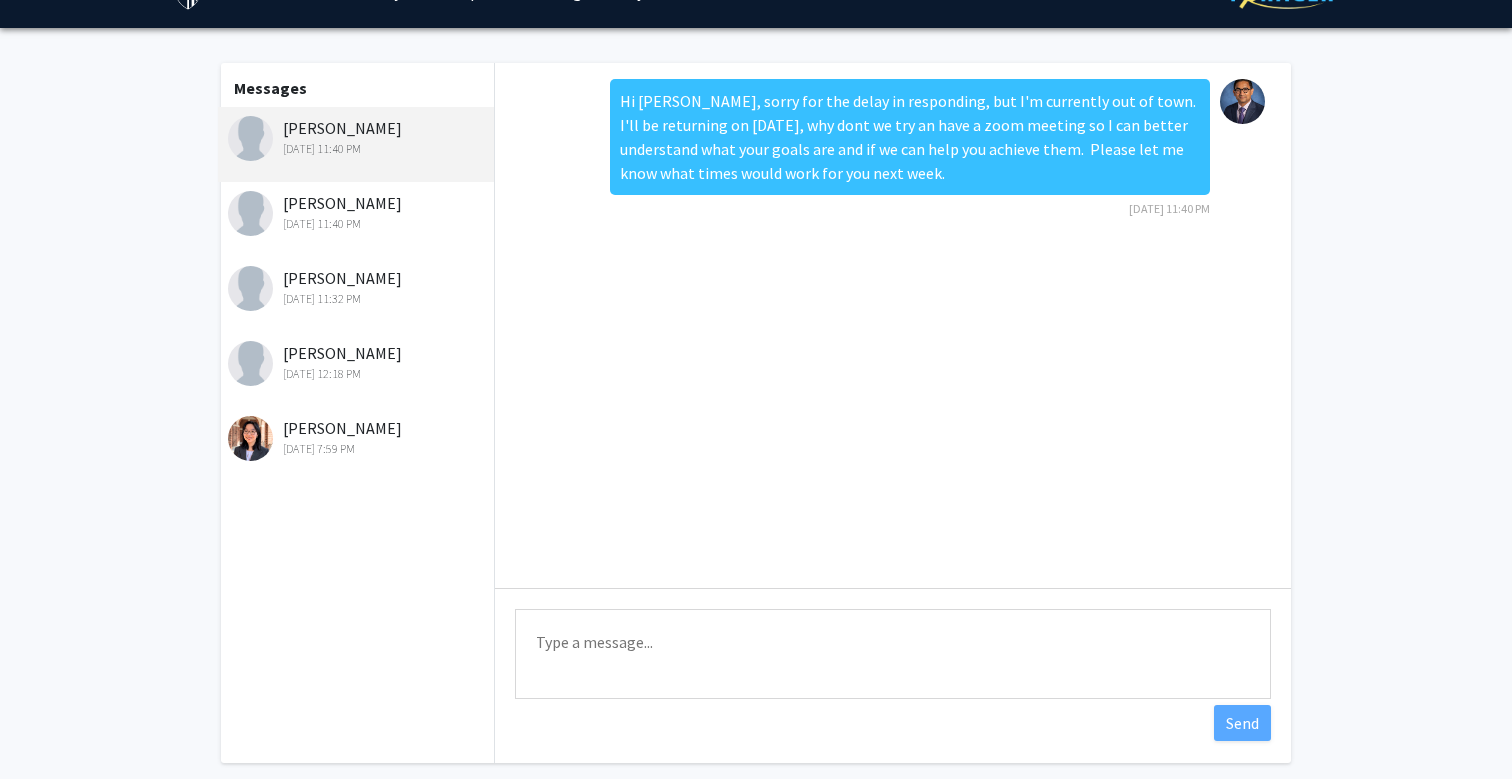 click on "[PERSON_NAME]   [DATE] 11:40 PM" 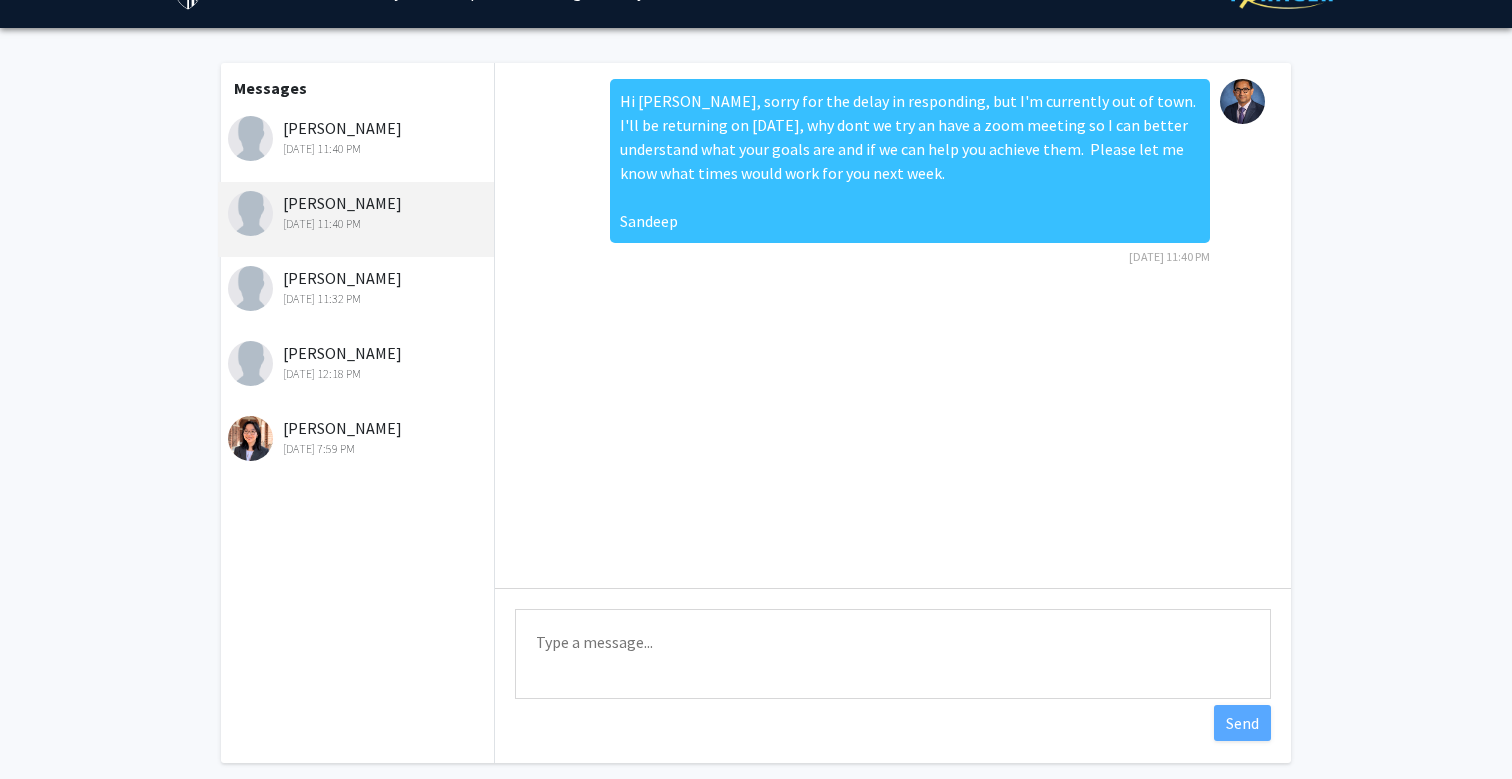 click on "[PERSON_NAME]   [DATE] 11:40 PM" 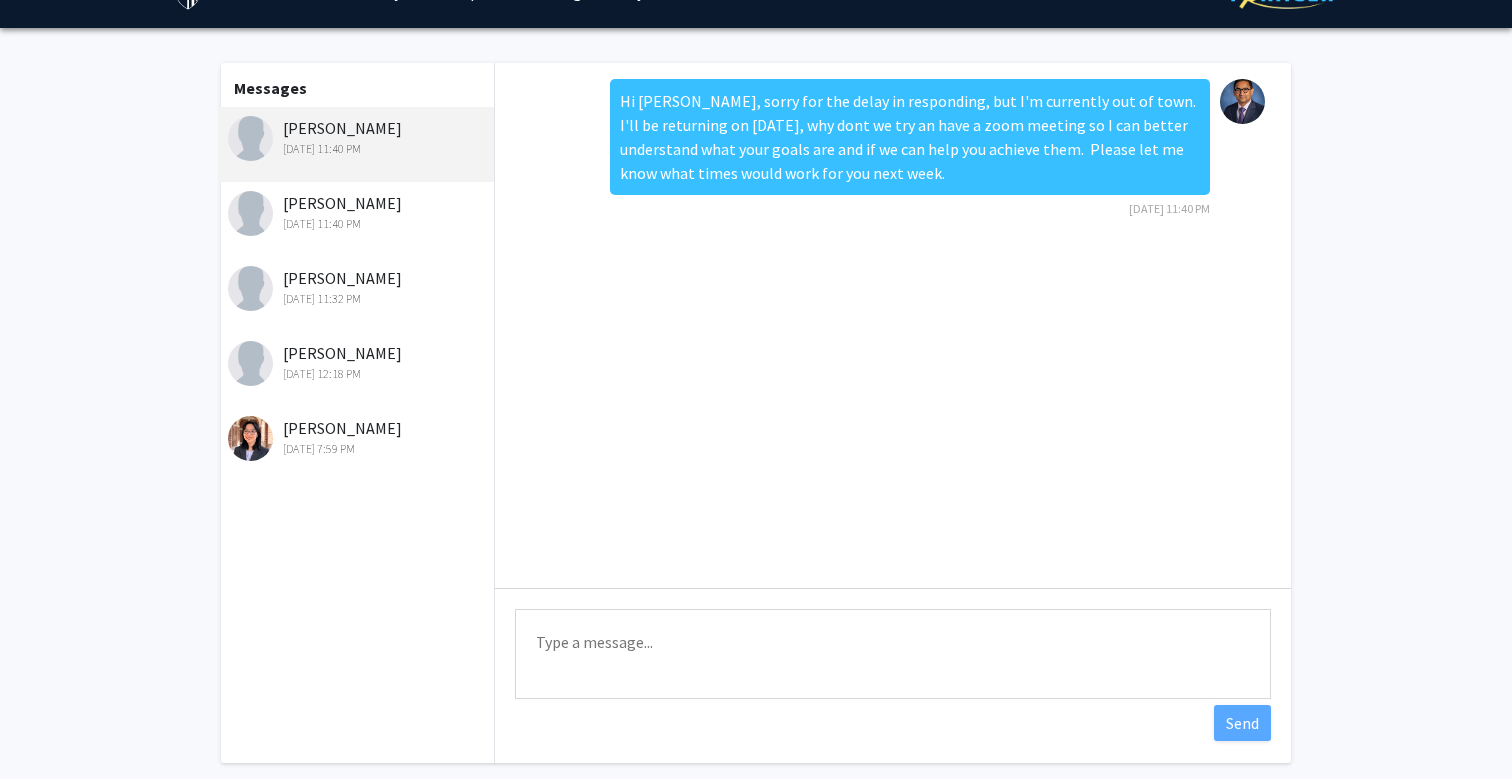 click on "[PERSON_NAME]   [DATE] 11:40 PM" 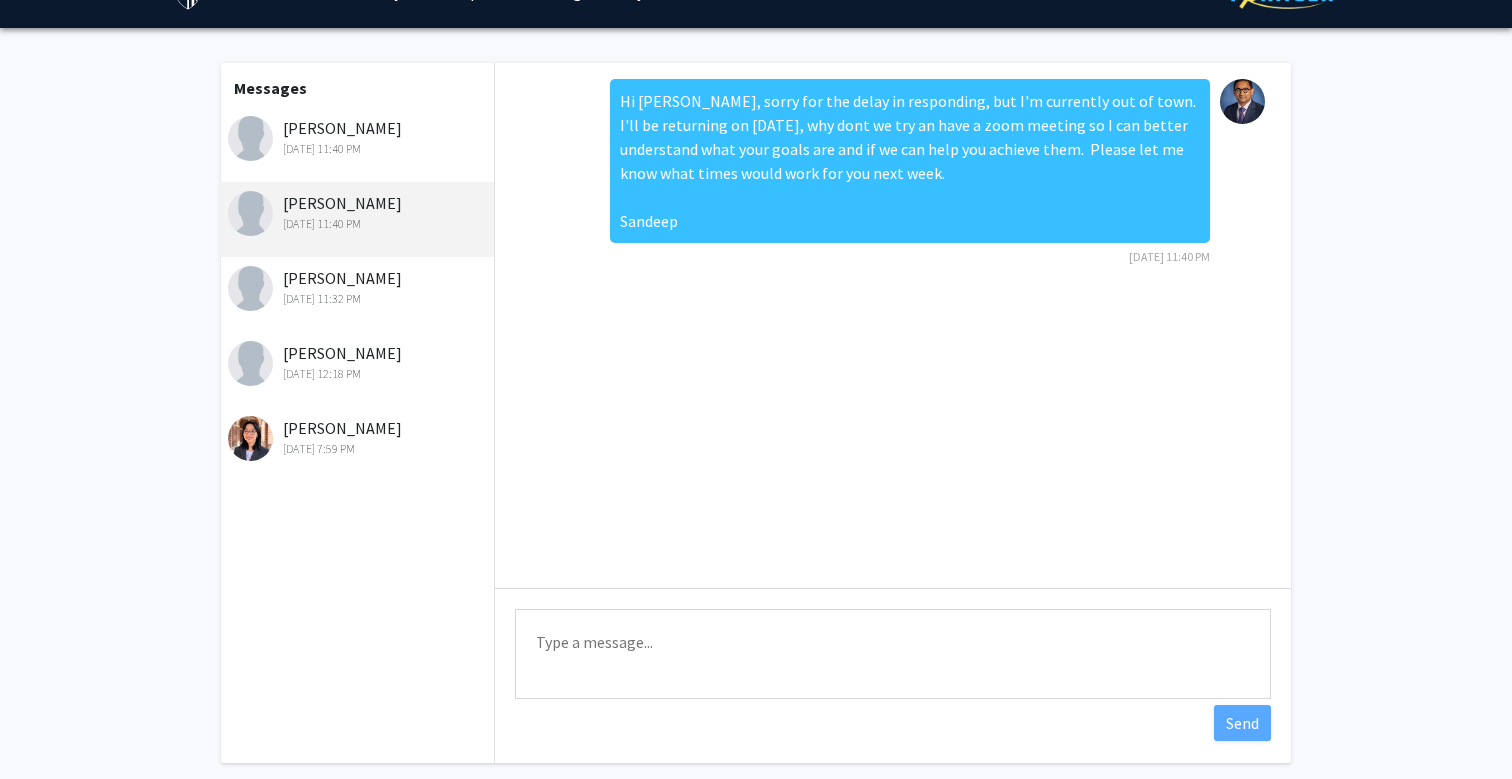 click on "[DATE] 11:40 PM" 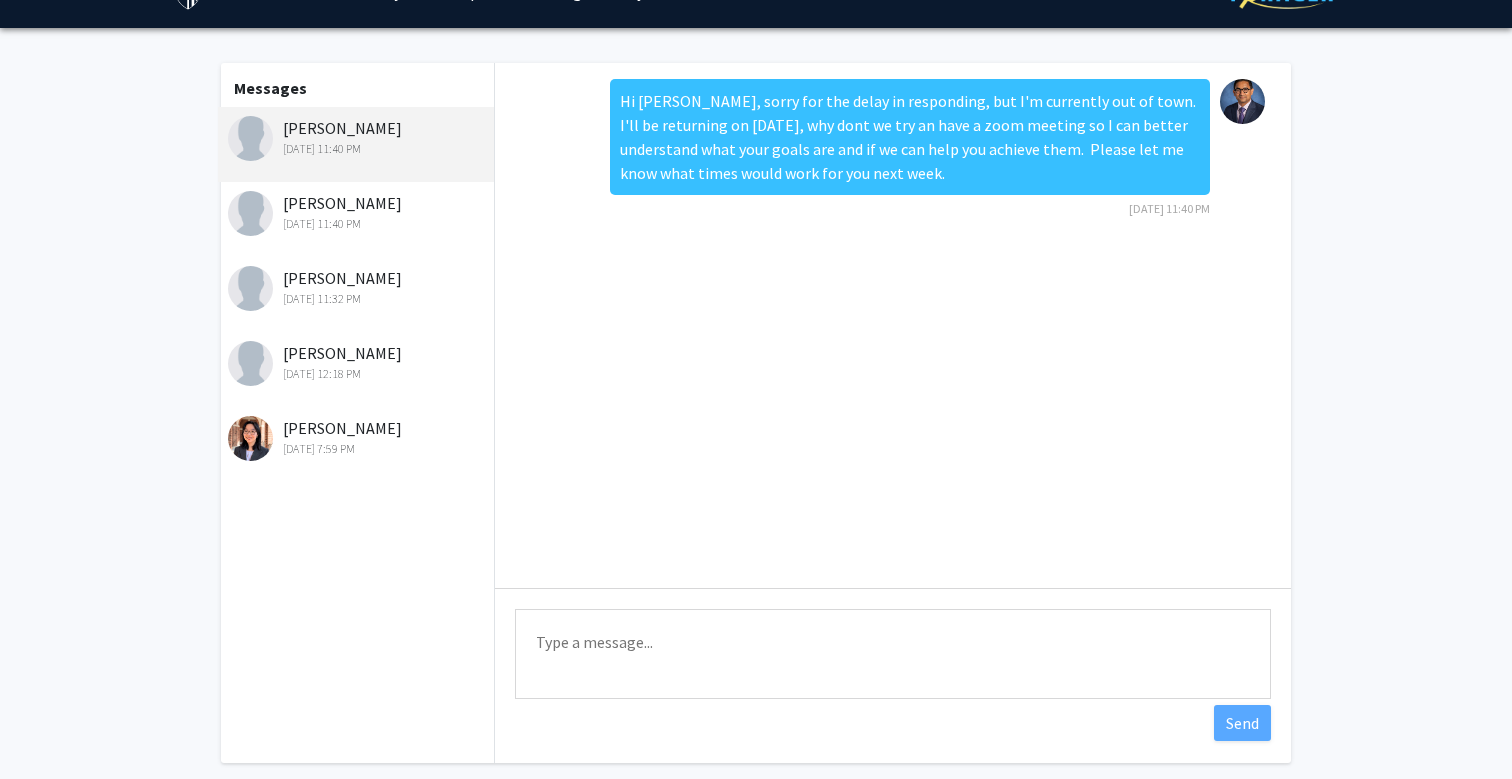 click on "[PERSON_NAME]   [DATE] 11:40 PM" 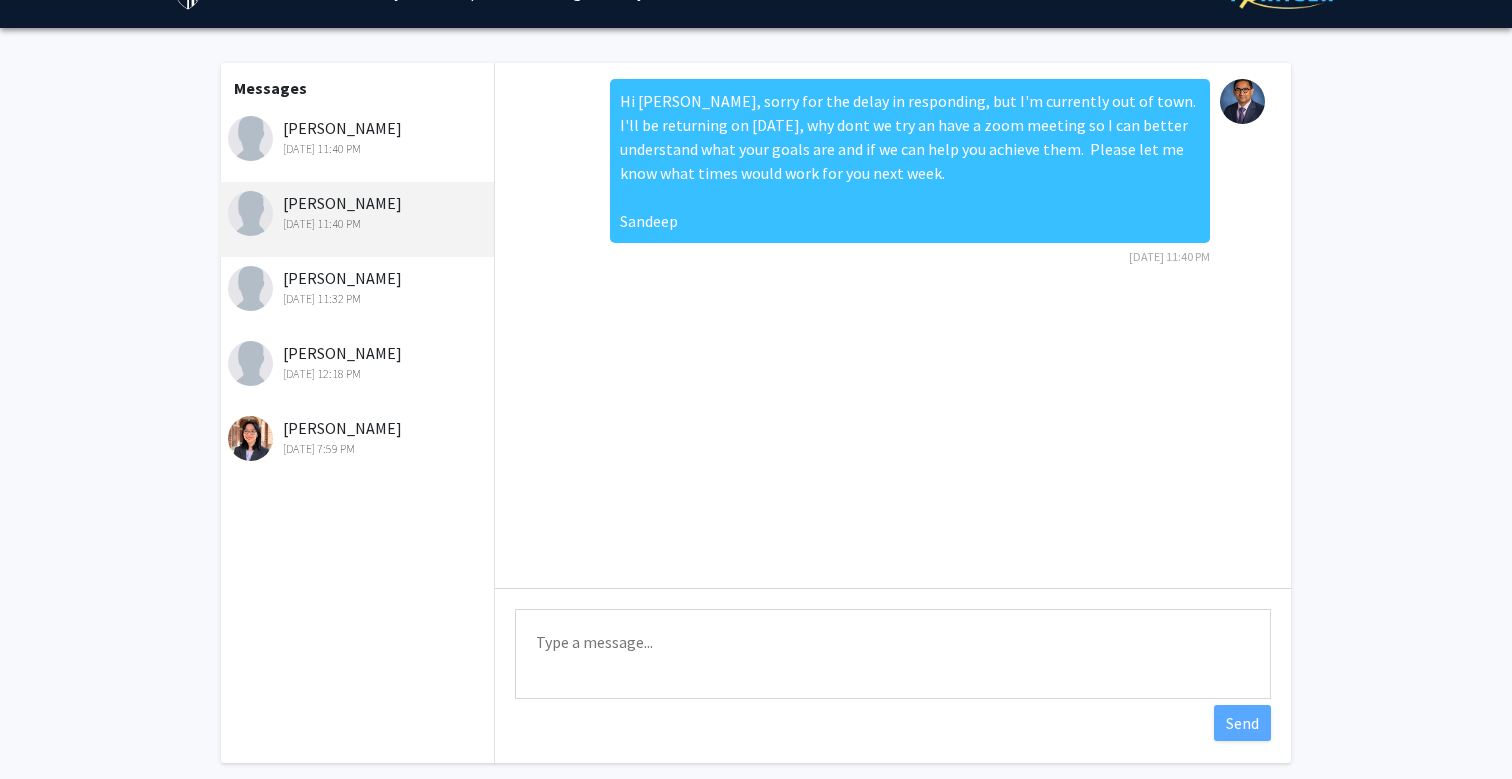 click on "[PERSON_NAME]   [DATE] 11:32 PM" 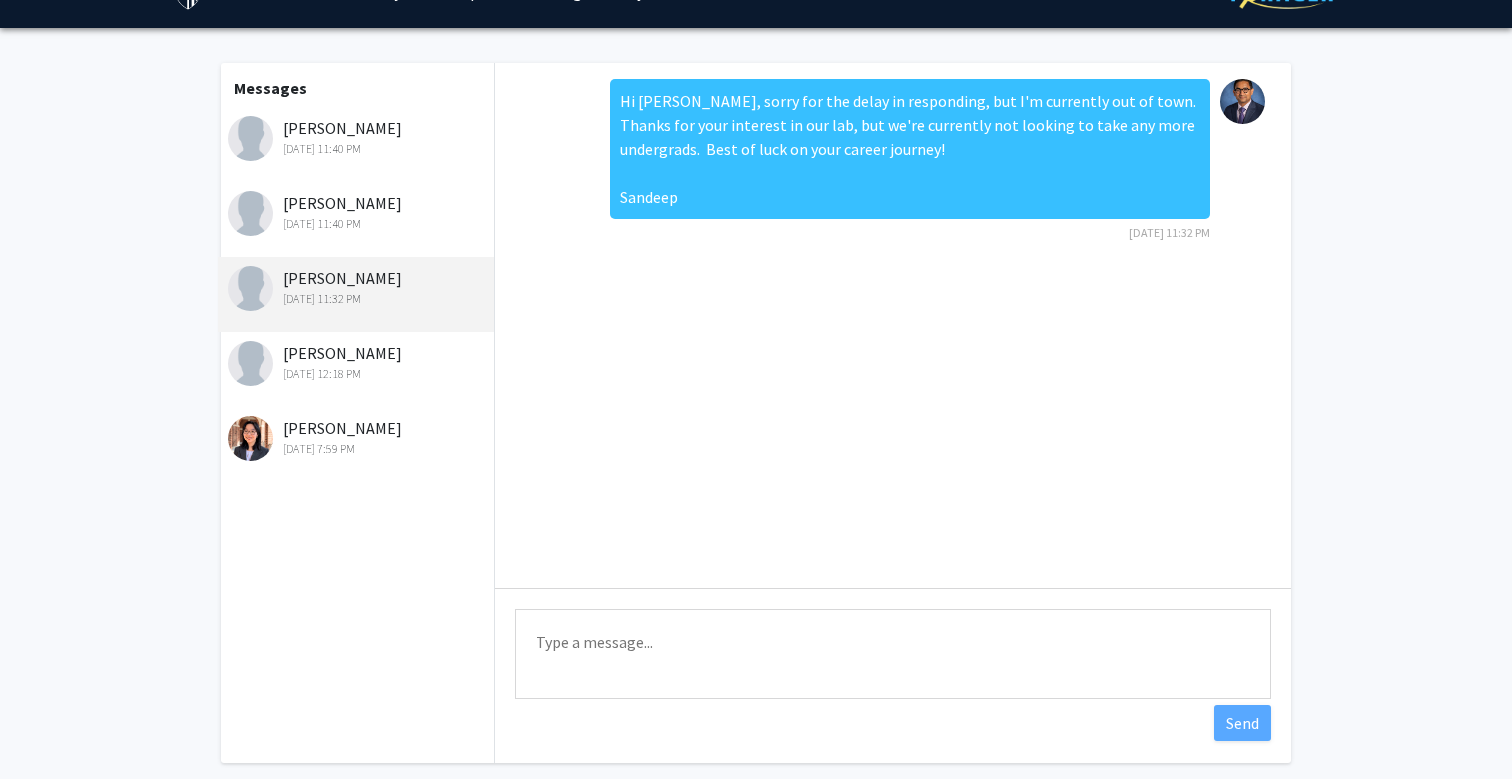 click on "[PERSON_NAME]   [DATE] 11:32 PM" 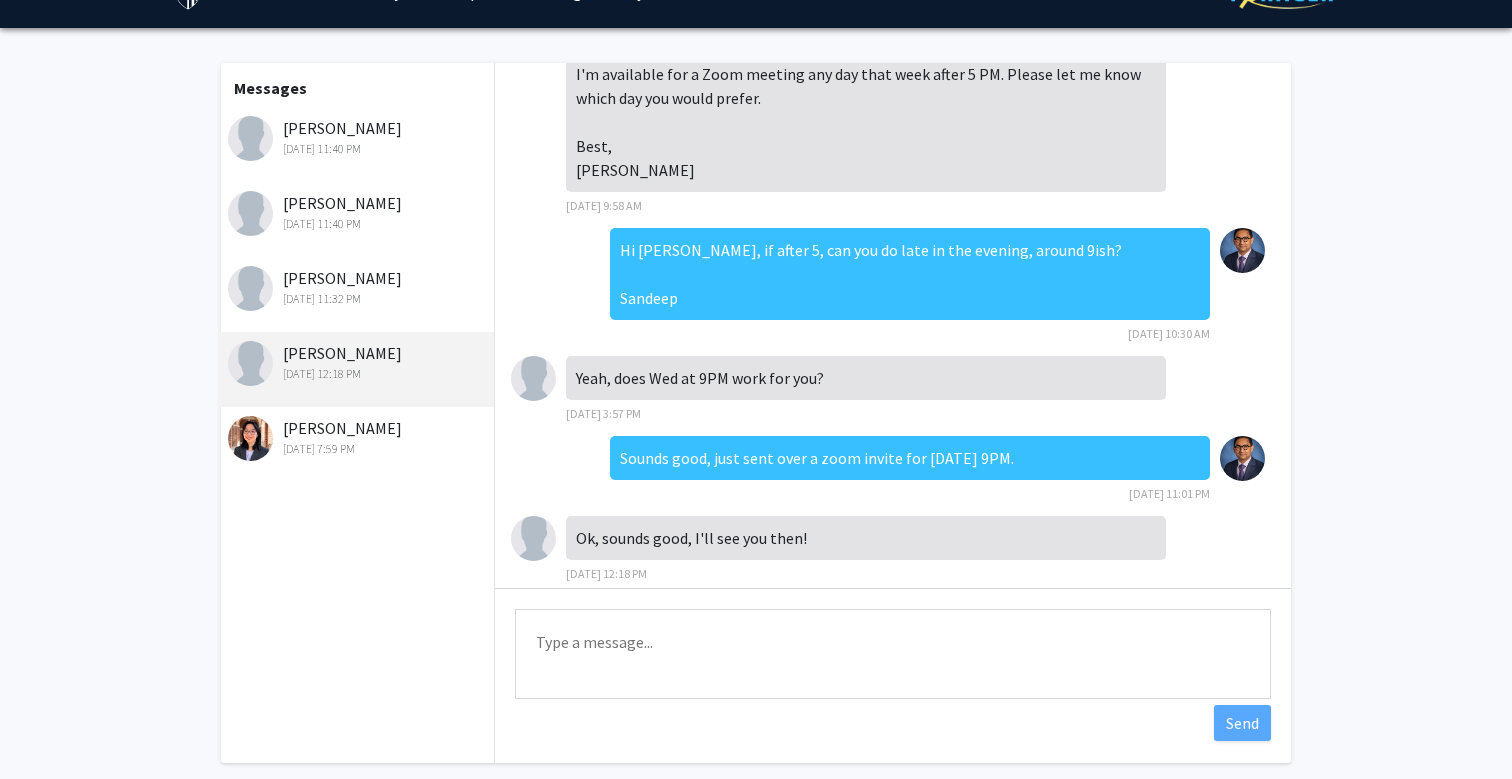 click on "[PERSON_NAME]   [DATE] 7:59 PM" 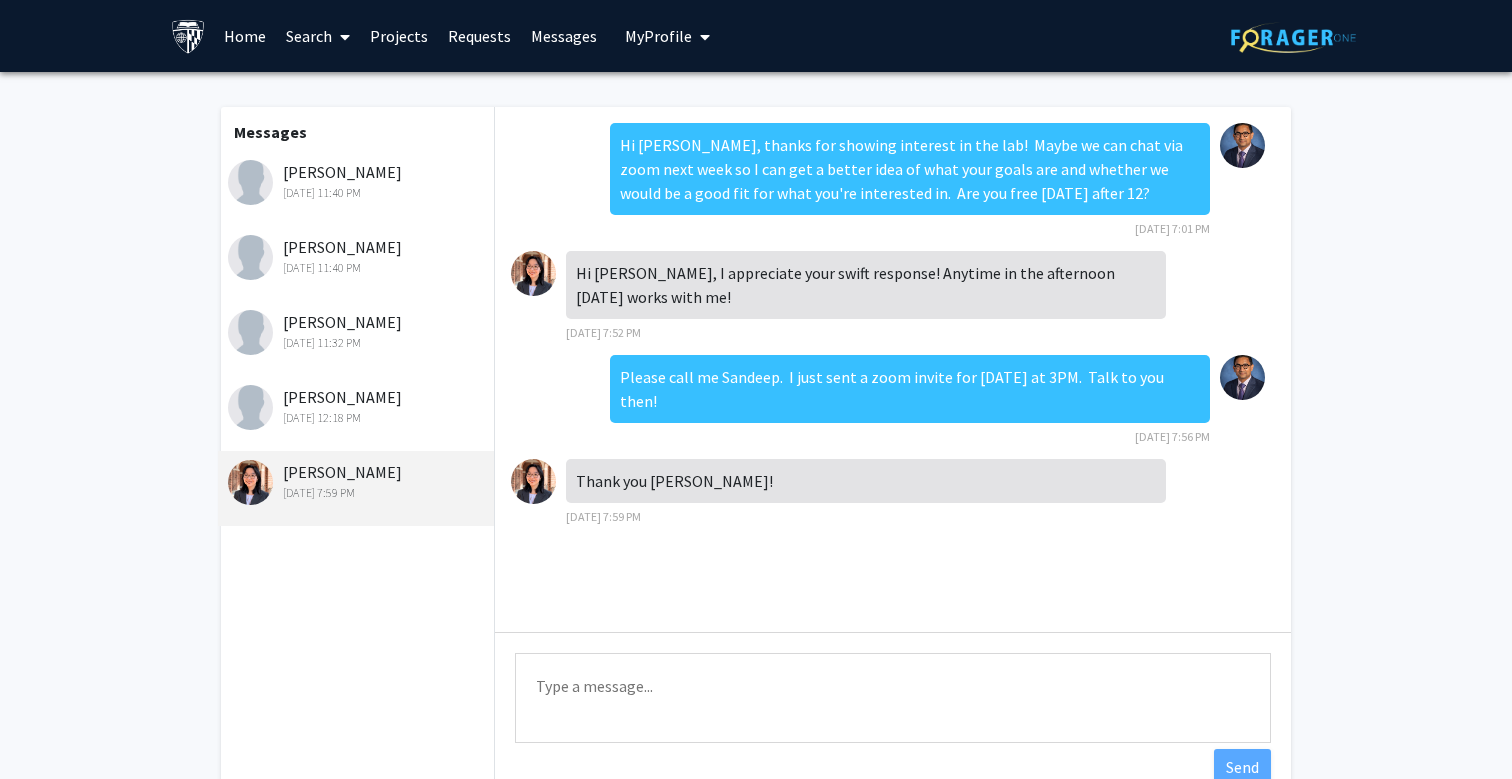 click on "[PERSON_NAME]   [DATE] 11:40 PM" 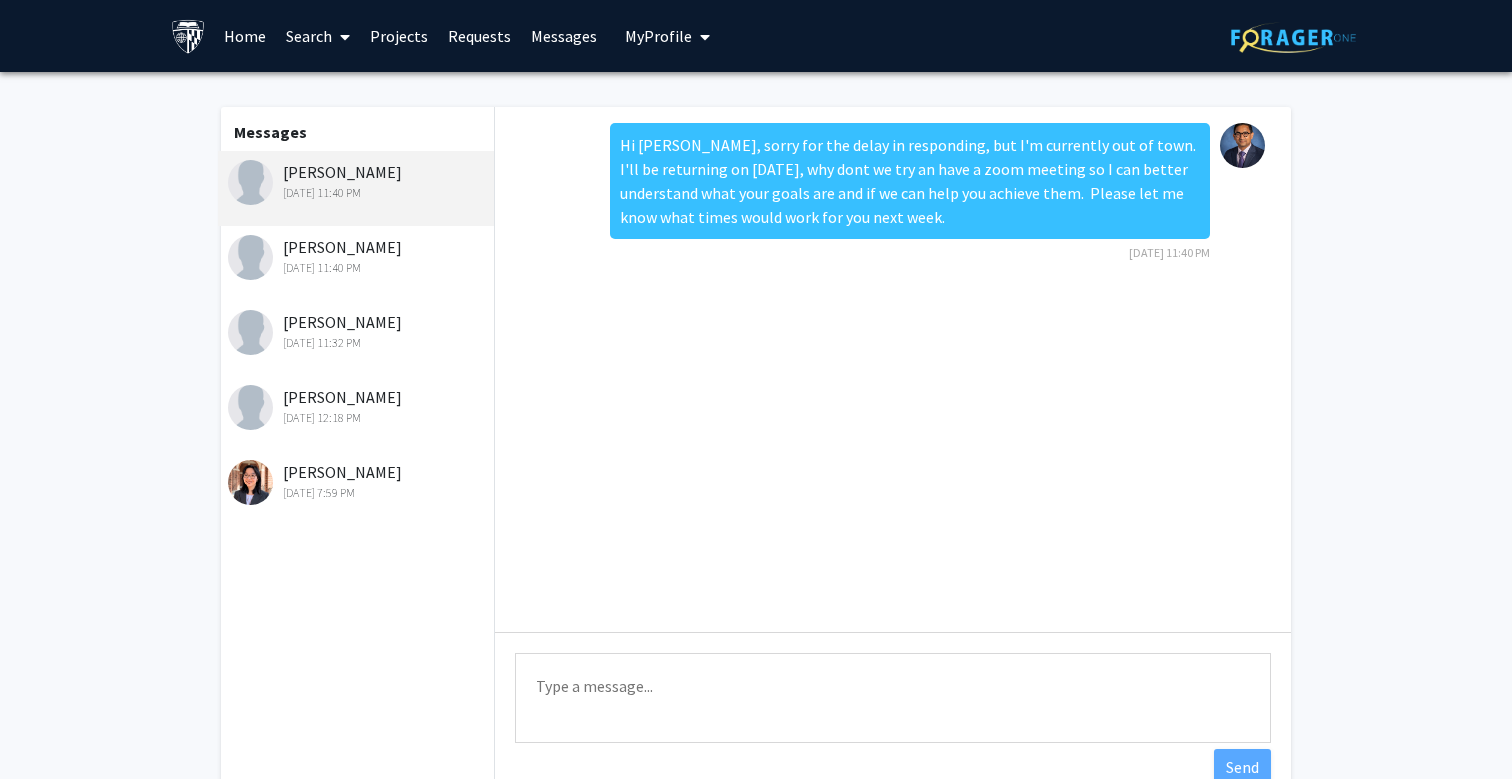 click on "Messages  [PERSON_NAME]   [DATE] 11:40 PM   [PERSON_NAME]   [DATE] 11:40 PM   [PERSON_NAME]   [DATE] 11:32 PM   [PERSON_NAME]    [DATE] 12:18 PM   [PERSON_NAME]   [DATE] 7:59 PM   Hi [PERSON_NAME], sorry for the delay in responding, but I'm currently out of town.  I'll be returning on [DATE], why dont we try an have a zoom meeting so I can better understand what your goals are and if we can help you achieve them.  Please let me know what times would work for you next week.  [DATE] 11:40 PM Type a message  Send" 